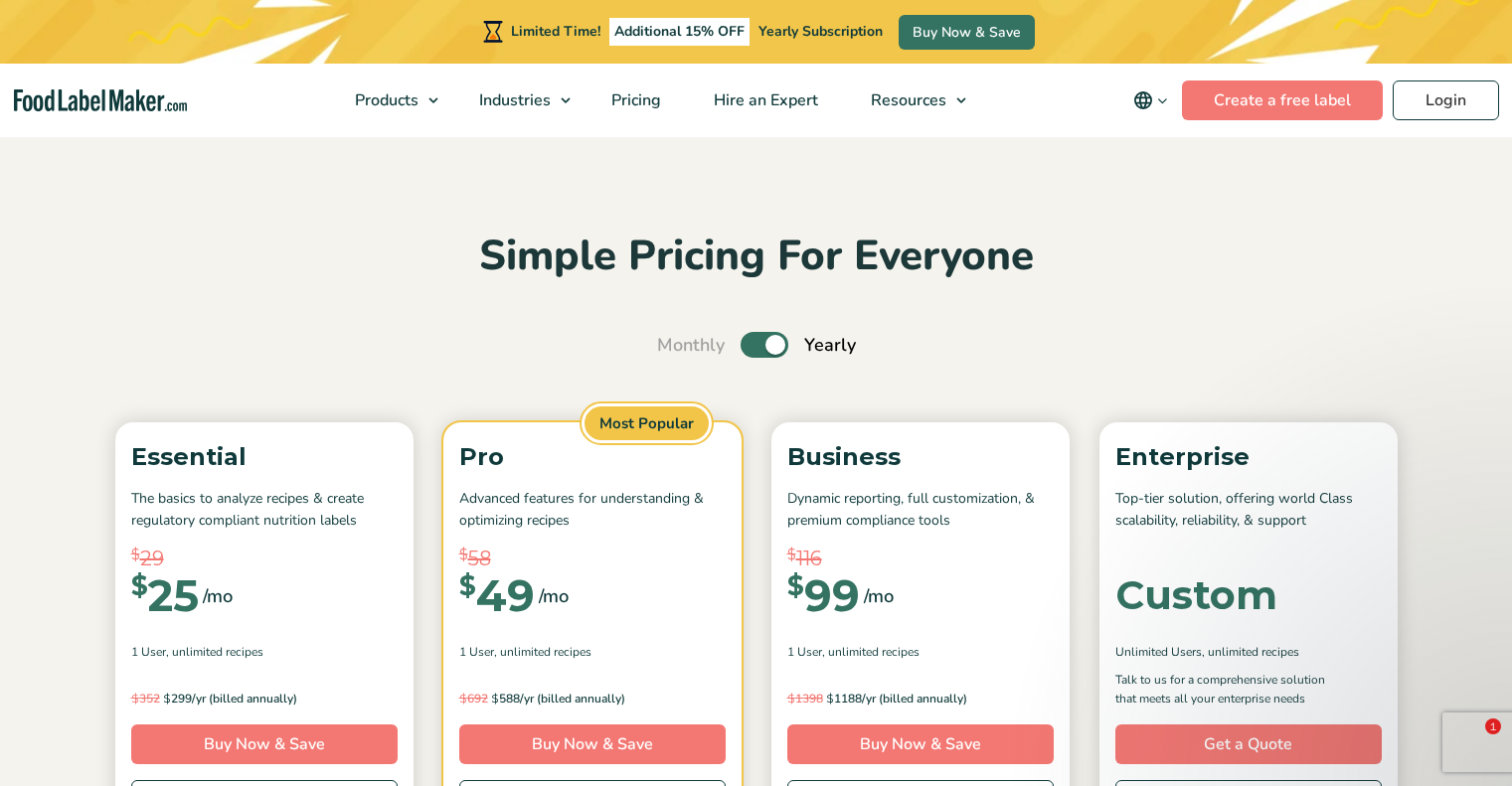 scroll, scrollTop: 234, scrollLeft: 0, axis: vertical 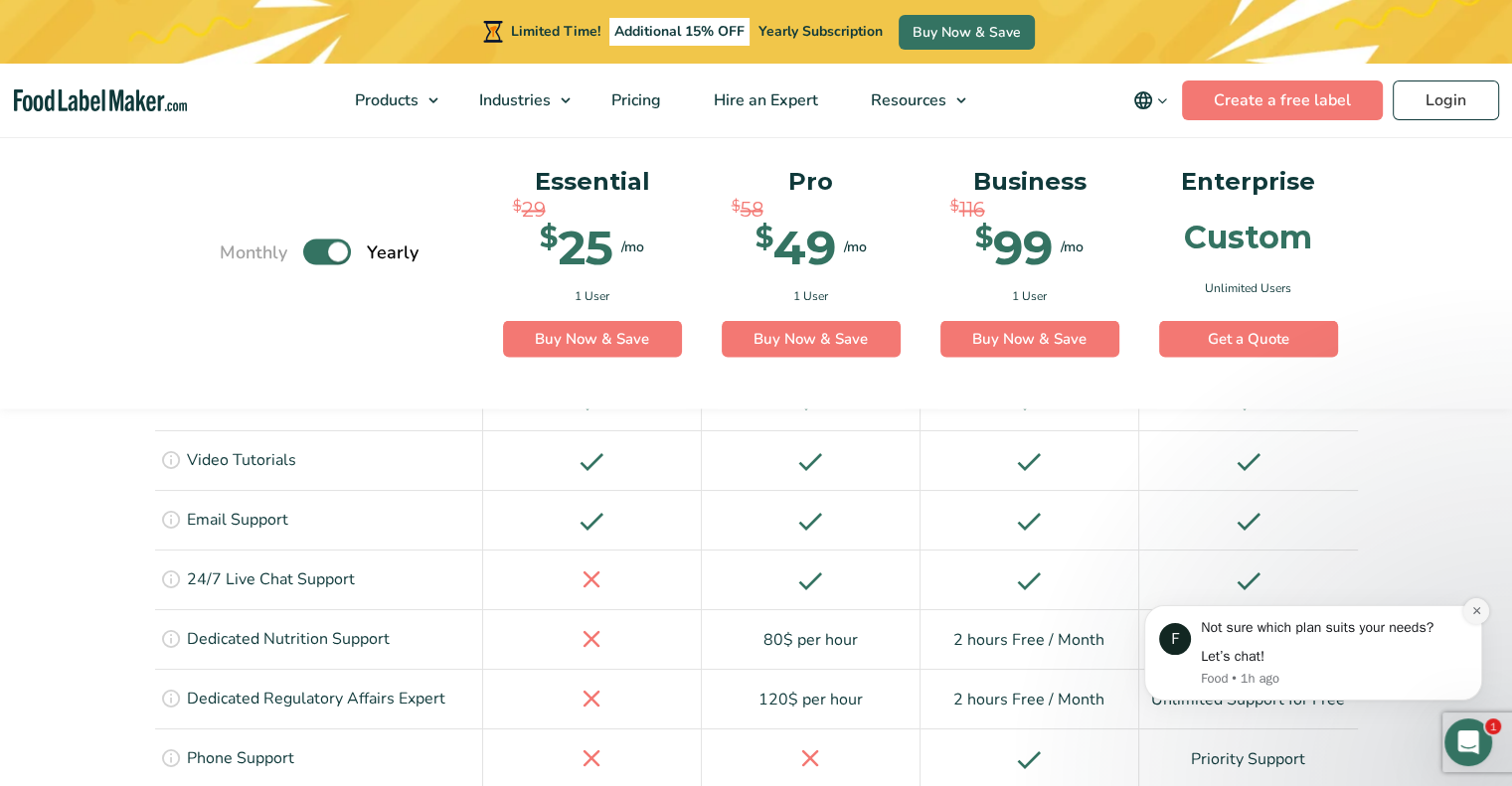 click 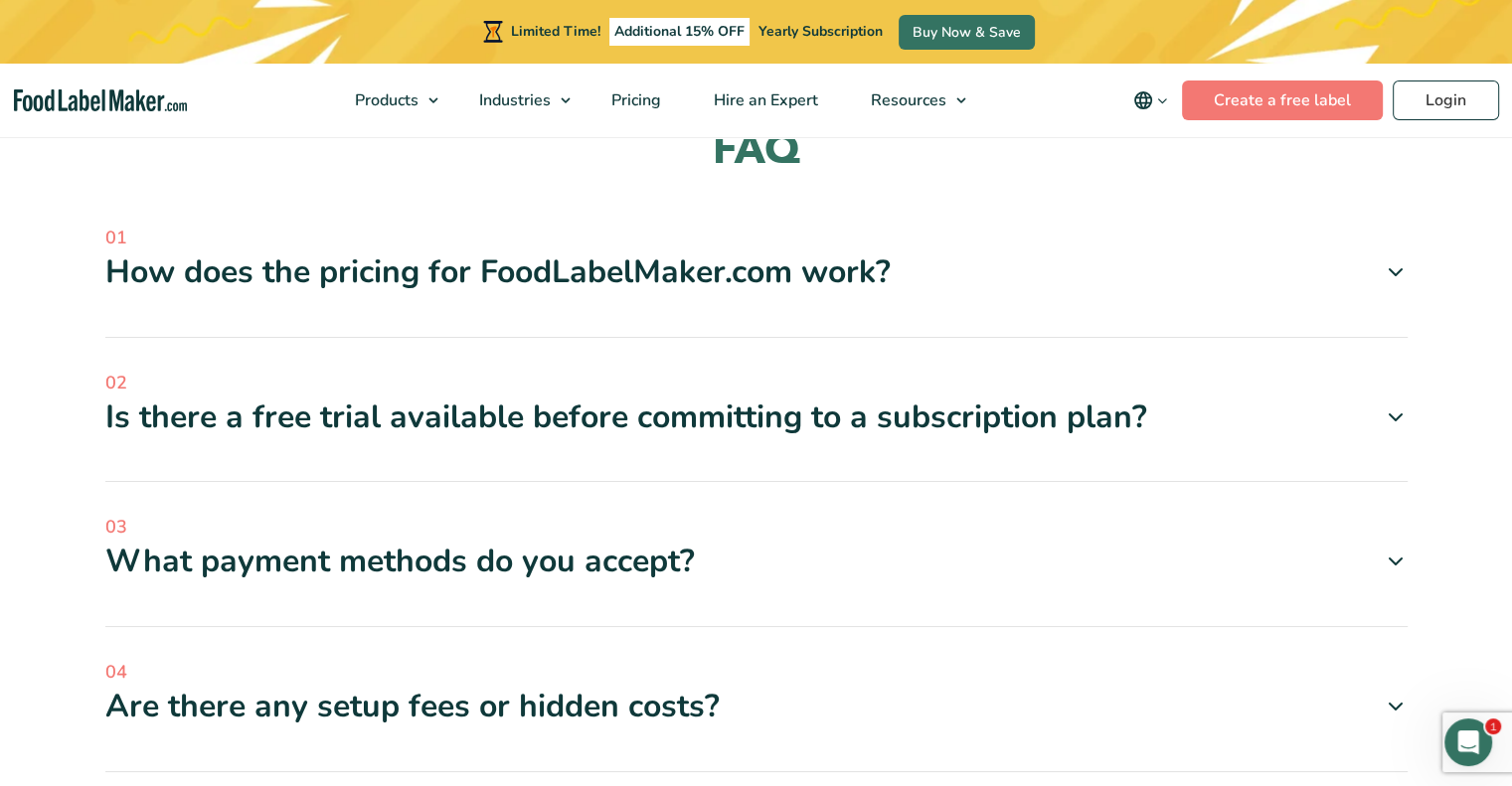 scroll, scrollTop: 5692, scrollLeft: 0, axis: vertical 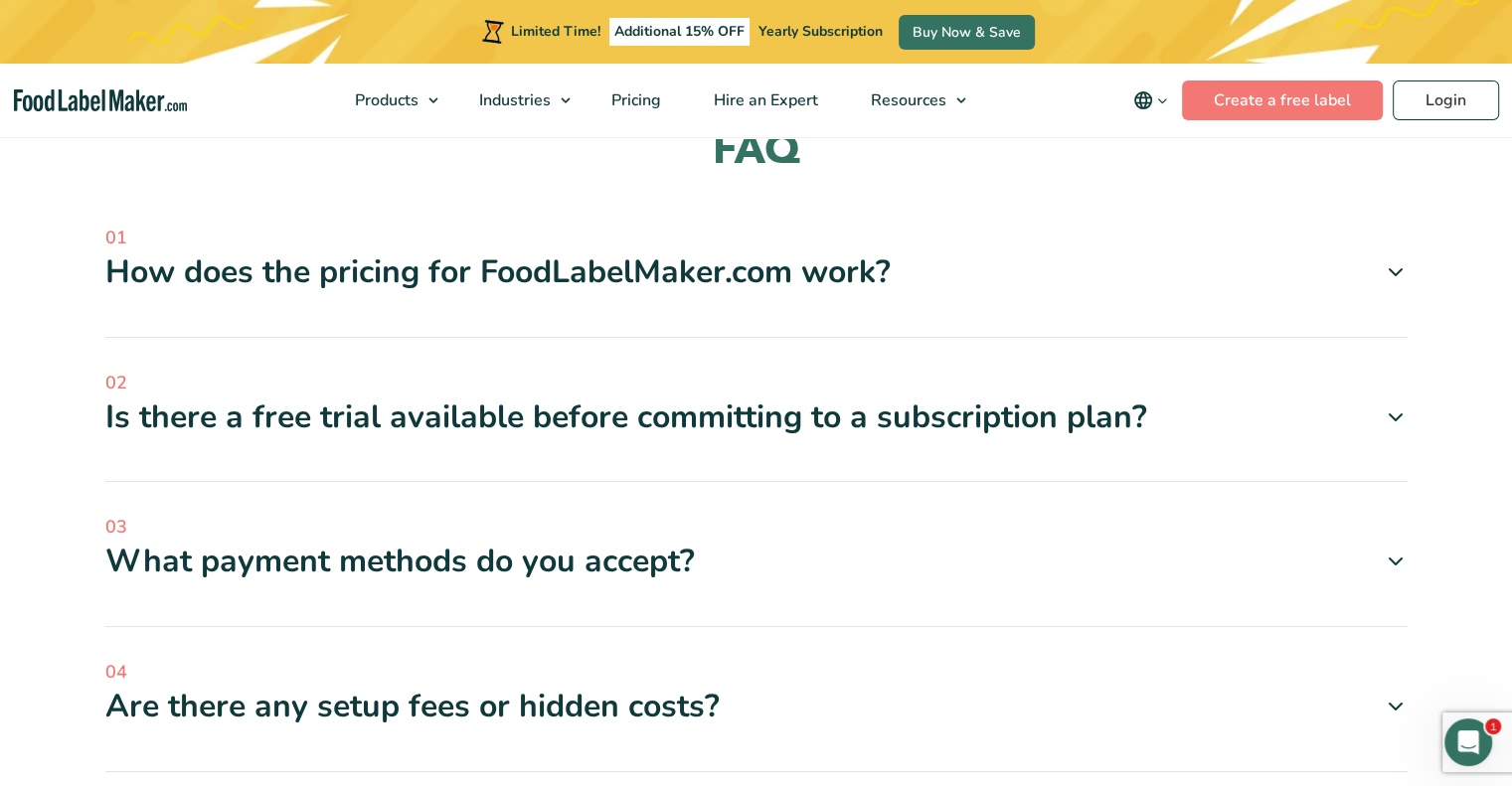 click at bounding box center (1388, 417) 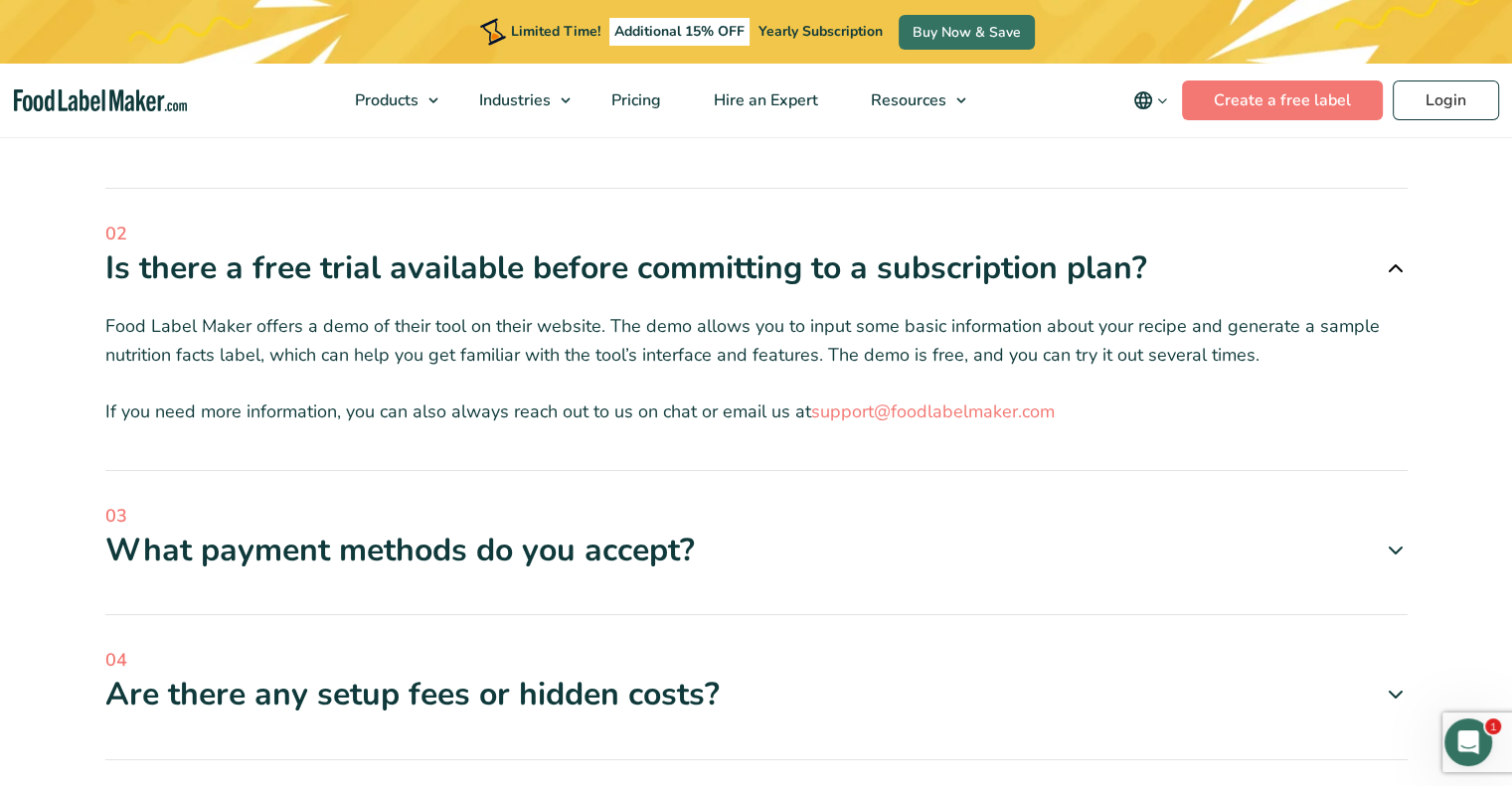 scroll, scrollTop: 5926, scrollLeft: 0, axis: vertical 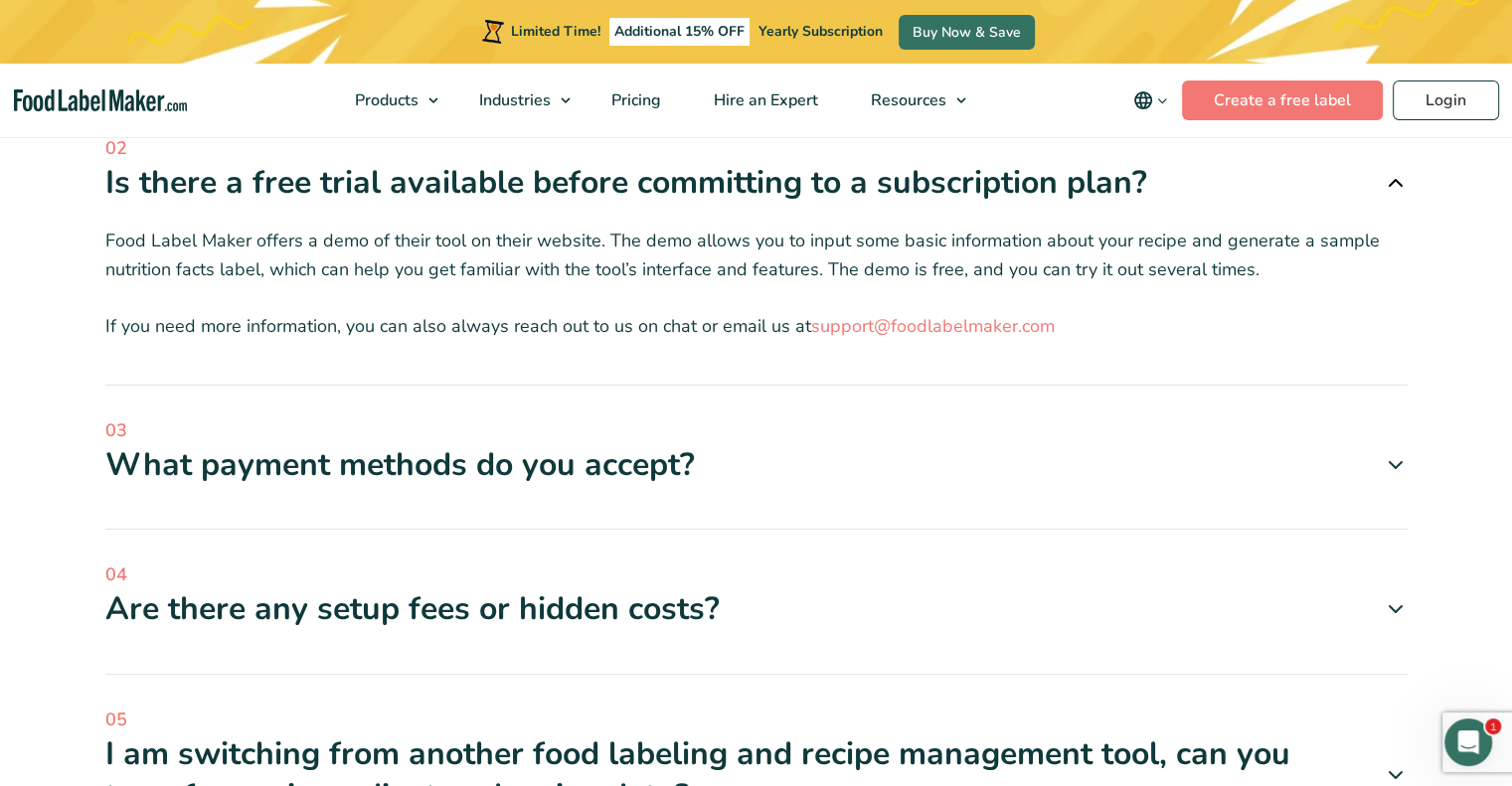 click on "03" at bounding box center [756, 430] 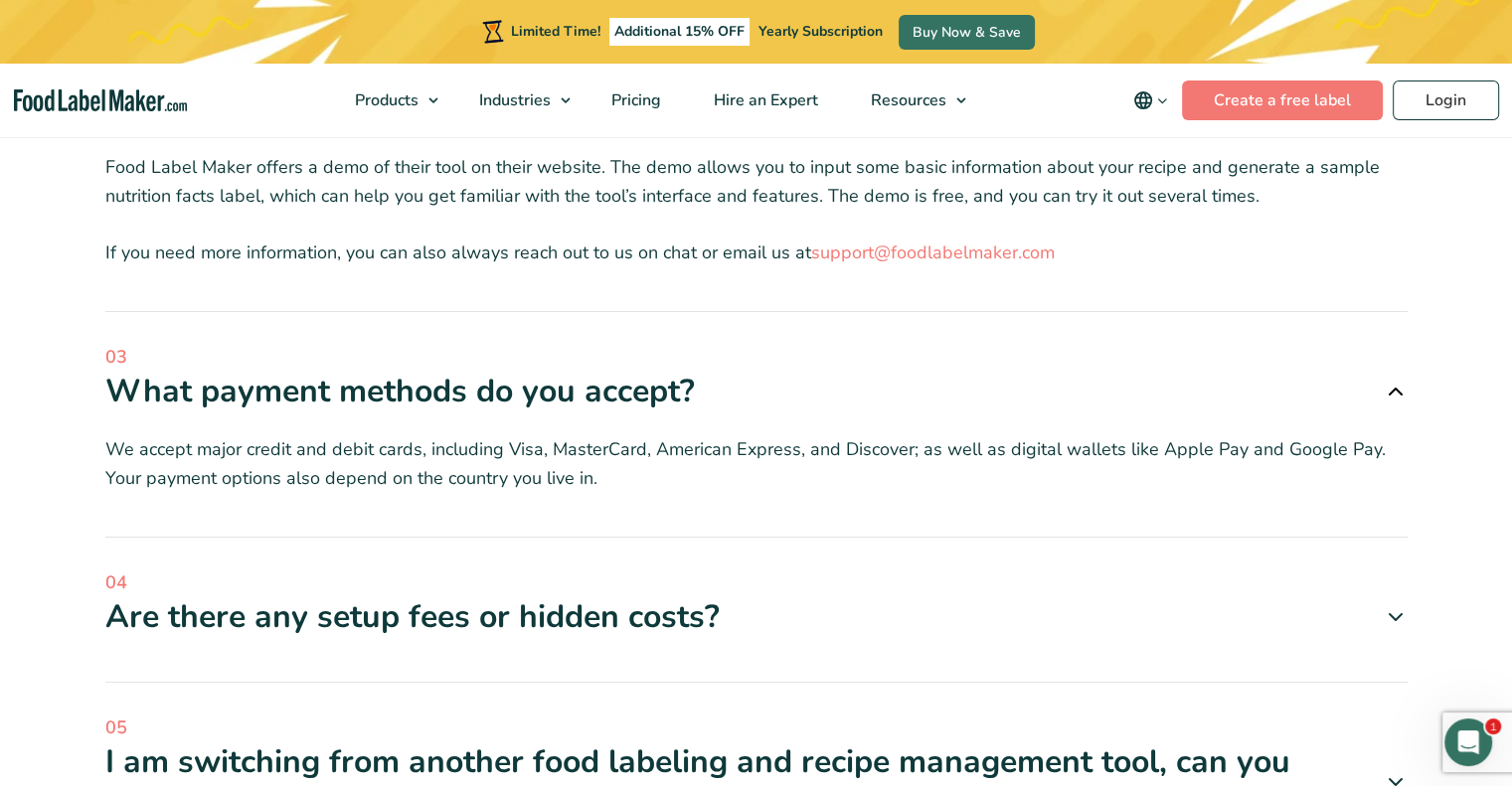 scroll, scrollTop: 6001, scrollLeft: 0, axis: vertical 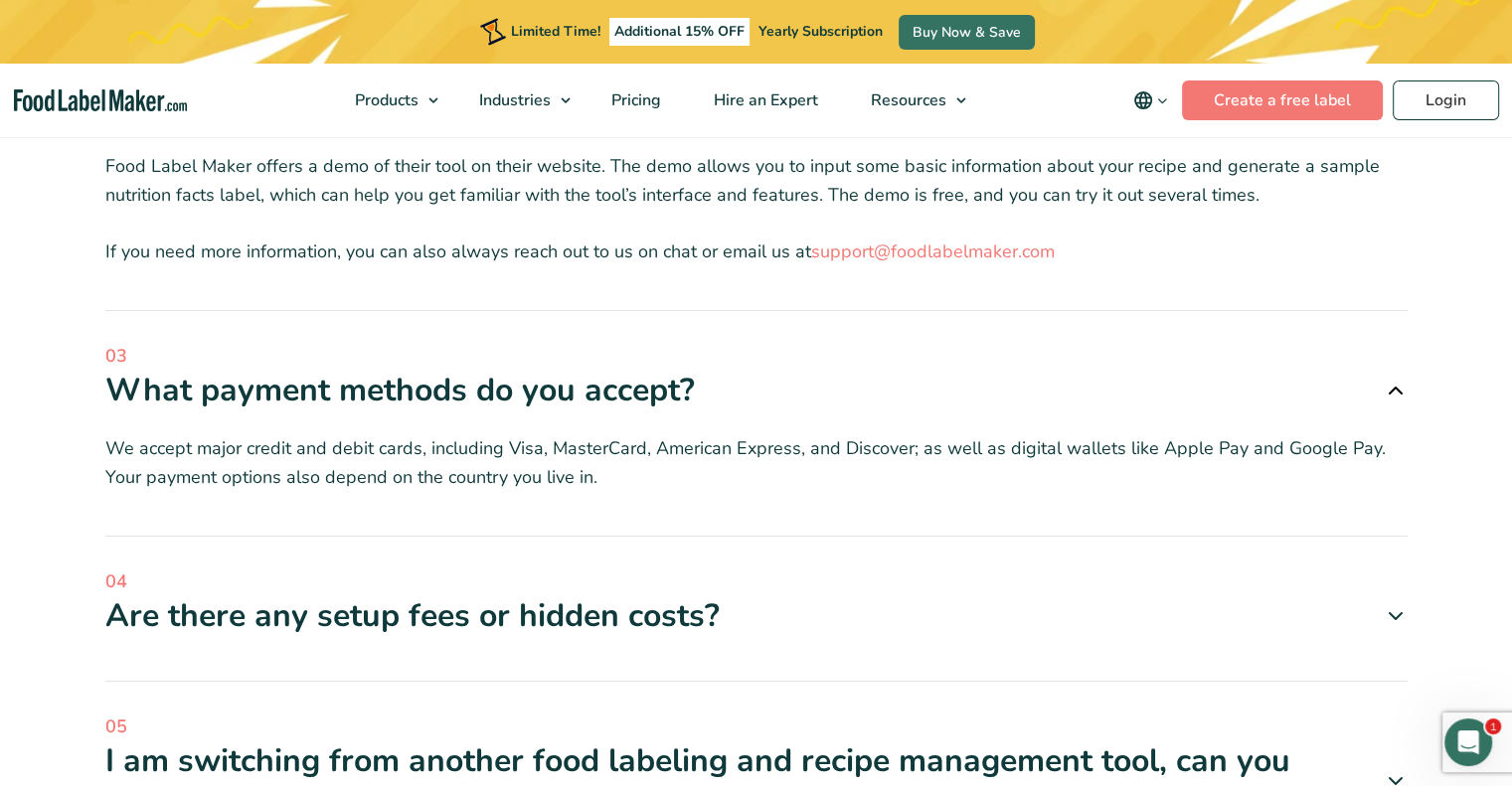 click on "Are there any setup fees or hidden costs?" at bounding box center (756, 616) 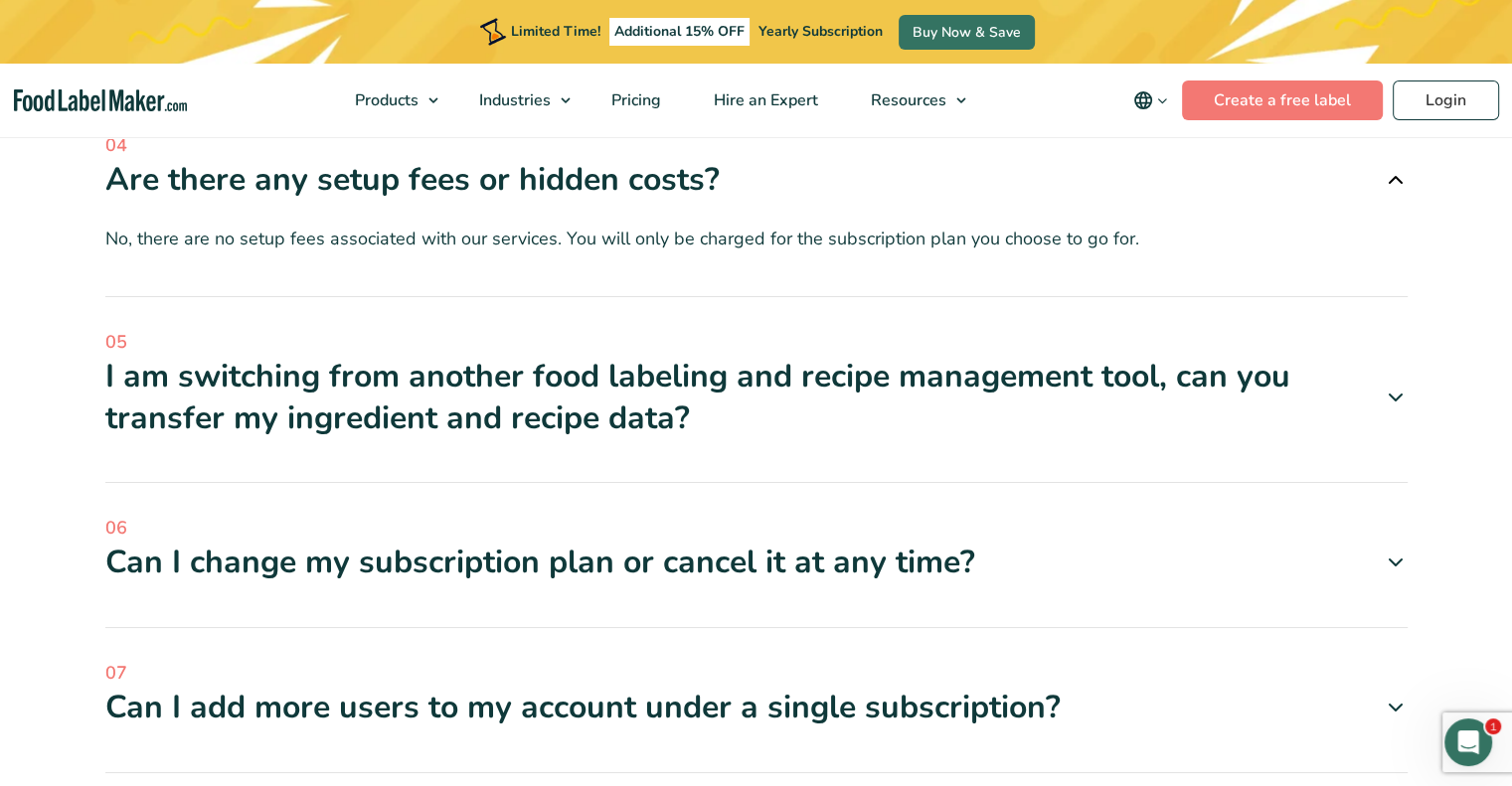 scroll, scrollTop: 6438, scrollLeft: 0, axis: vertical 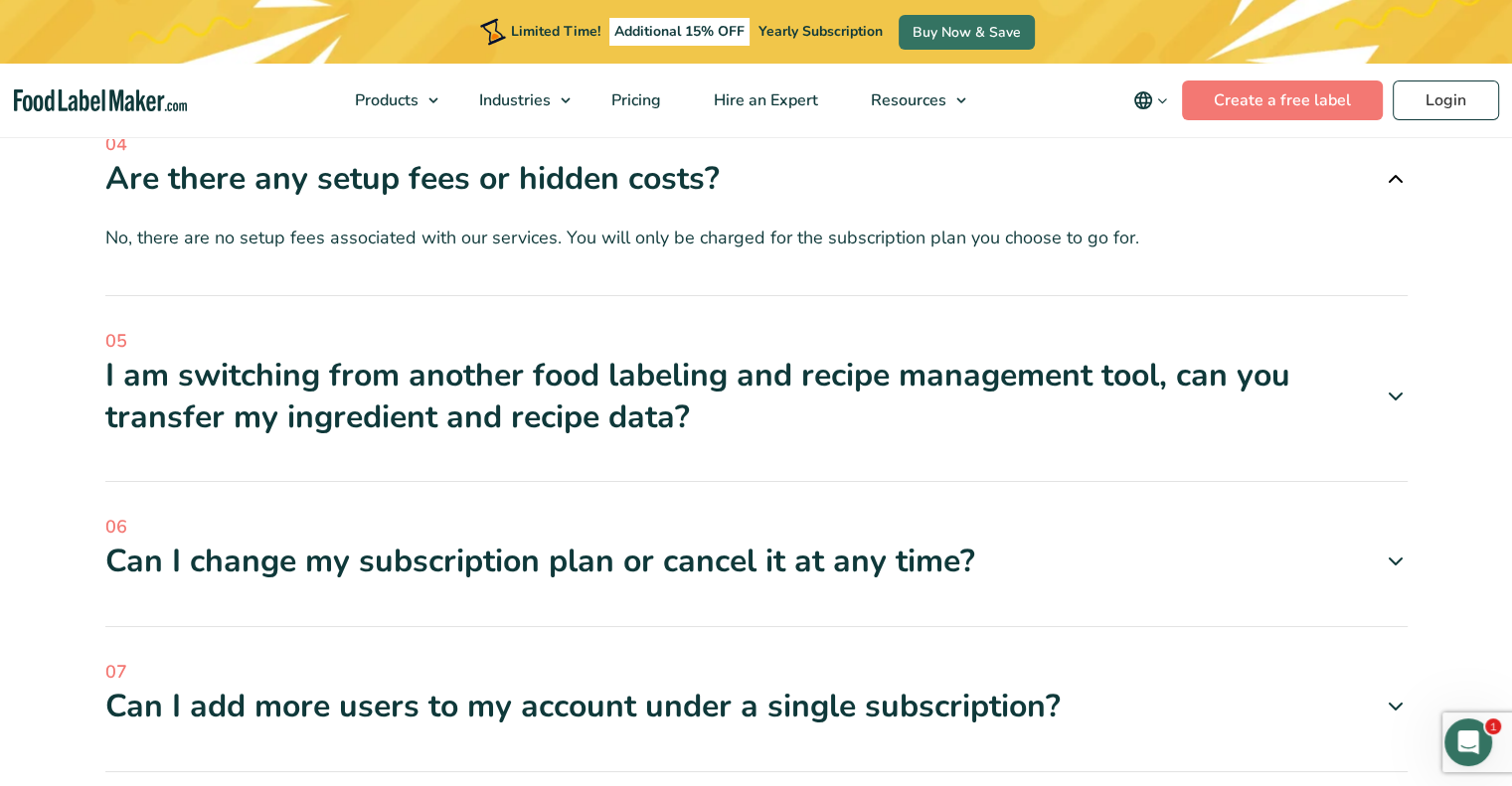 click on "I am switching from another food labeling and recipe management tool, can you transfer my ingredient and recipe data?" at bounding box center [756, 395] 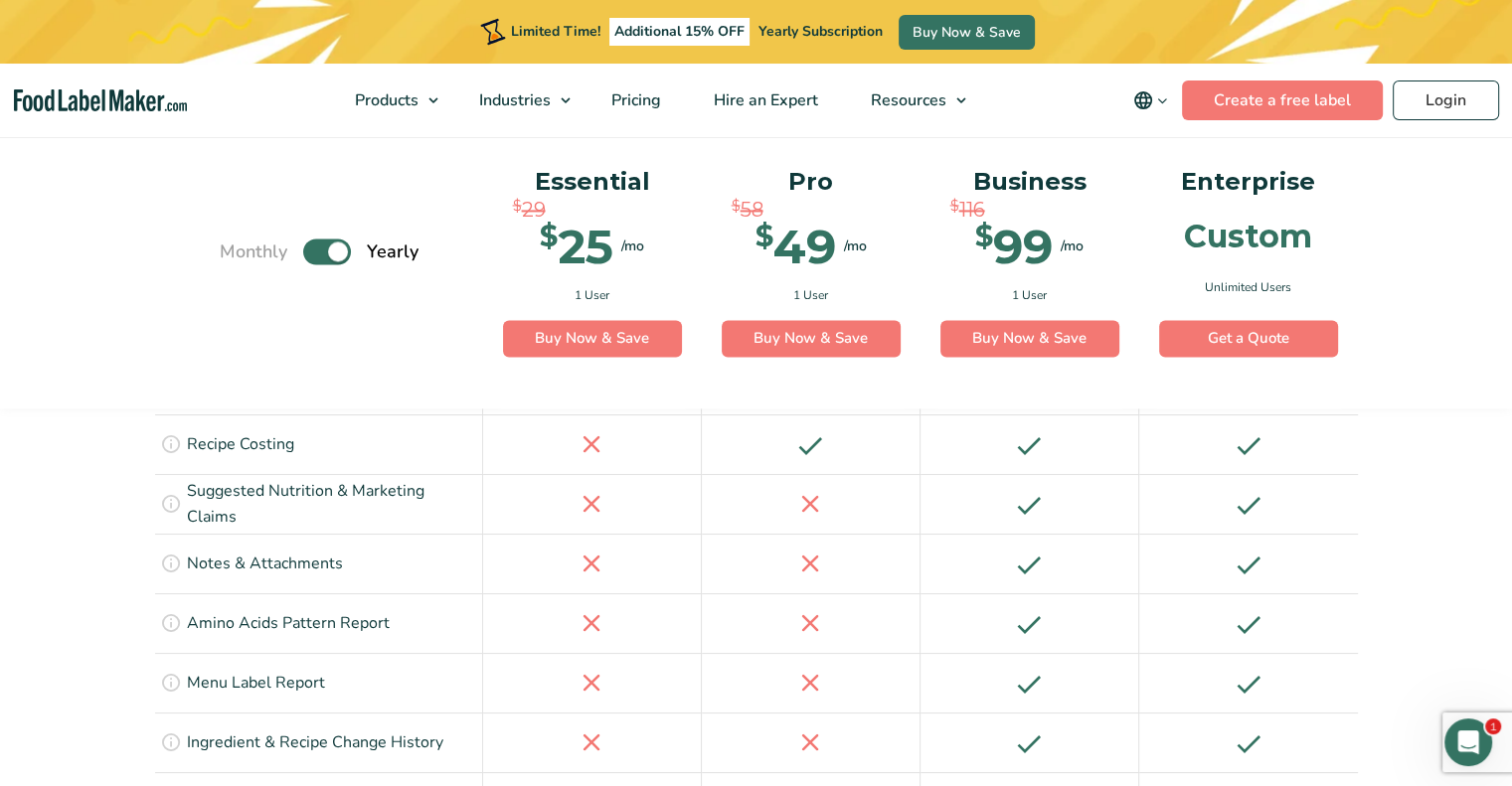 scroll, scrollTop: 3016, scrollLeft: 0, axis: vertical 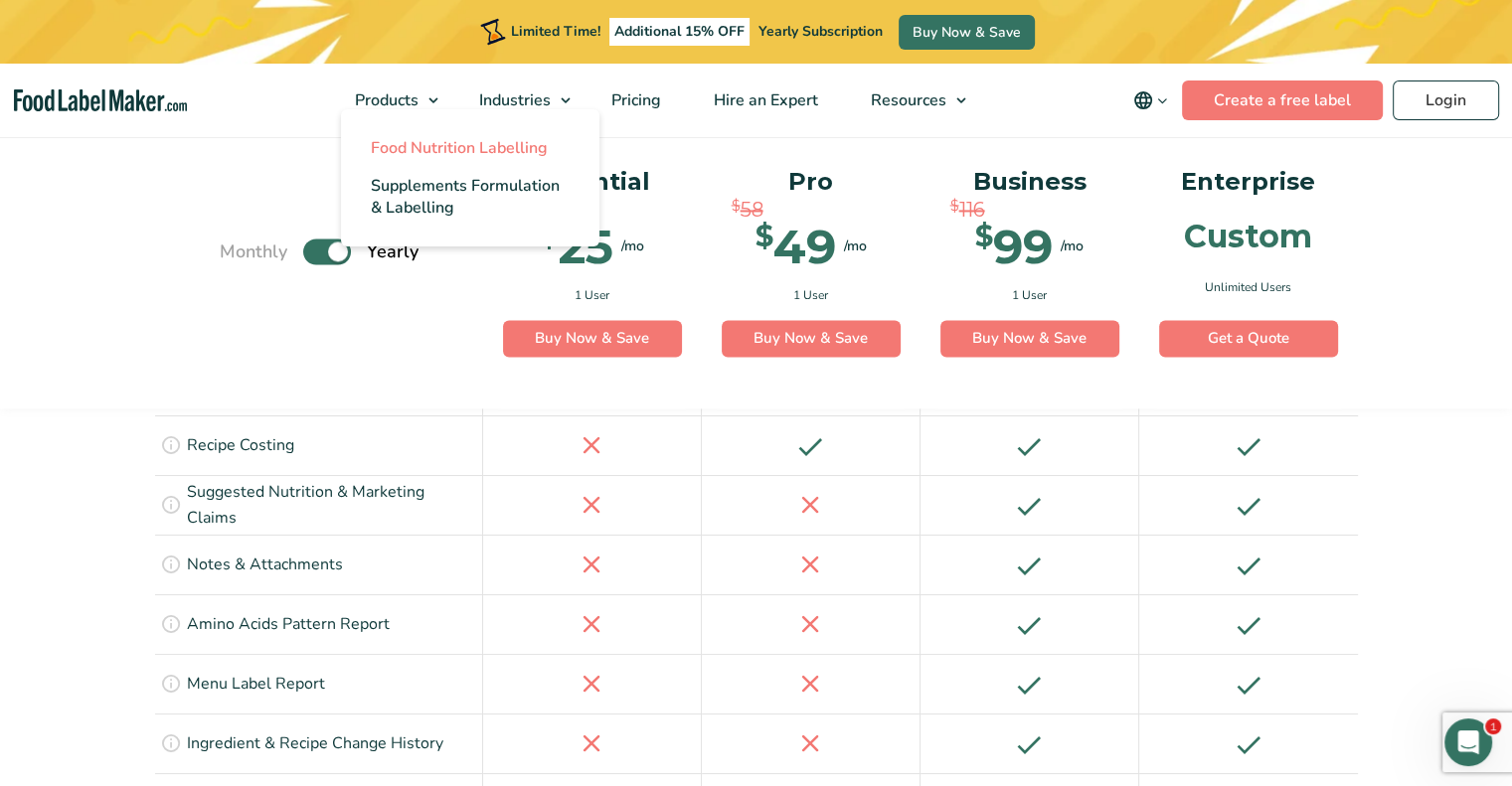 click on "Food Nutrition Labelling" at bounding box center [459, 148] 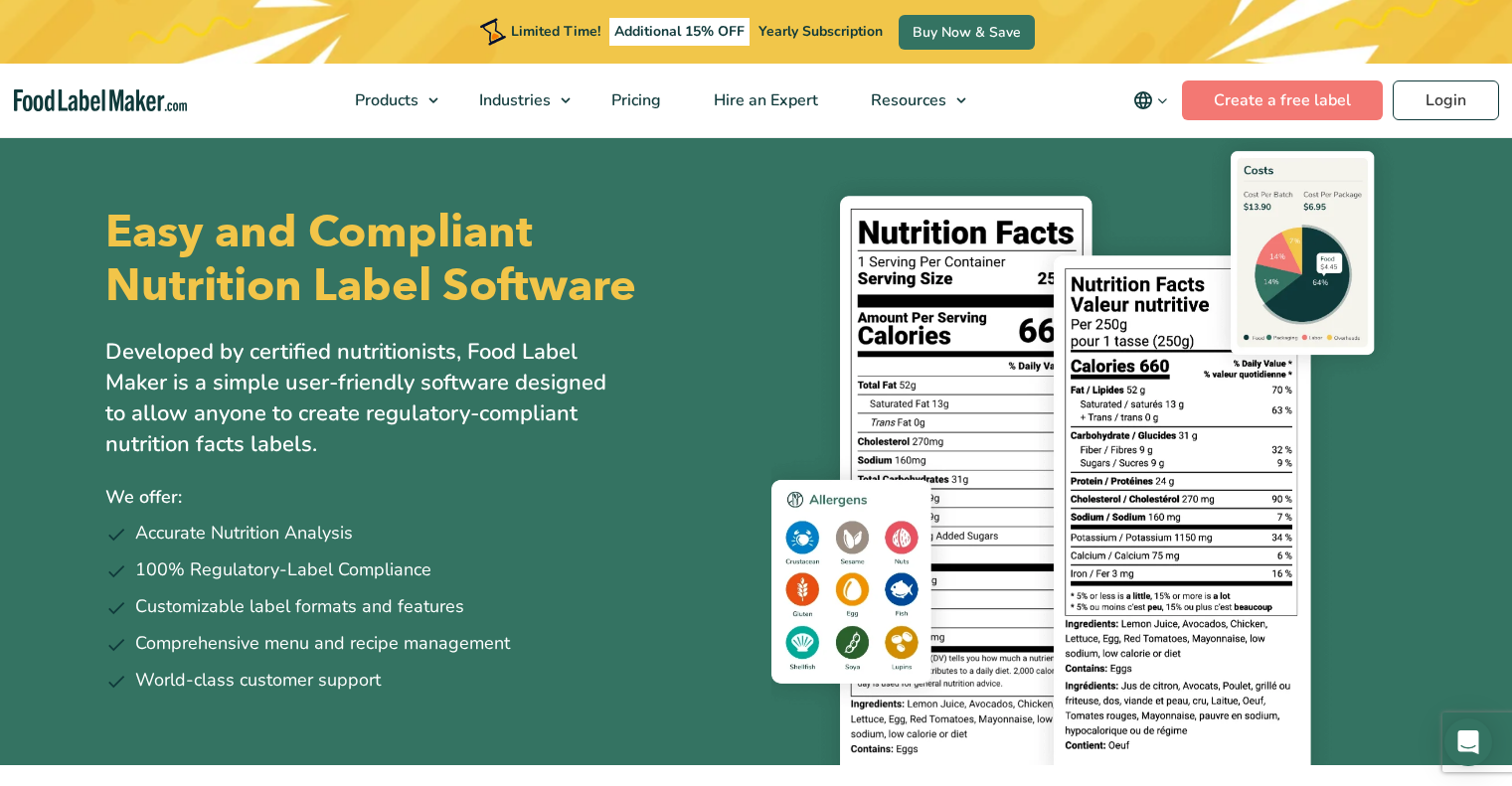 scroll, scrollTop: 146, scrollLeft: 0, axis: vertical 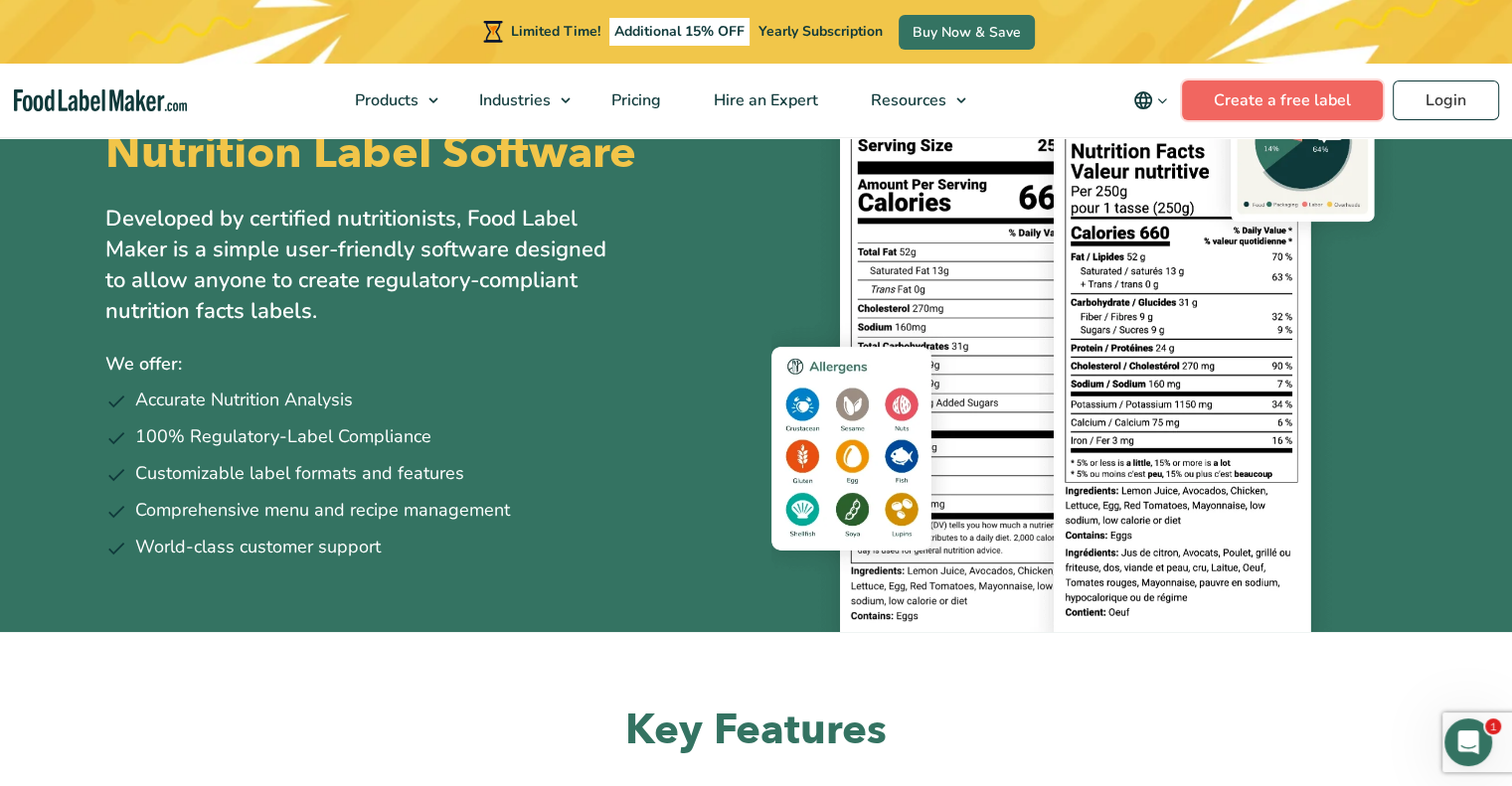 click on "Create a free label" at bounding box center (1282, 100) 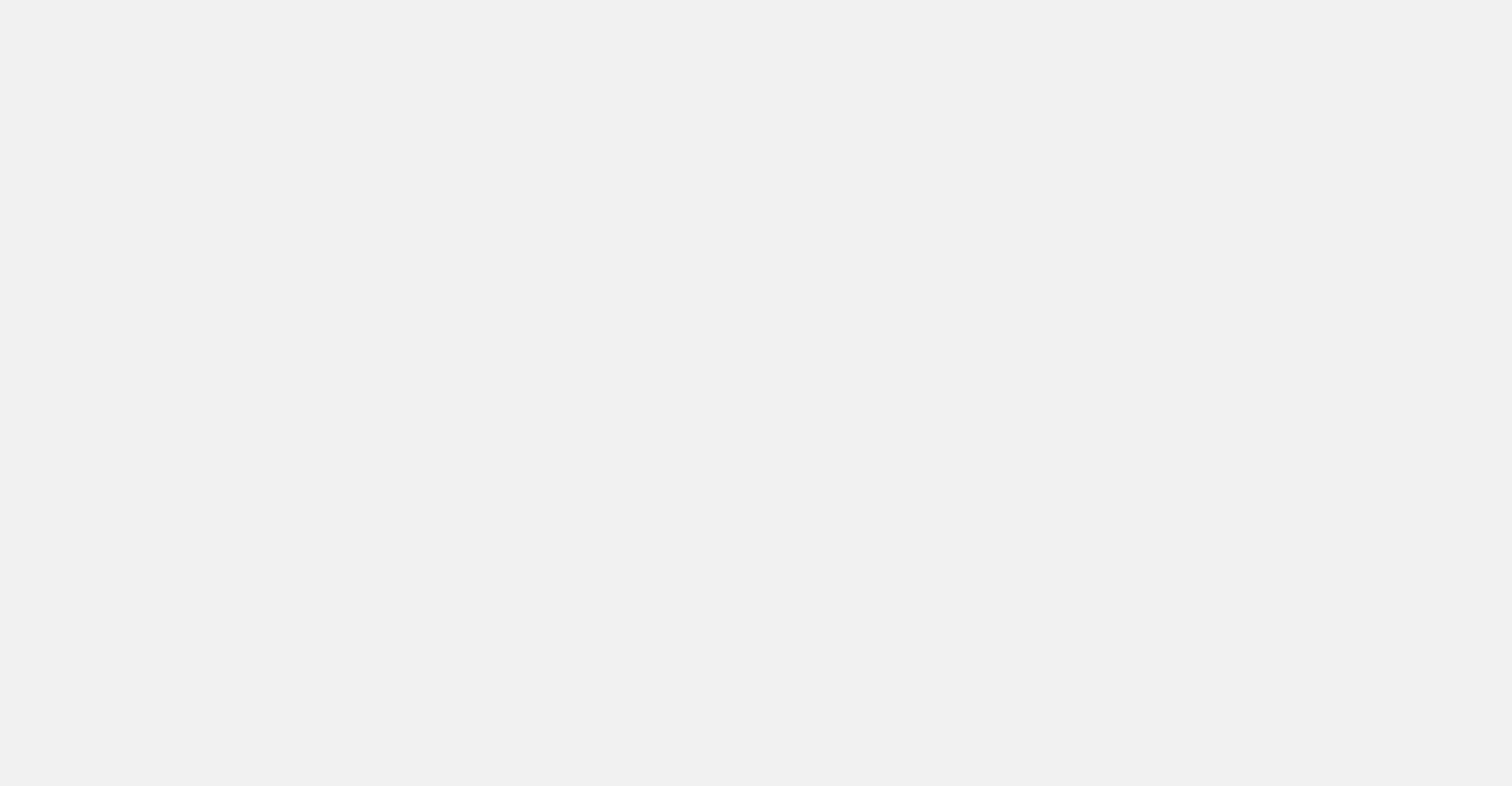 scroll, scrollTop: 0, scrollLeft: 0, axis: both 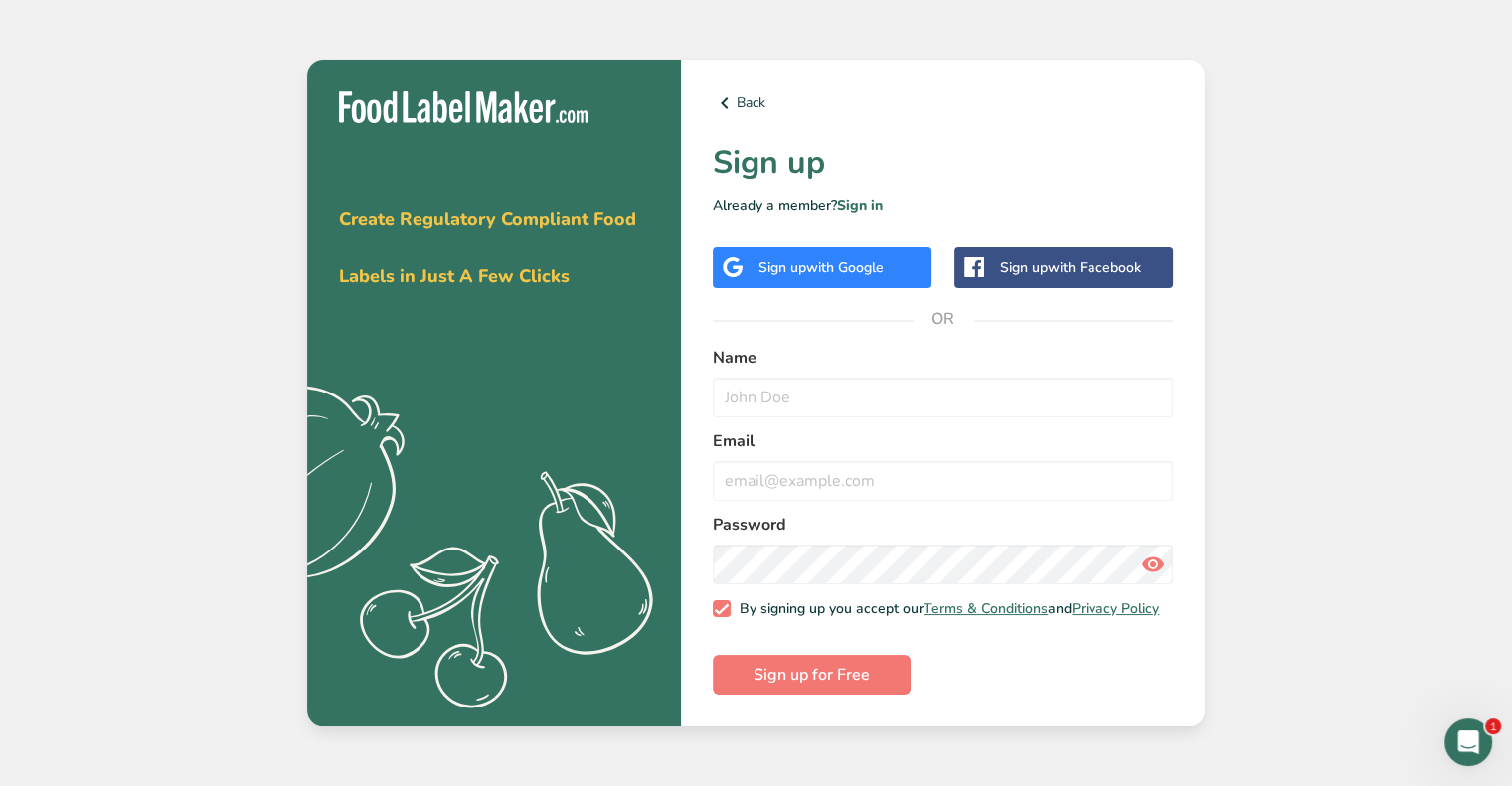 click on "Sign up  with Google" at bounding box center [822, 267] 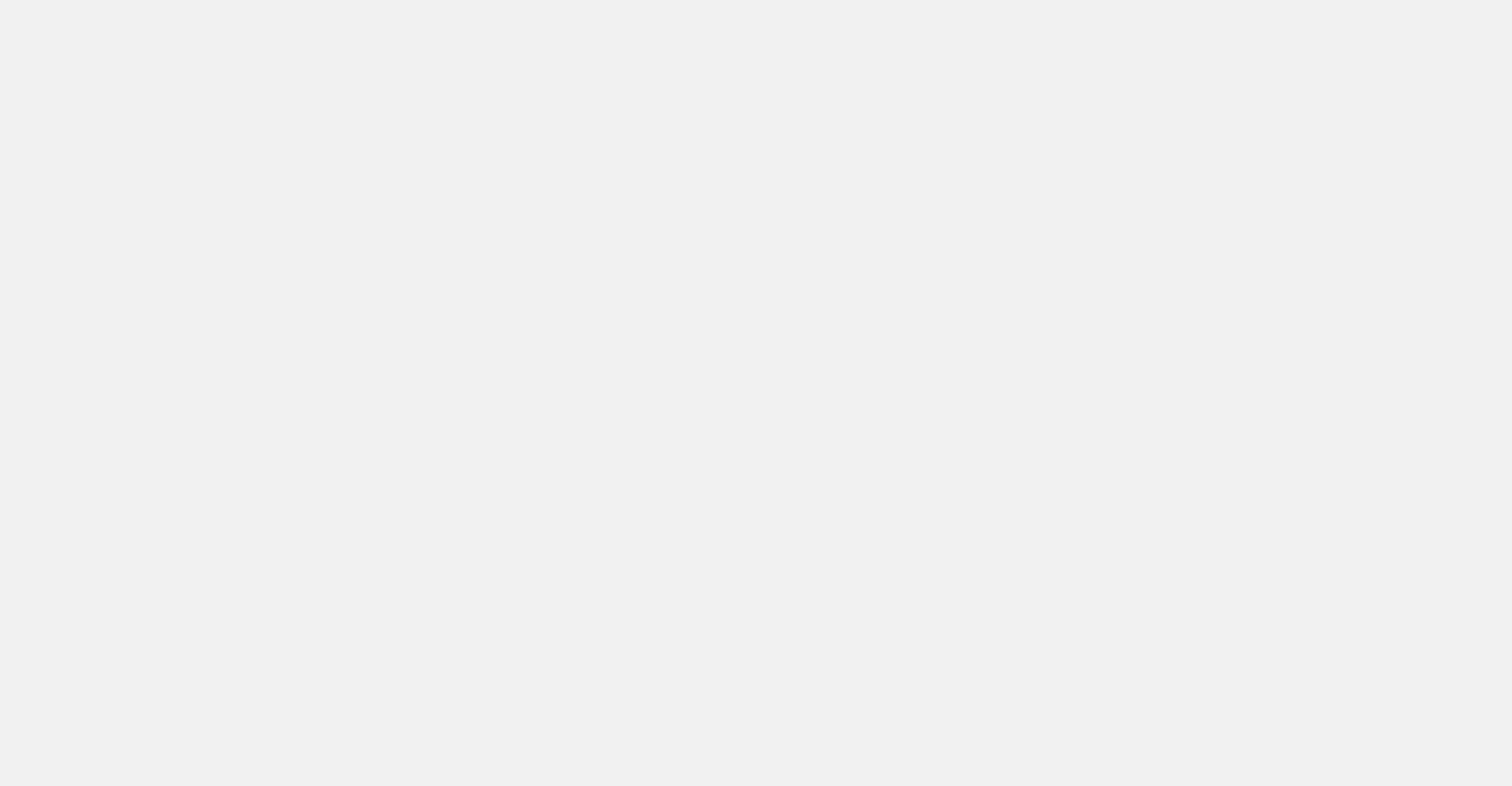 scroll, scrollTop: 0, scrollLeft: 0, axis: both 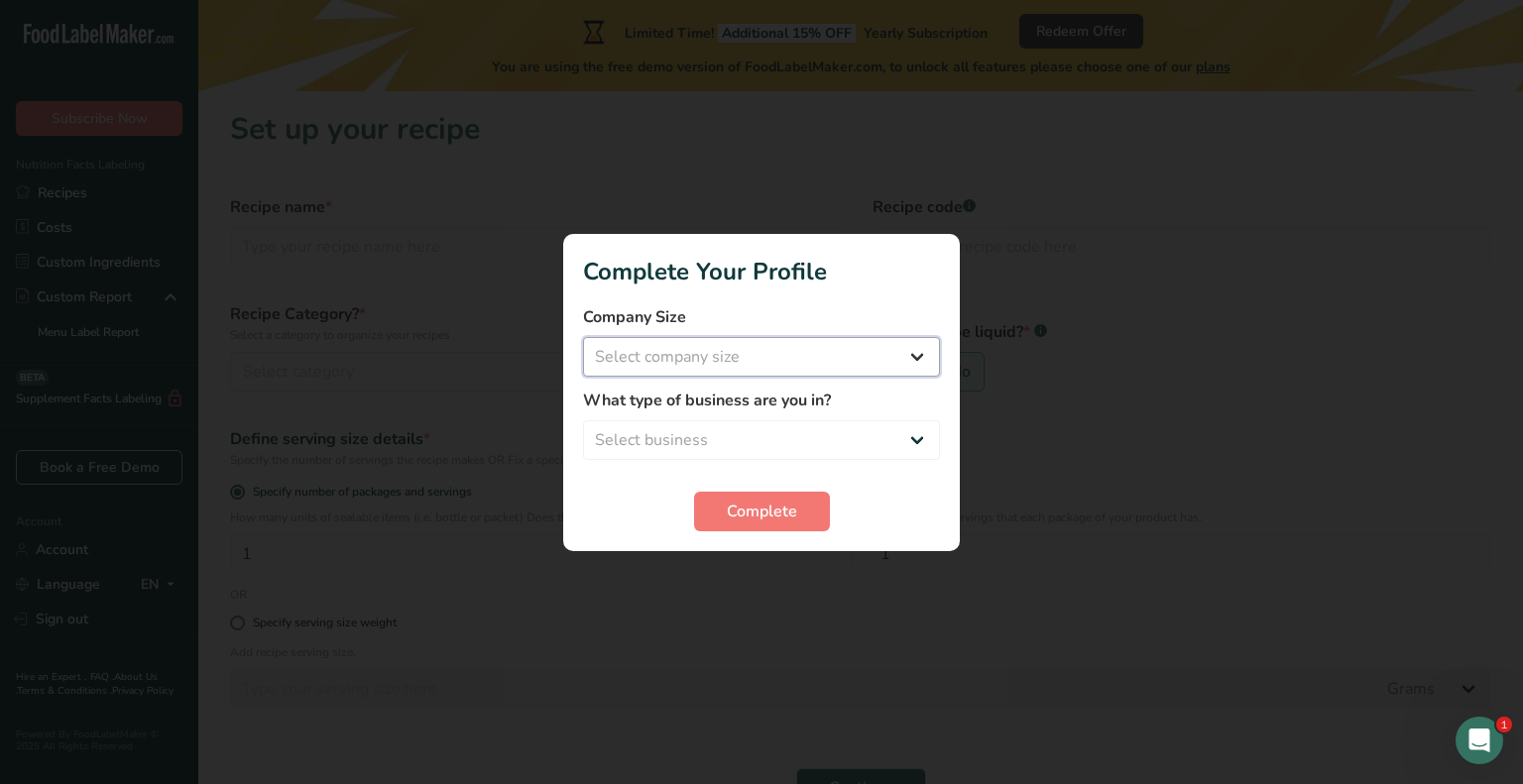 click on "Select company size
Fewer than 10 Employees
10 to 50 Employees
51 to 500 Employees
Over 500 Employees" at bounding box center [762, 357] 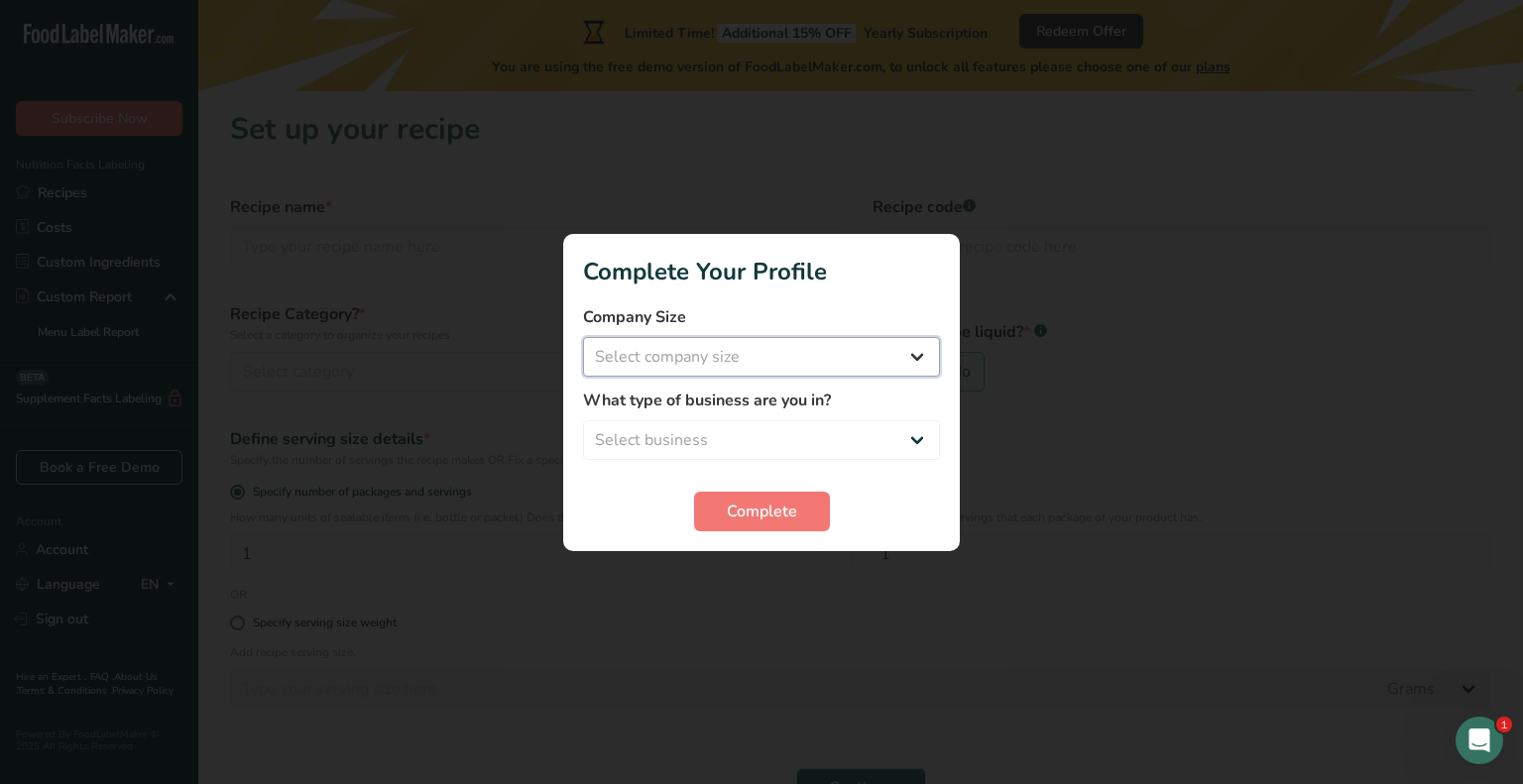 select on "1" 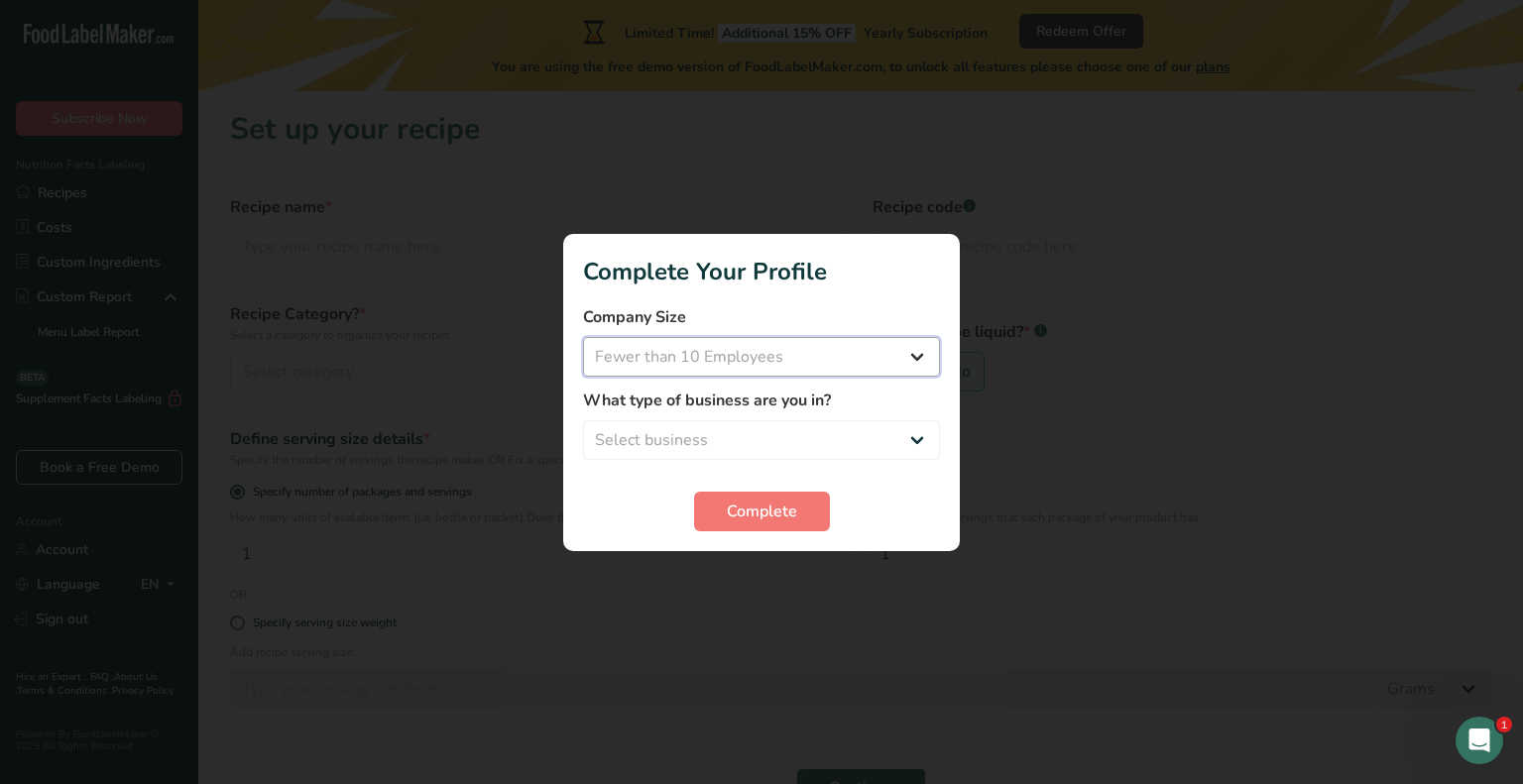 click on "Select company size
Fewer than 10 Employees
10 to 50 Employees
51 to 500 Employees
Over 500 Employees" at bounding box center (762, 357) 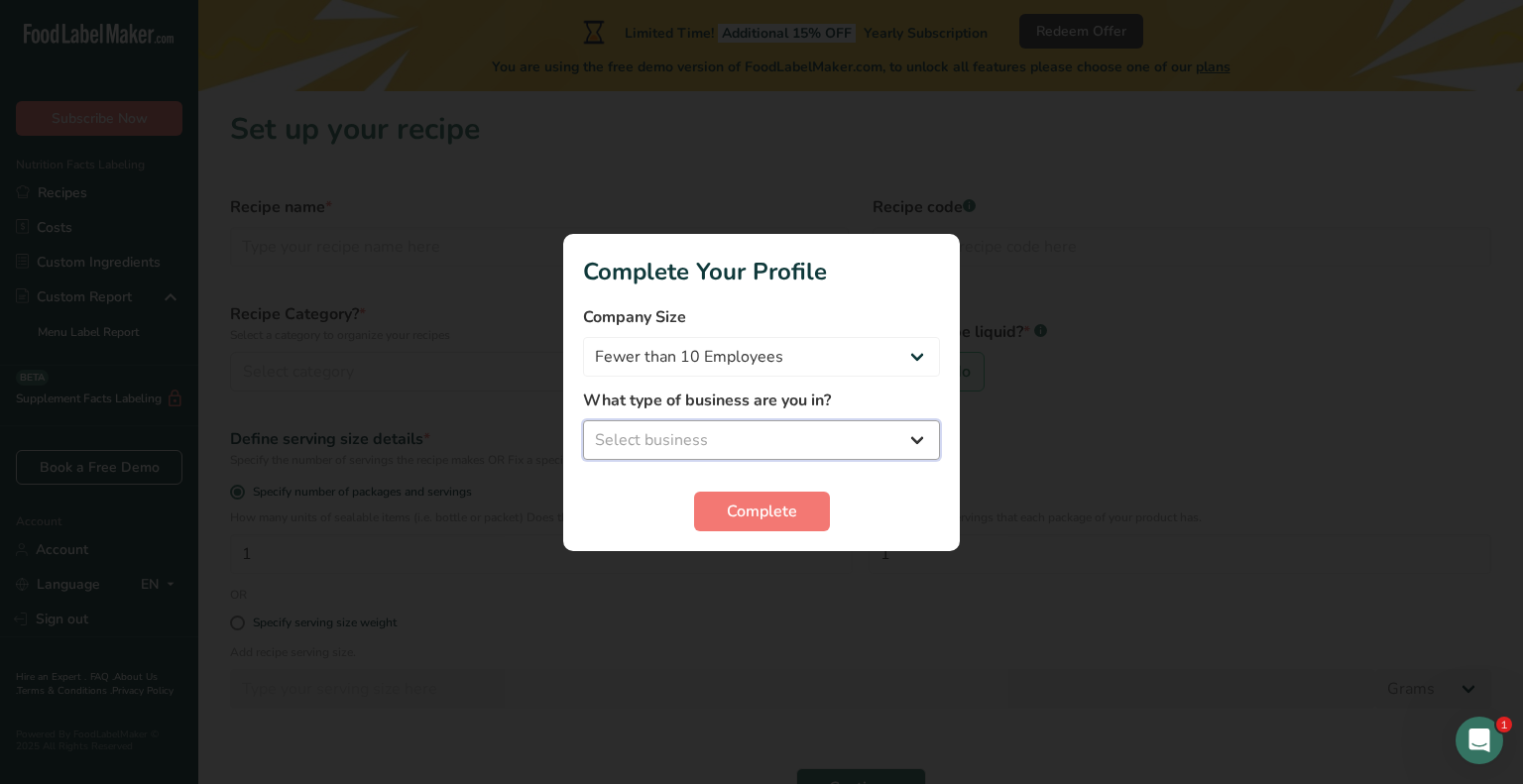 click on "Select business
Packaged Food Manufacturer
Restaurant & Cafe
Bakery
Meal Plans & Catering Company
Nutritionist
Food Blogger
Personal Trainer
Other" at bounding box center [762, 440] 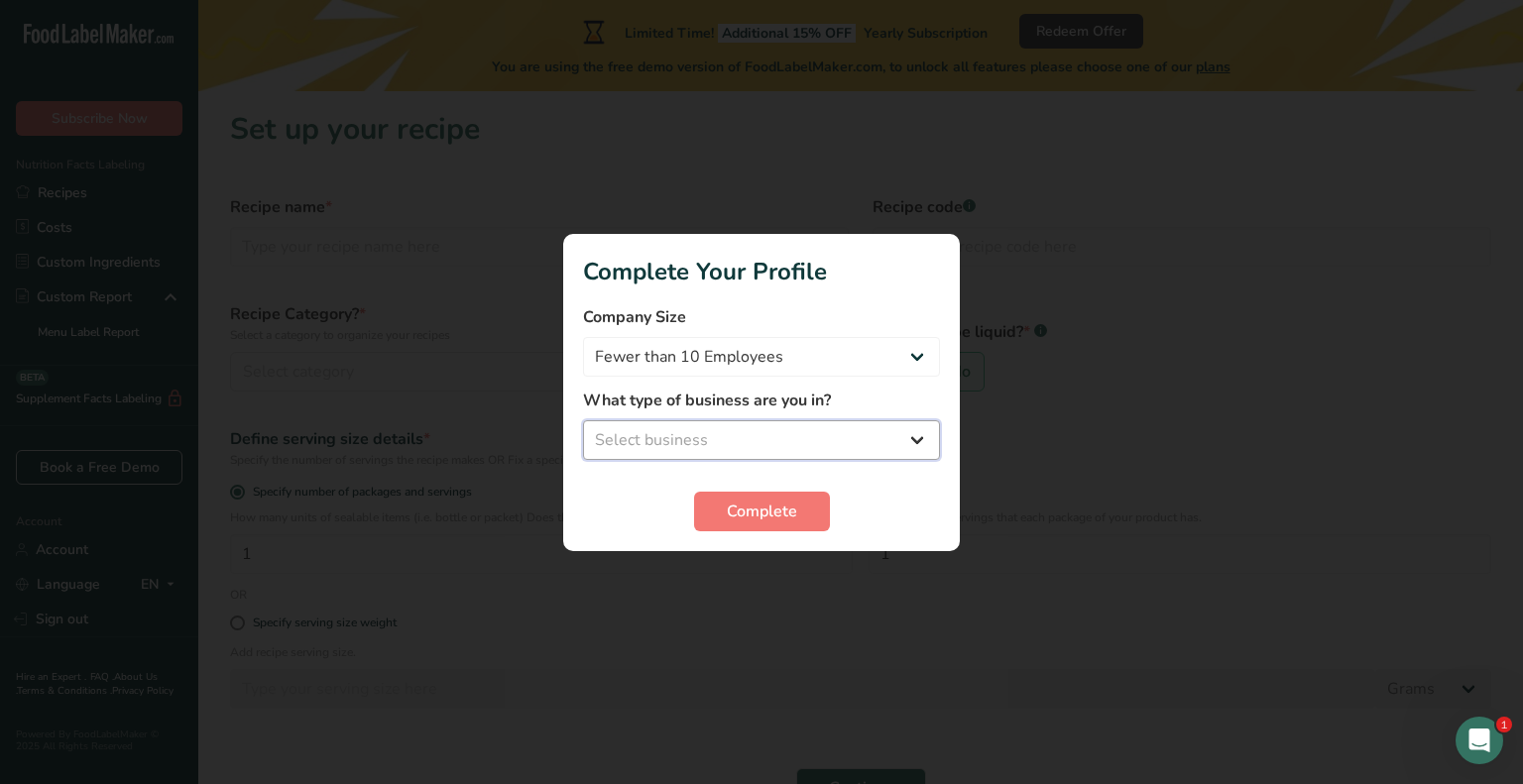 select on "2" 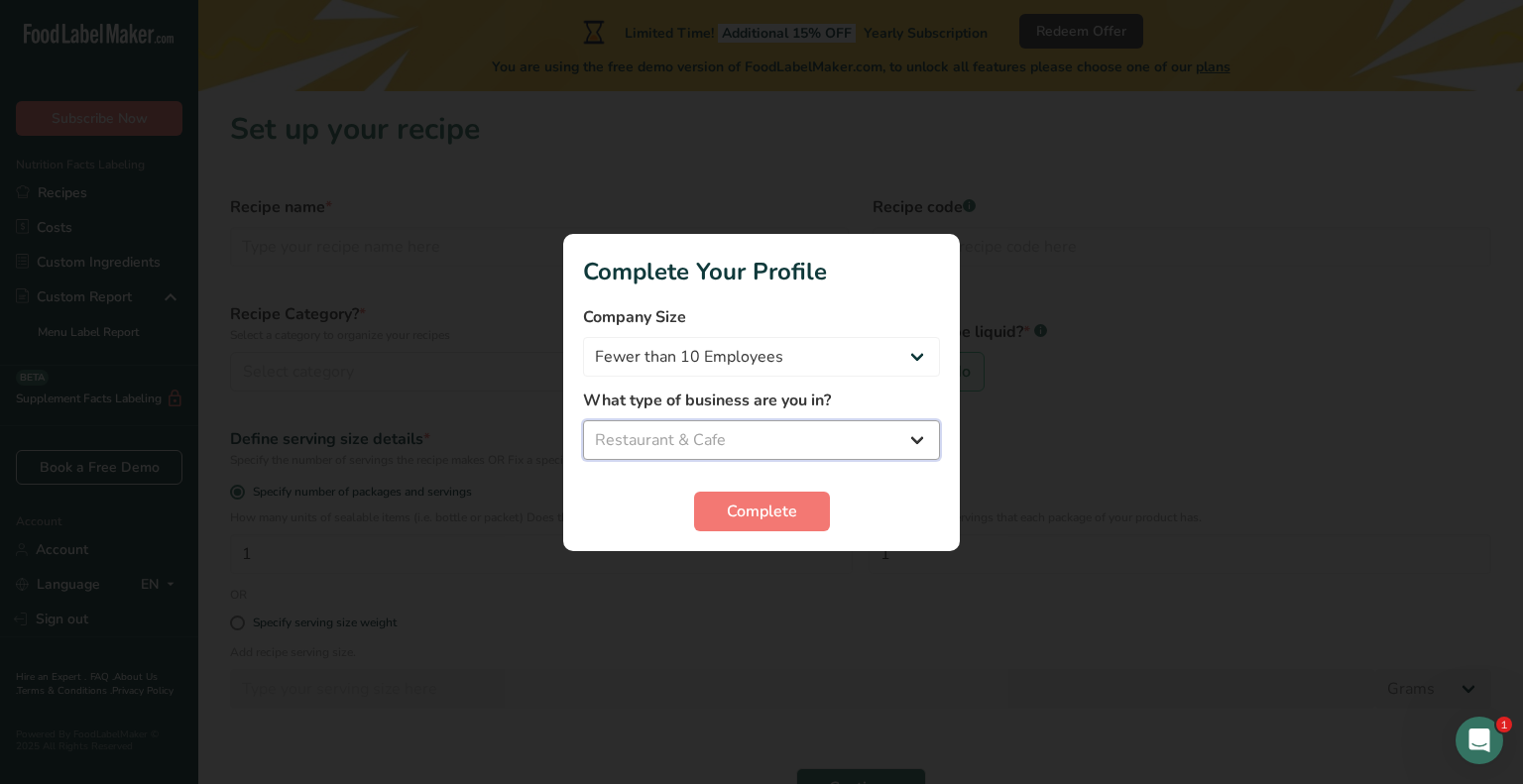 click on "Select business
Packaged Food Manufacturer
Restaurant & Cafe
Bakery
Meal Plans & Catering Company
Nutritionist
Food Blogger
Personal Trainer
Other" at bounding box center [762, 440] 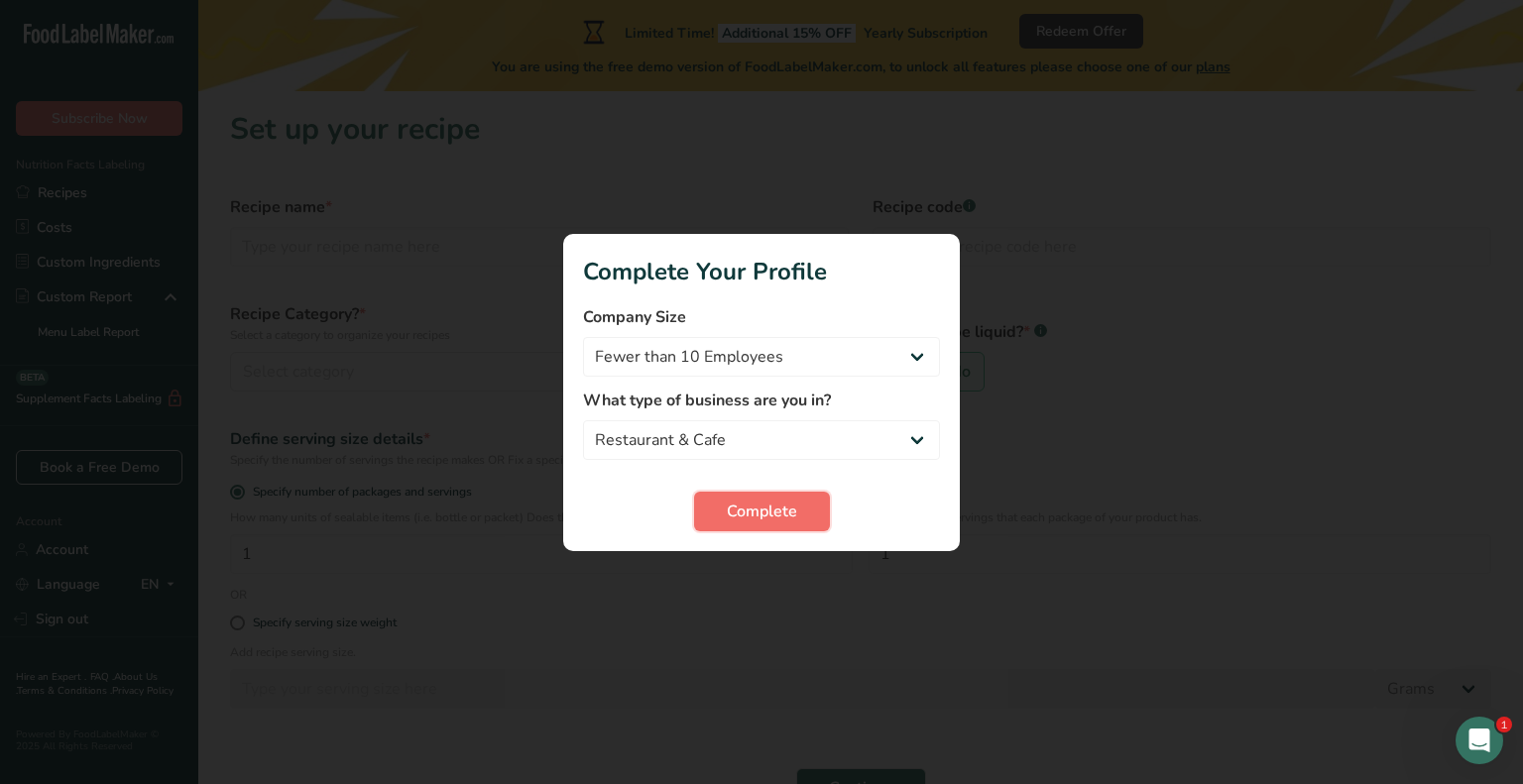 click on "Complete" at bounding box center (762, 511) 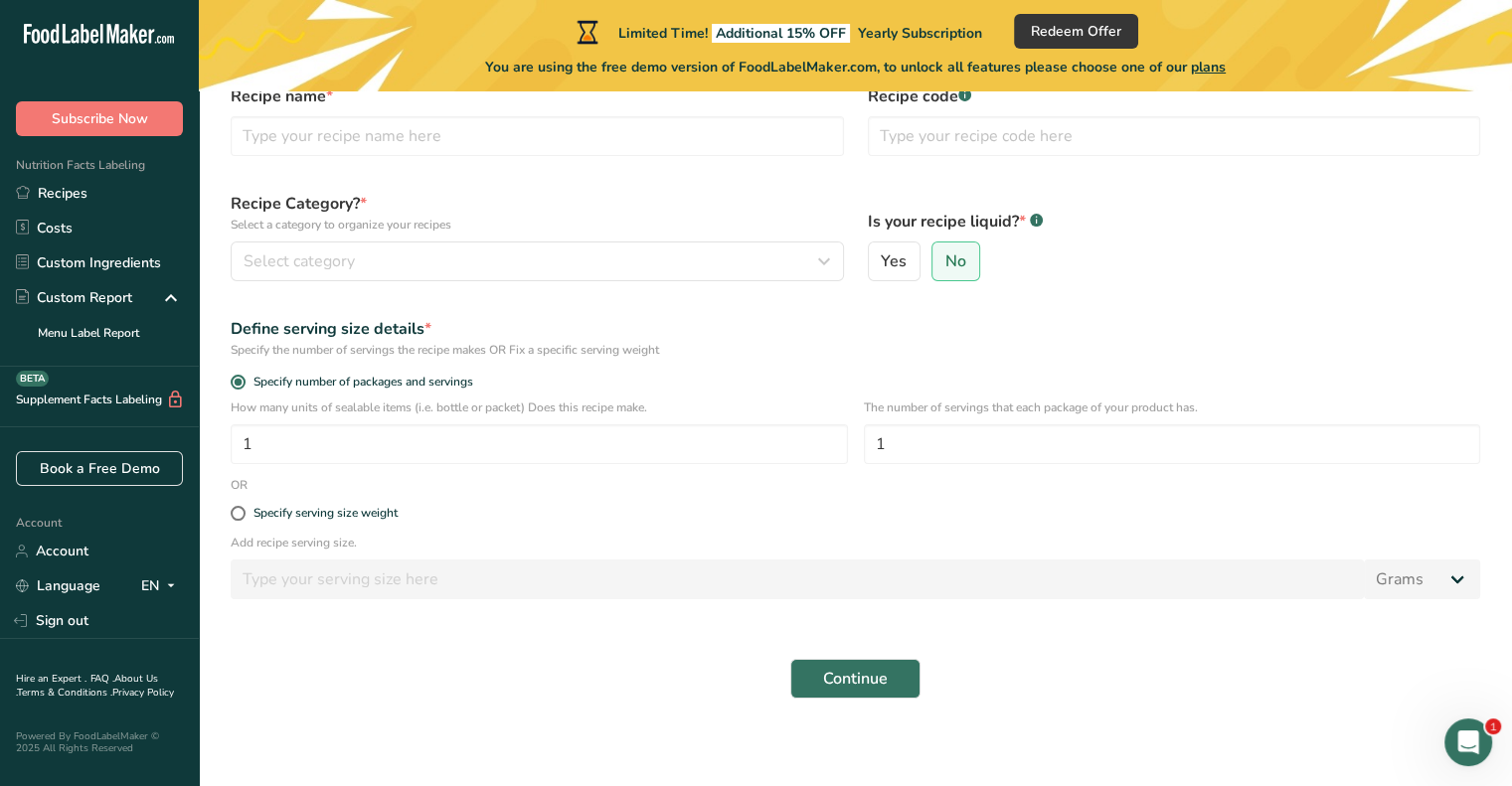scroll, scrollTop: 0, scrollLeft: 0, axis: both 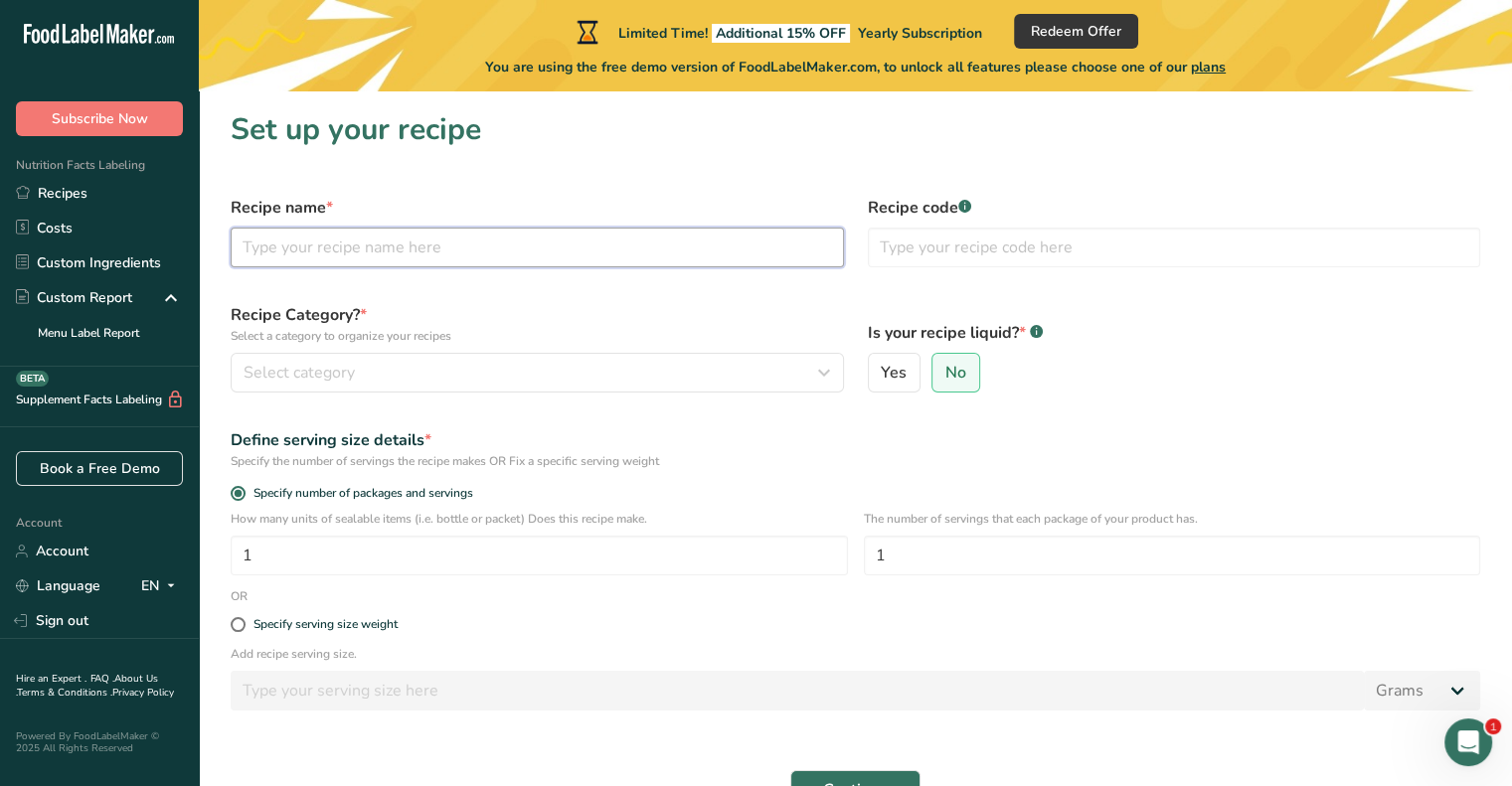 click at bounding box center (537, 247) 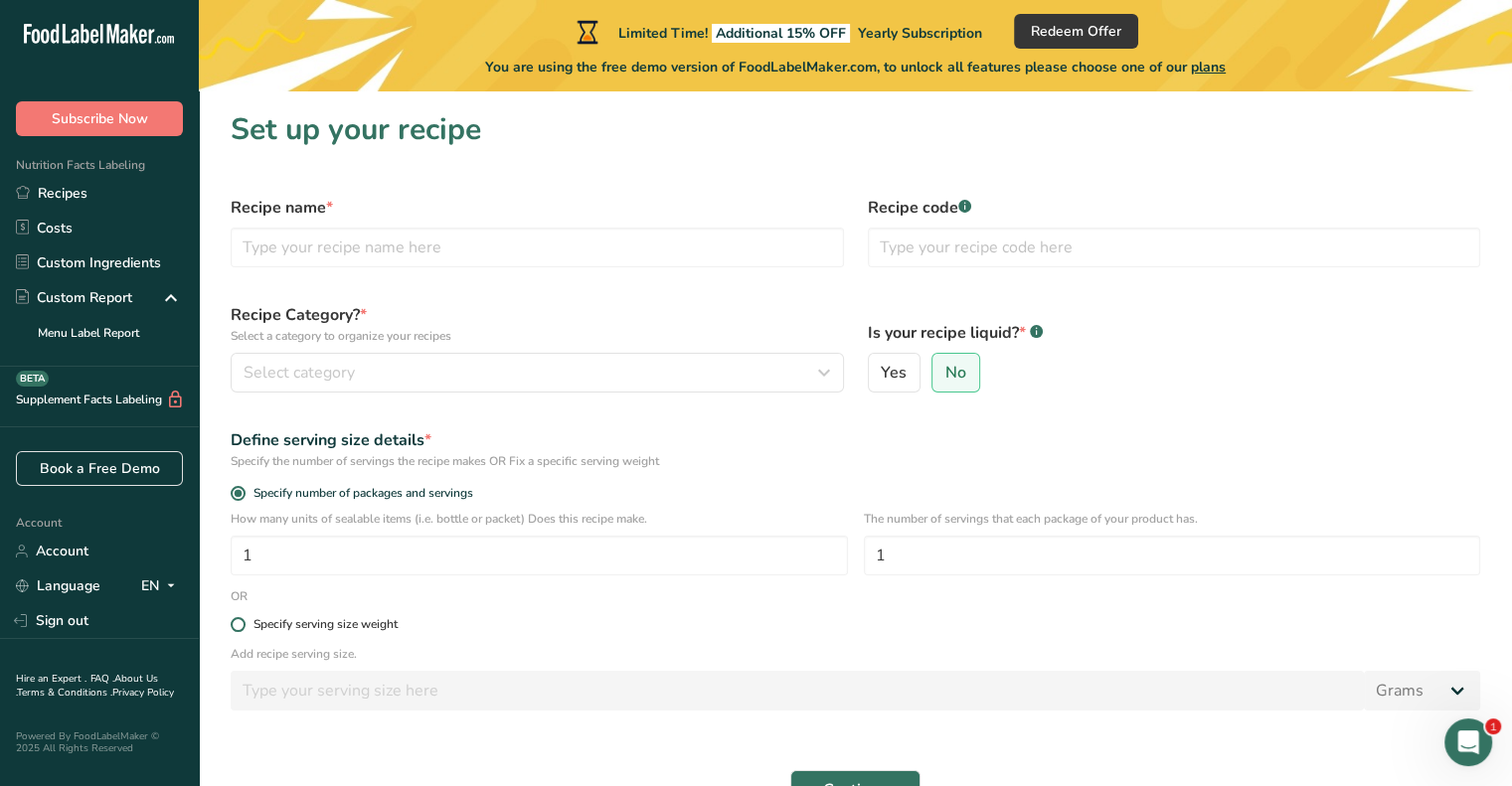 click on "Specify serving size weight" at bounding box center (325, 624) 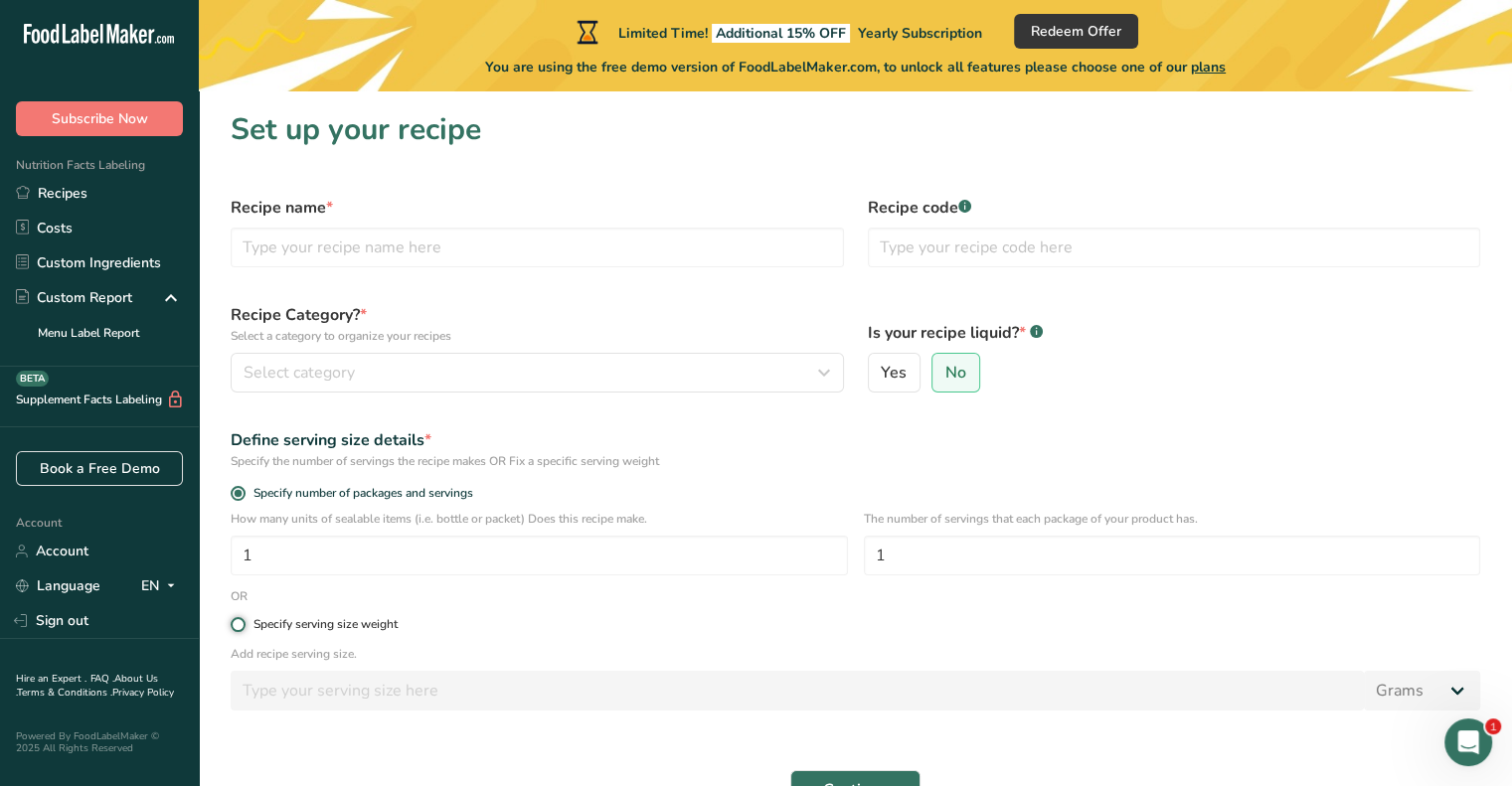 click on "Specify serving size weight" at bounding box center [237, 624] 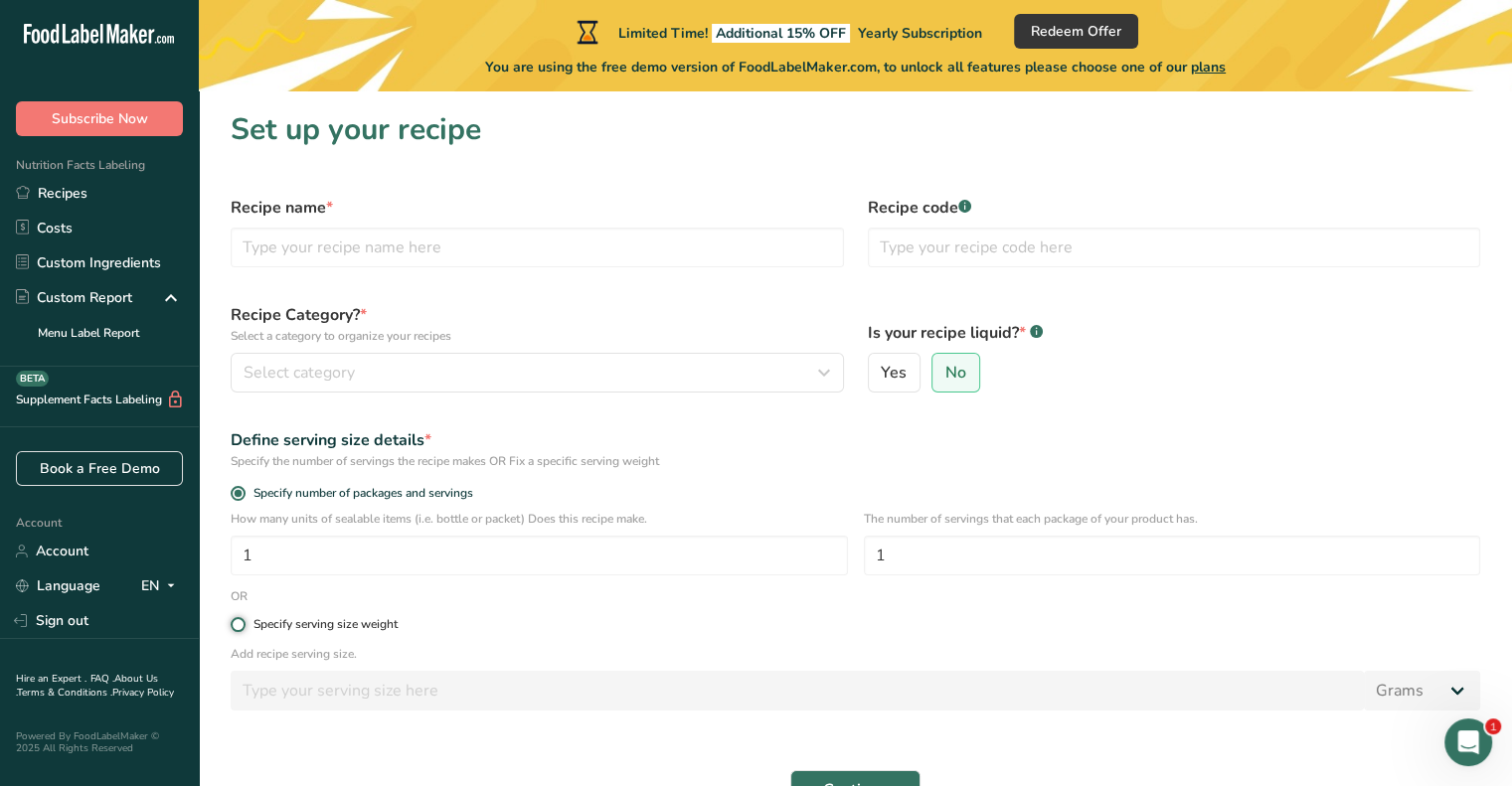 radio on "true" 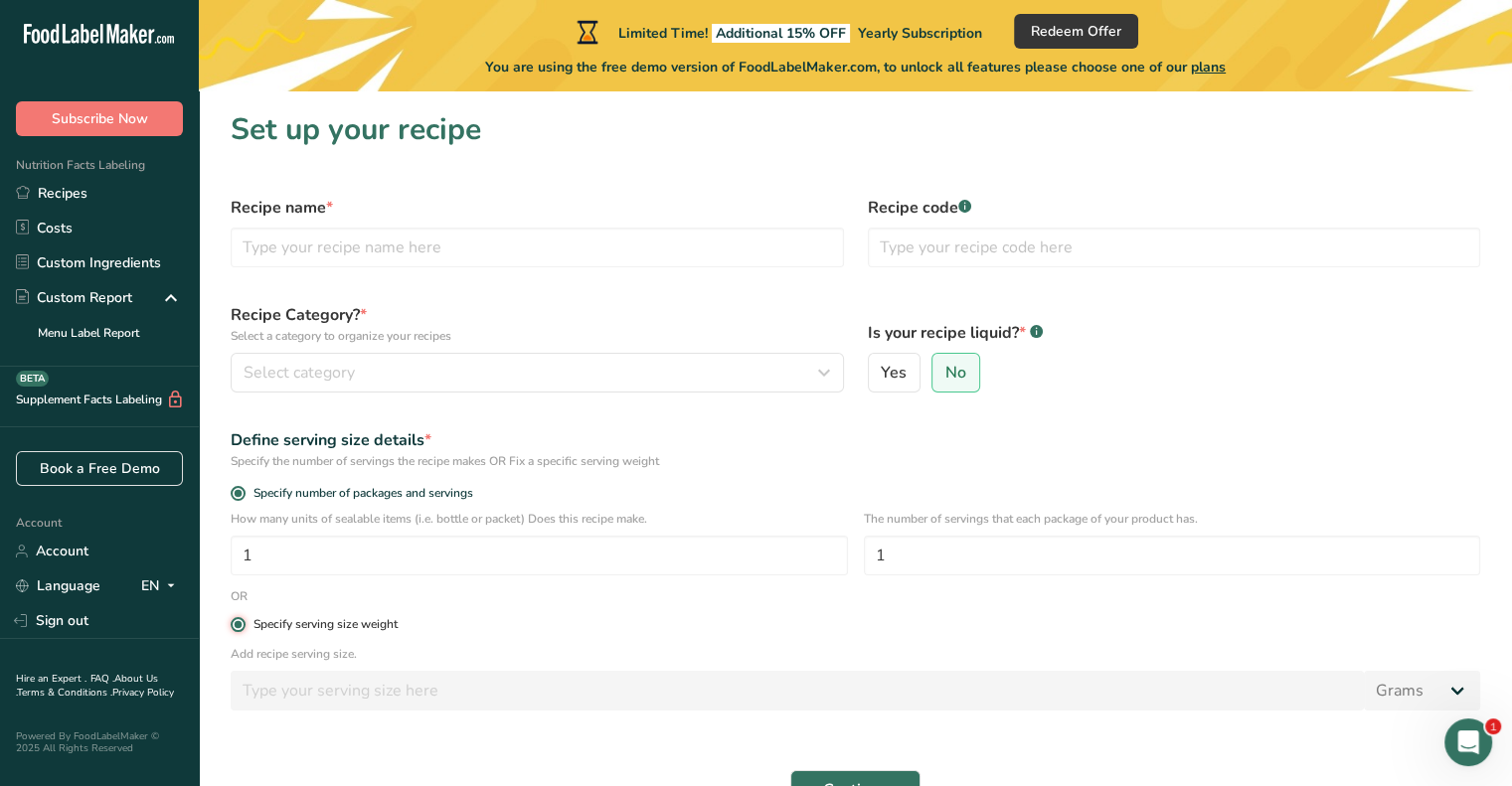 radio on "false" 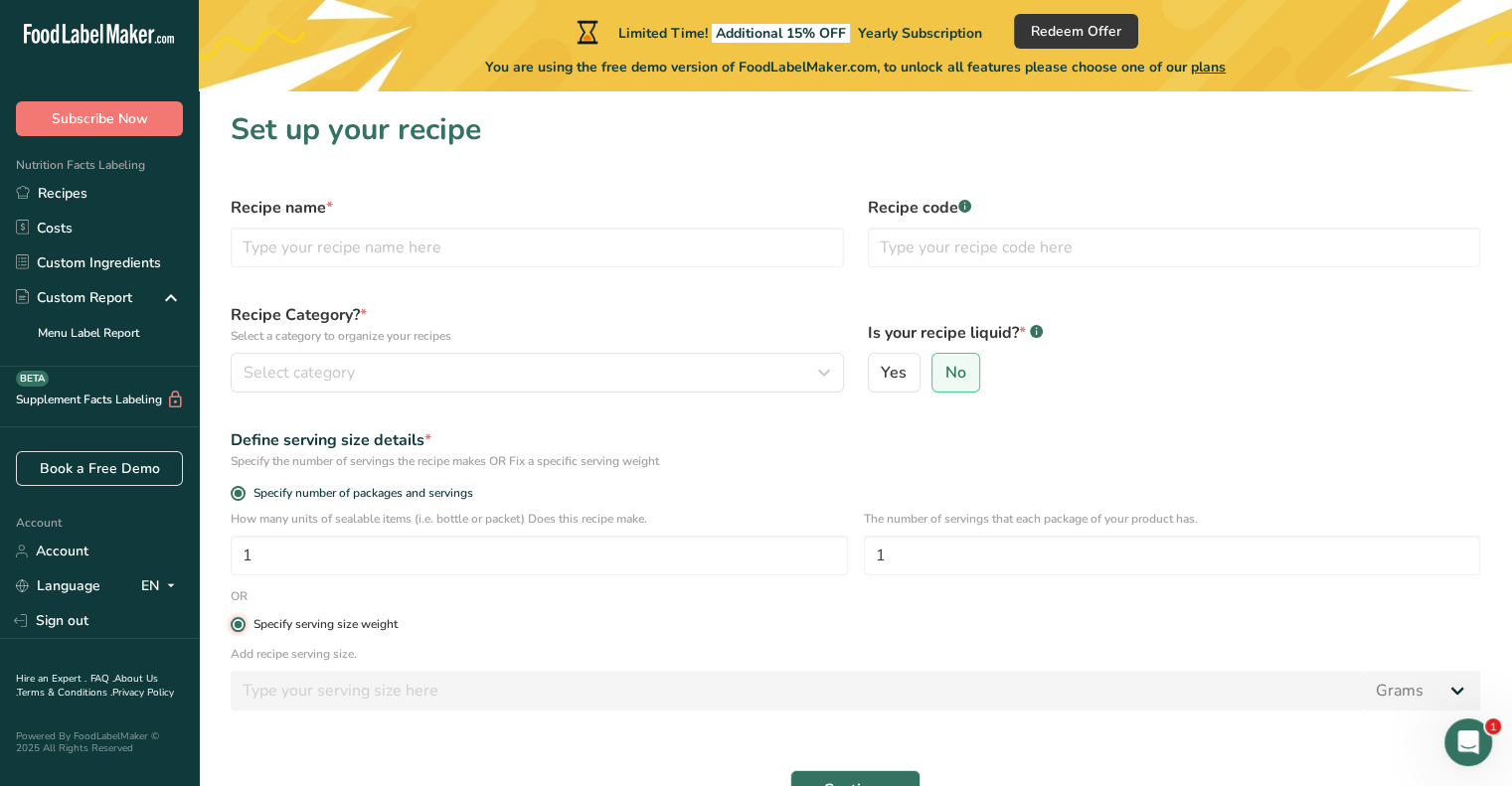 type 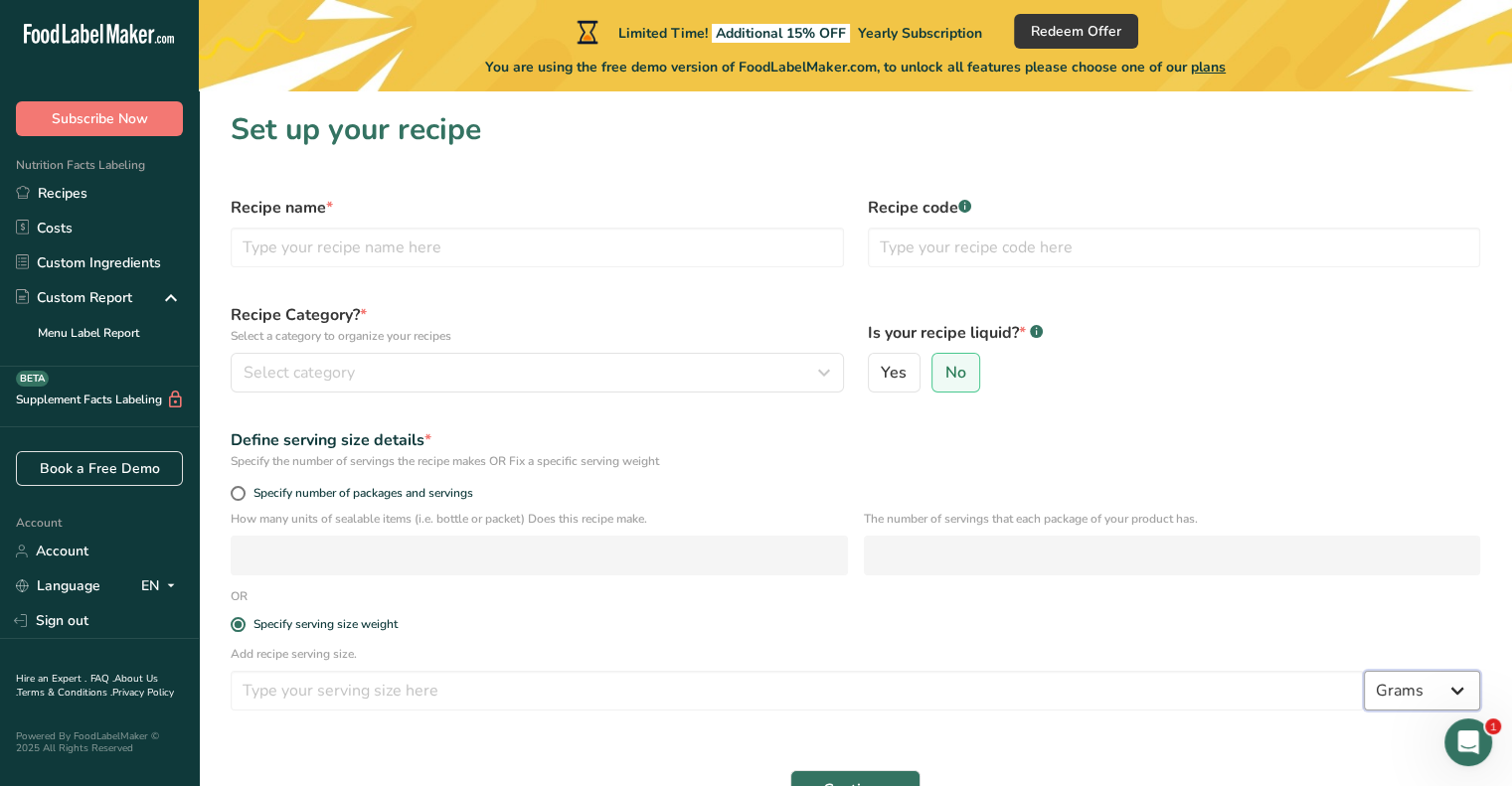 click on "Grams
kg
mg
mcg
lb
oz
l
mL
fl oz
tbsp
tsp
cup
qt
gallon" at bounding box center [1422, 691] 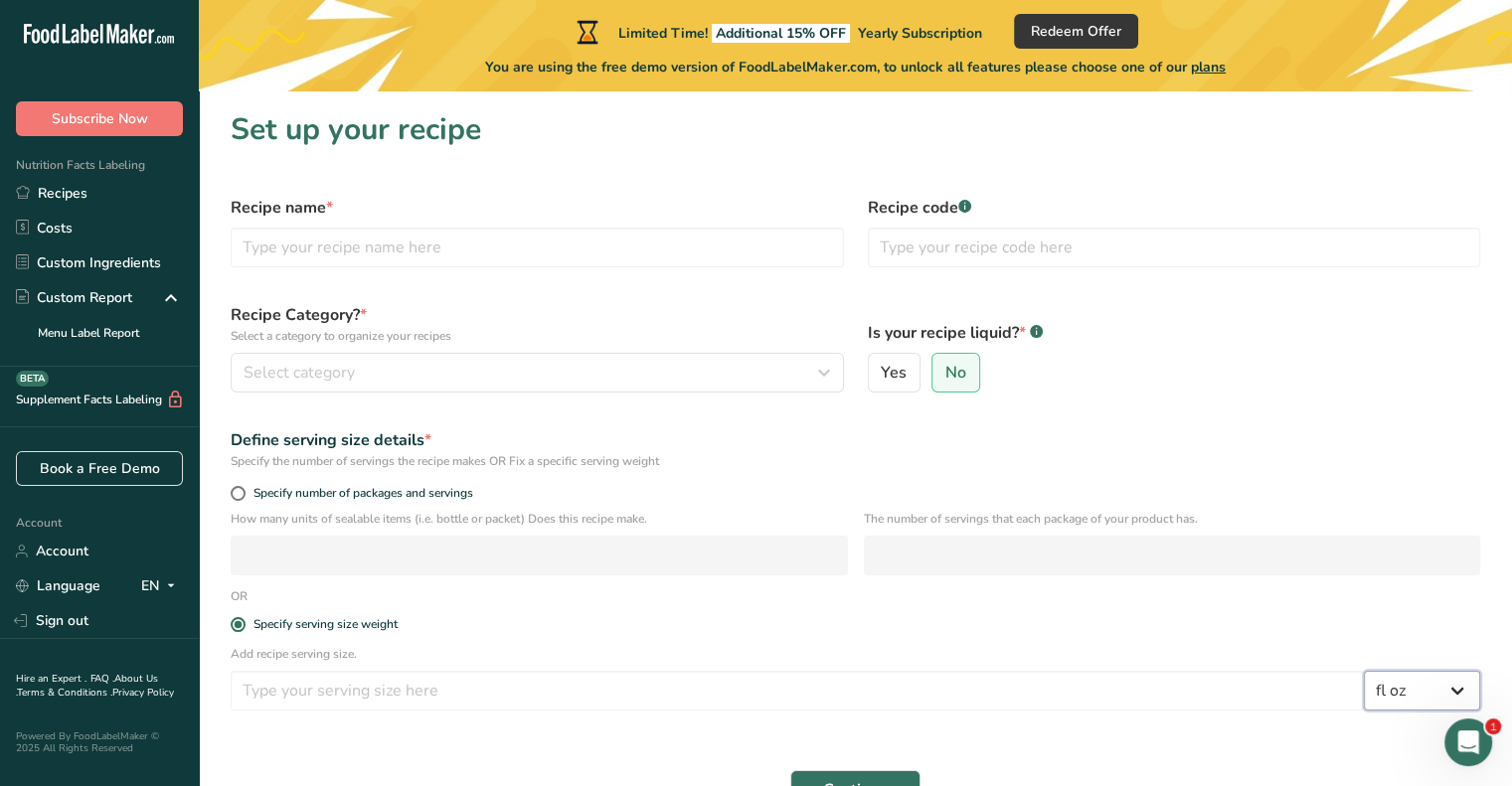click on "Grams
kg
mg
mcg
lb
oz
l
mL
fl oz
tbsp
tsp
cup
qt
gallon" at bounding box center [1422, 691] 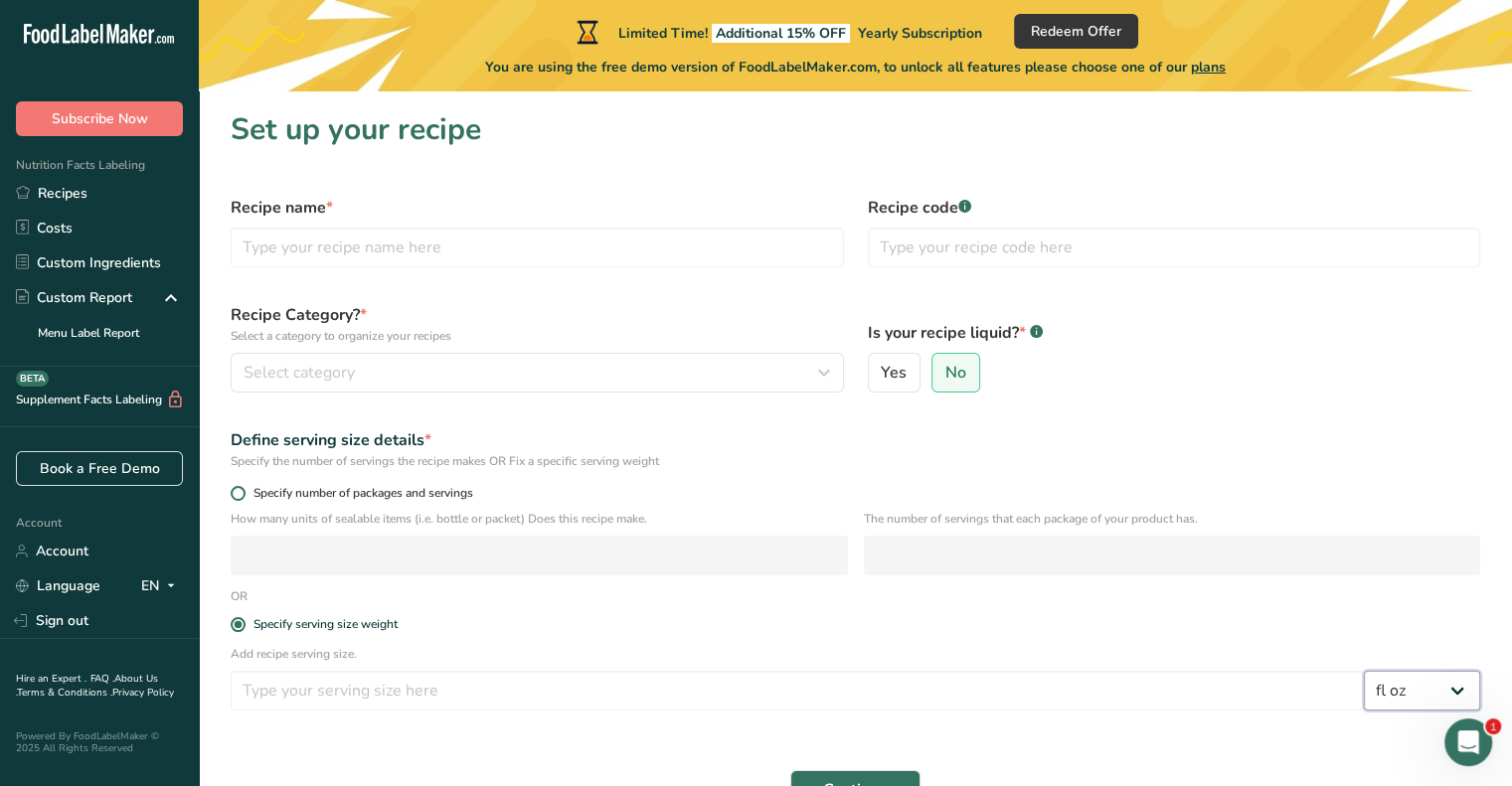 select on "22" 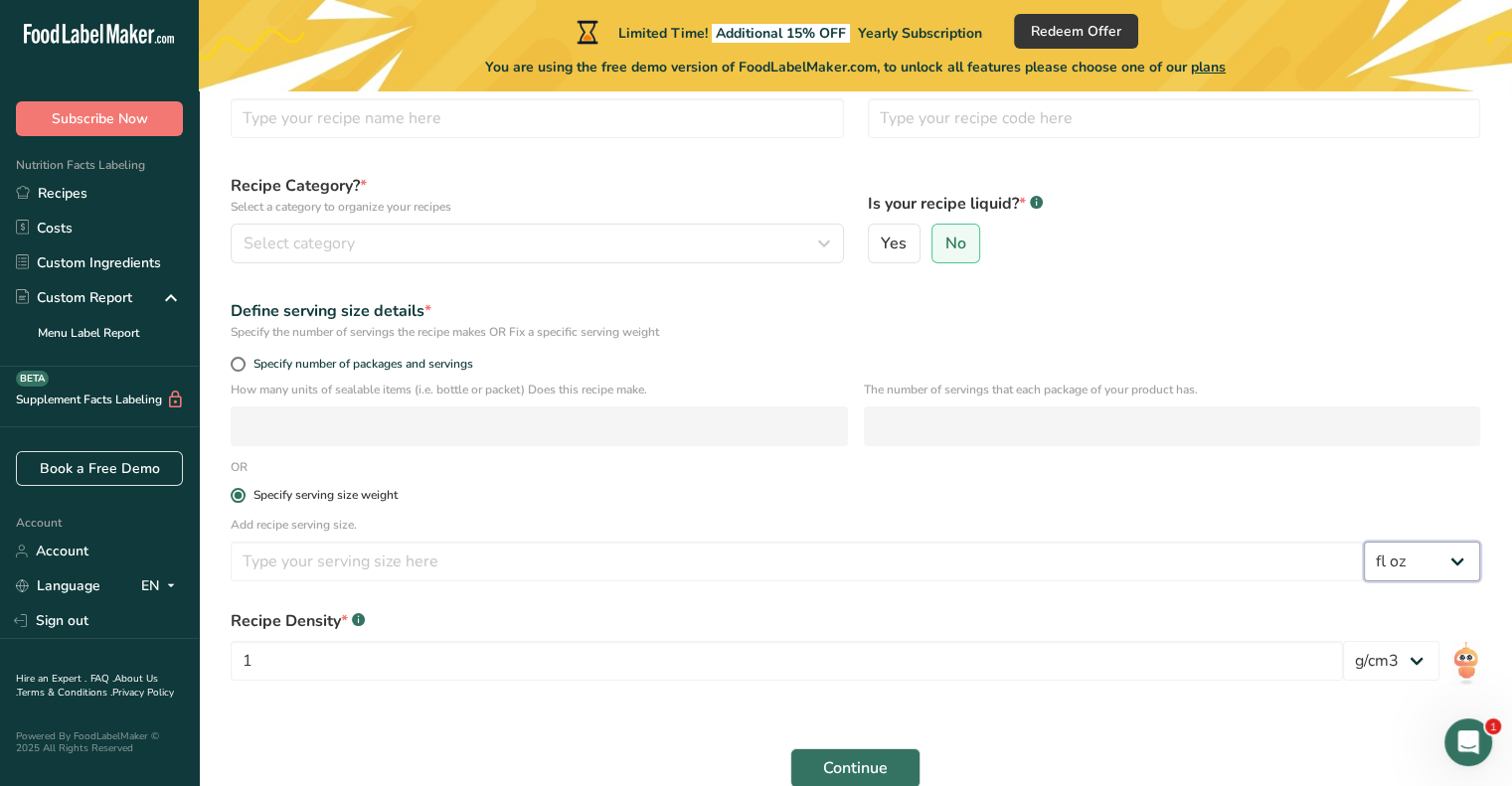 scroll, scrollTop: 127, scrollLeft: 0, axis: vertical 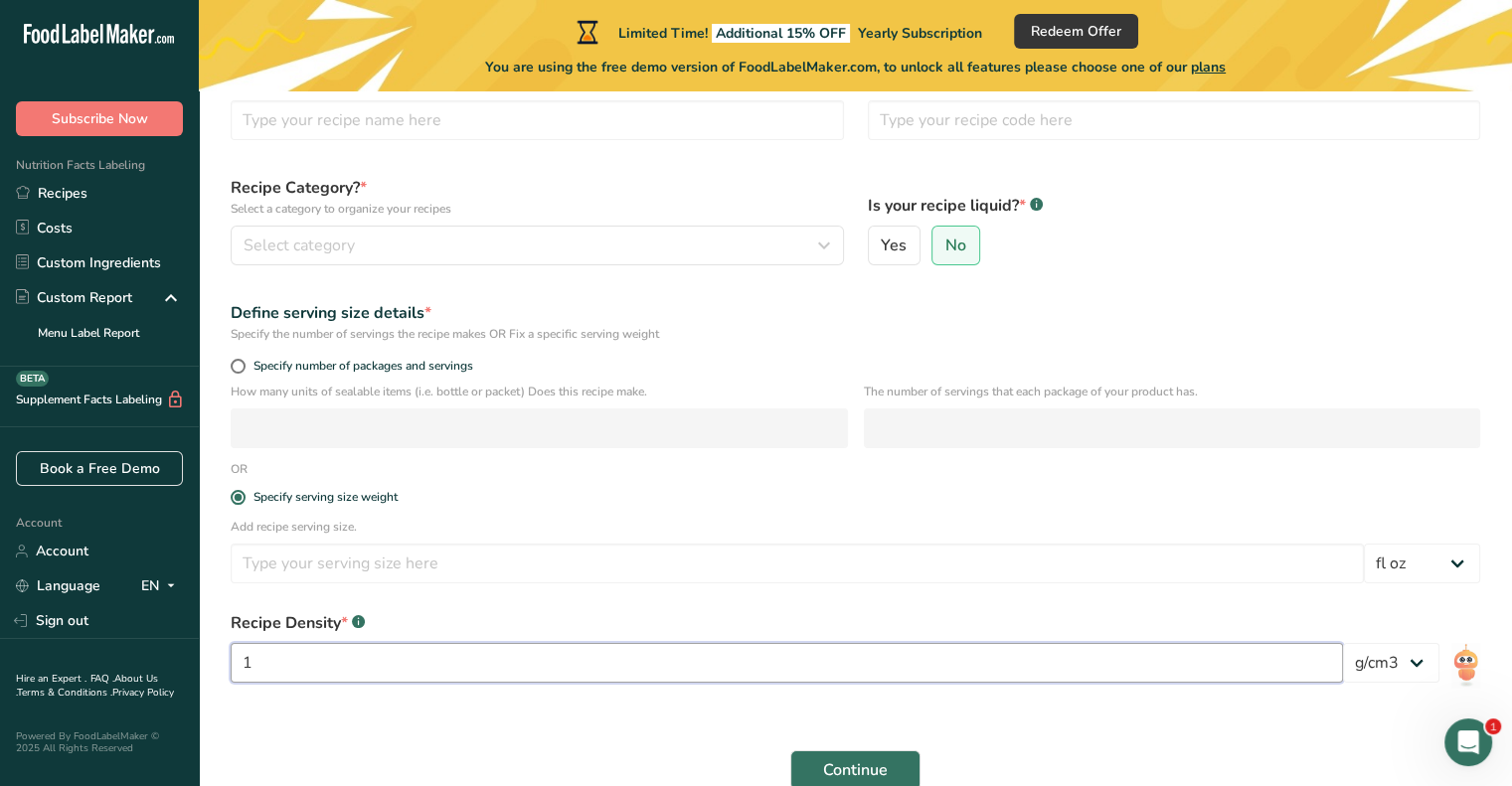 click on "1" at bounding box center [786, 663] 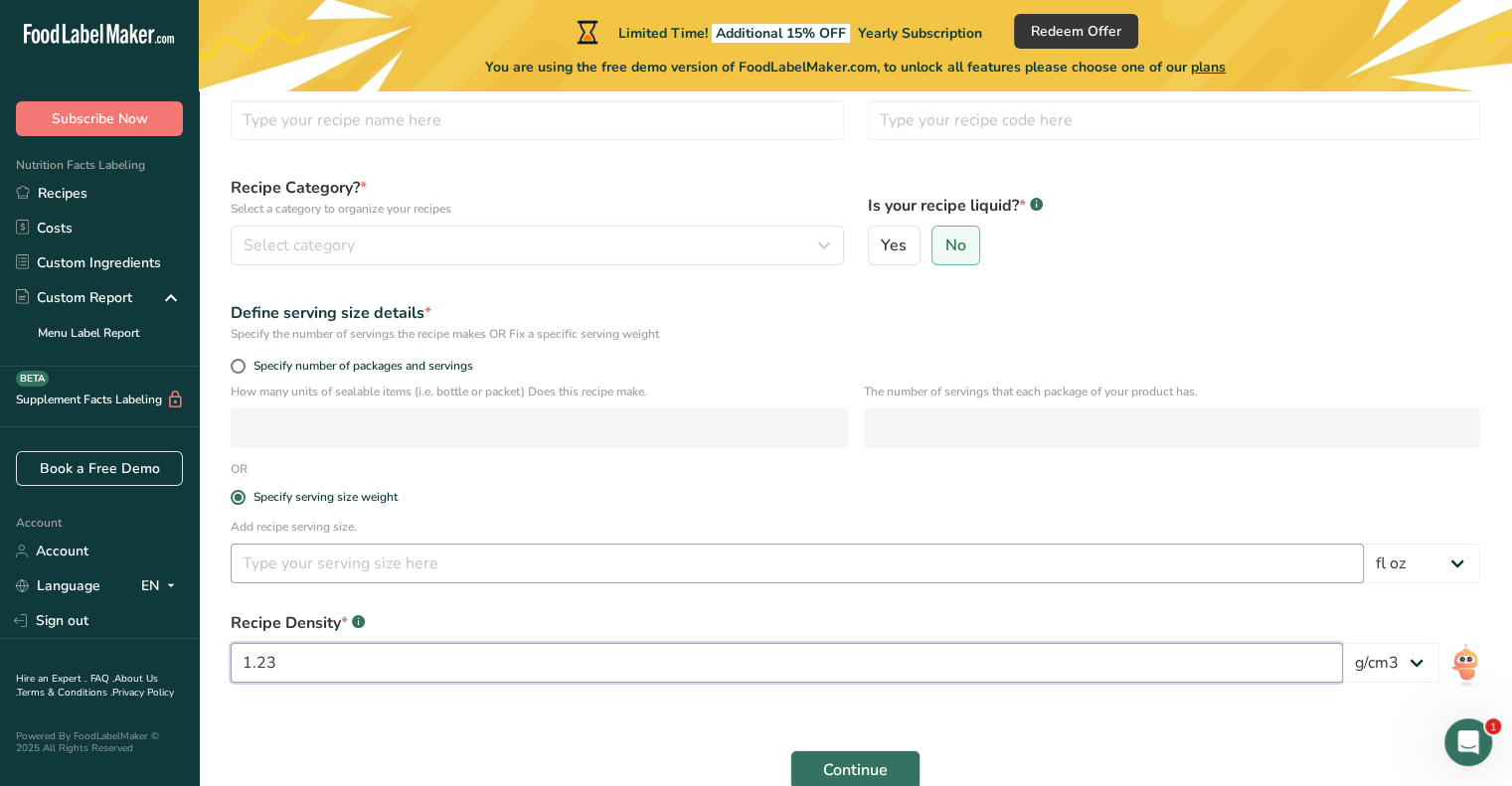 type on "1.23" 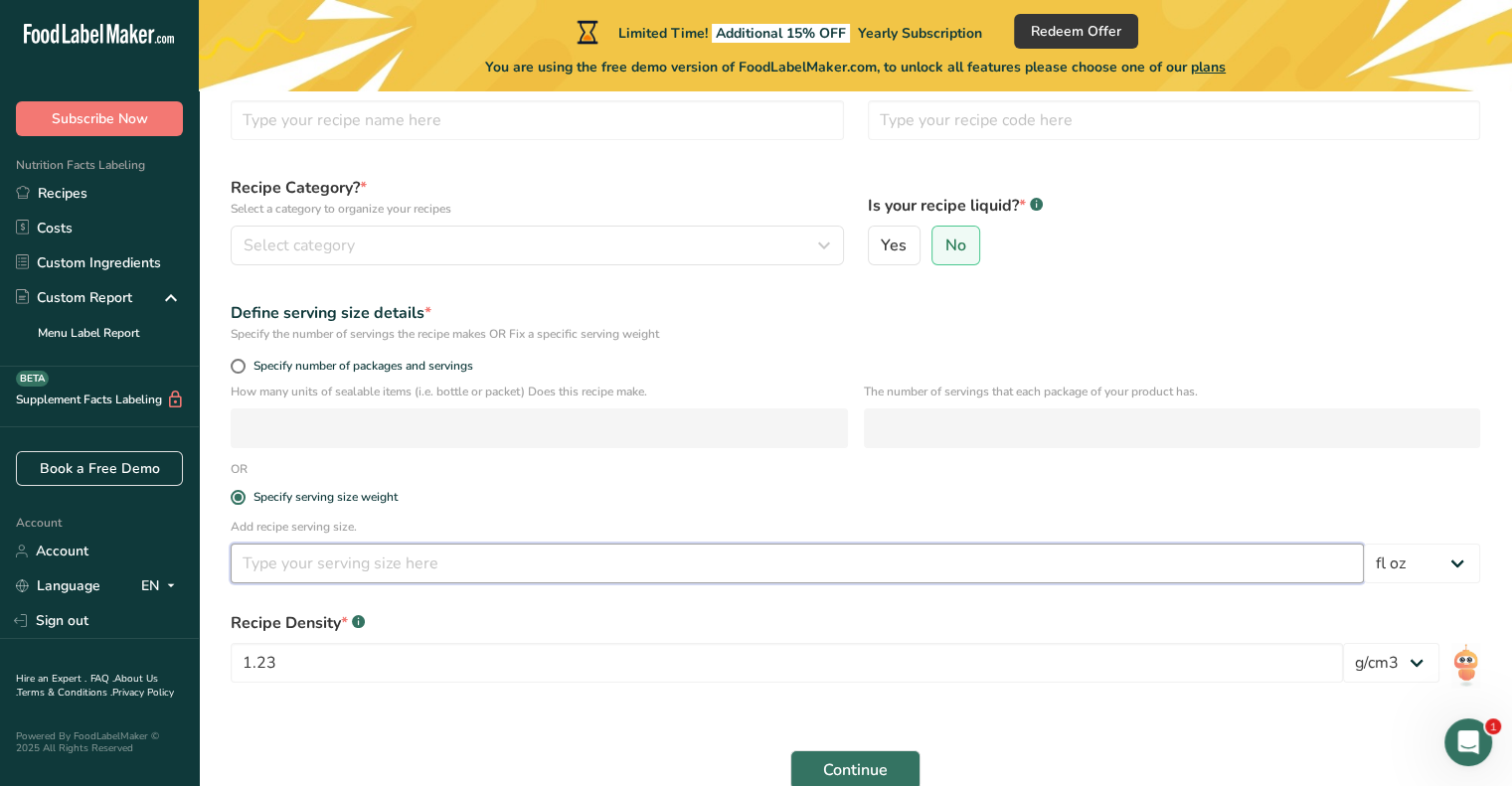 click at bounding box center (797, 563) 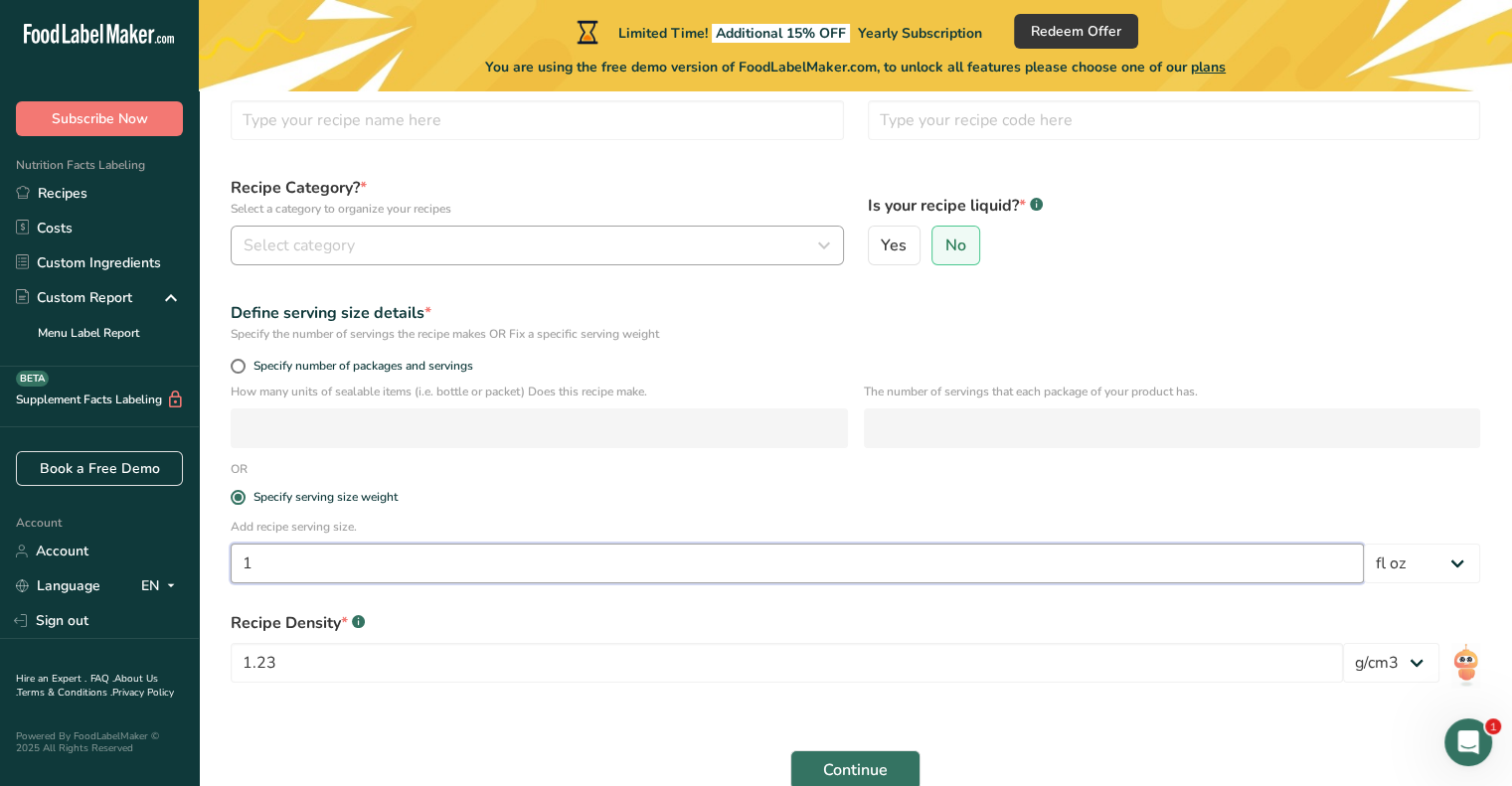 type on "1" 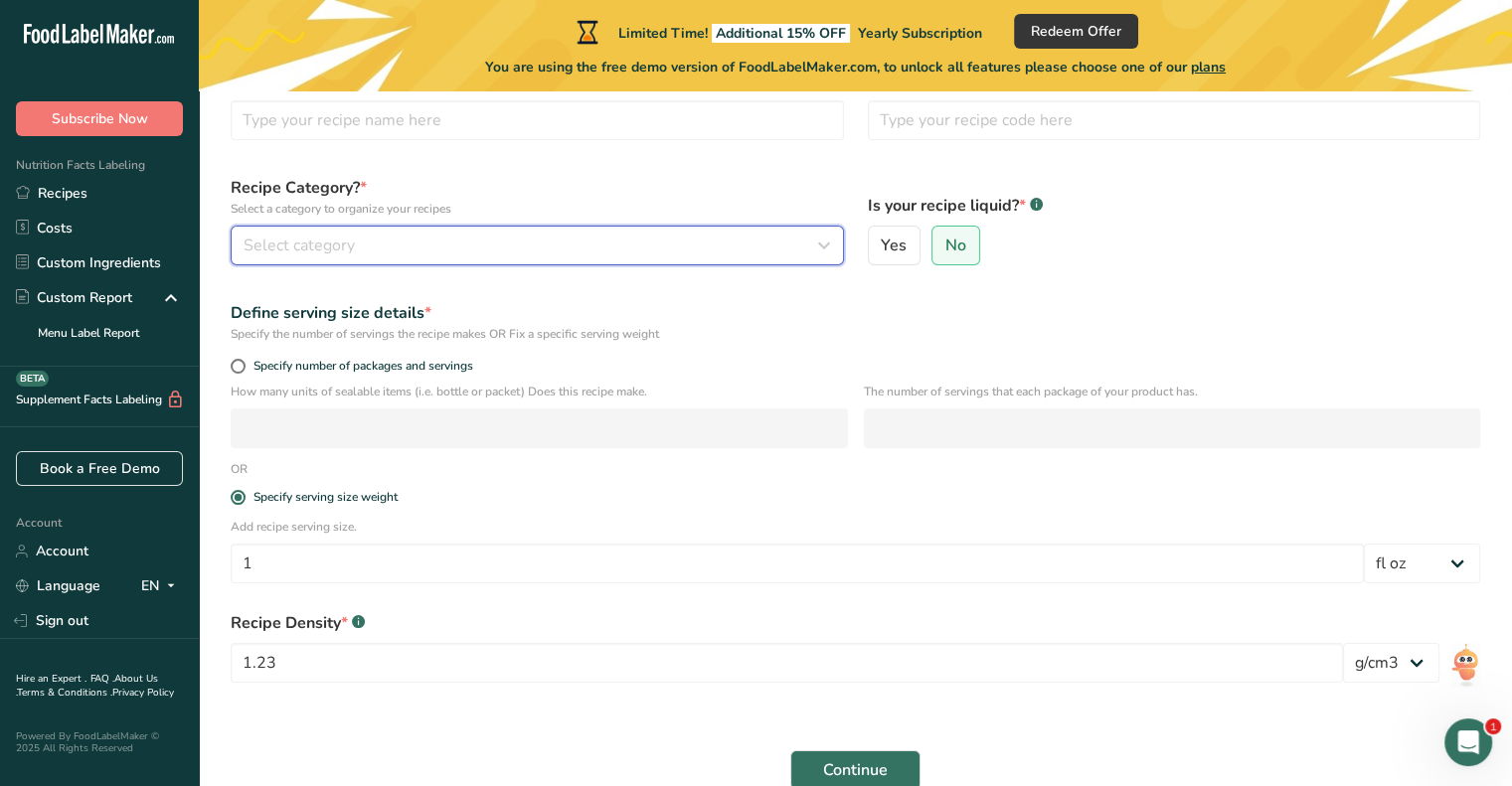 click on "Select category" at bounding box center [531, 245] 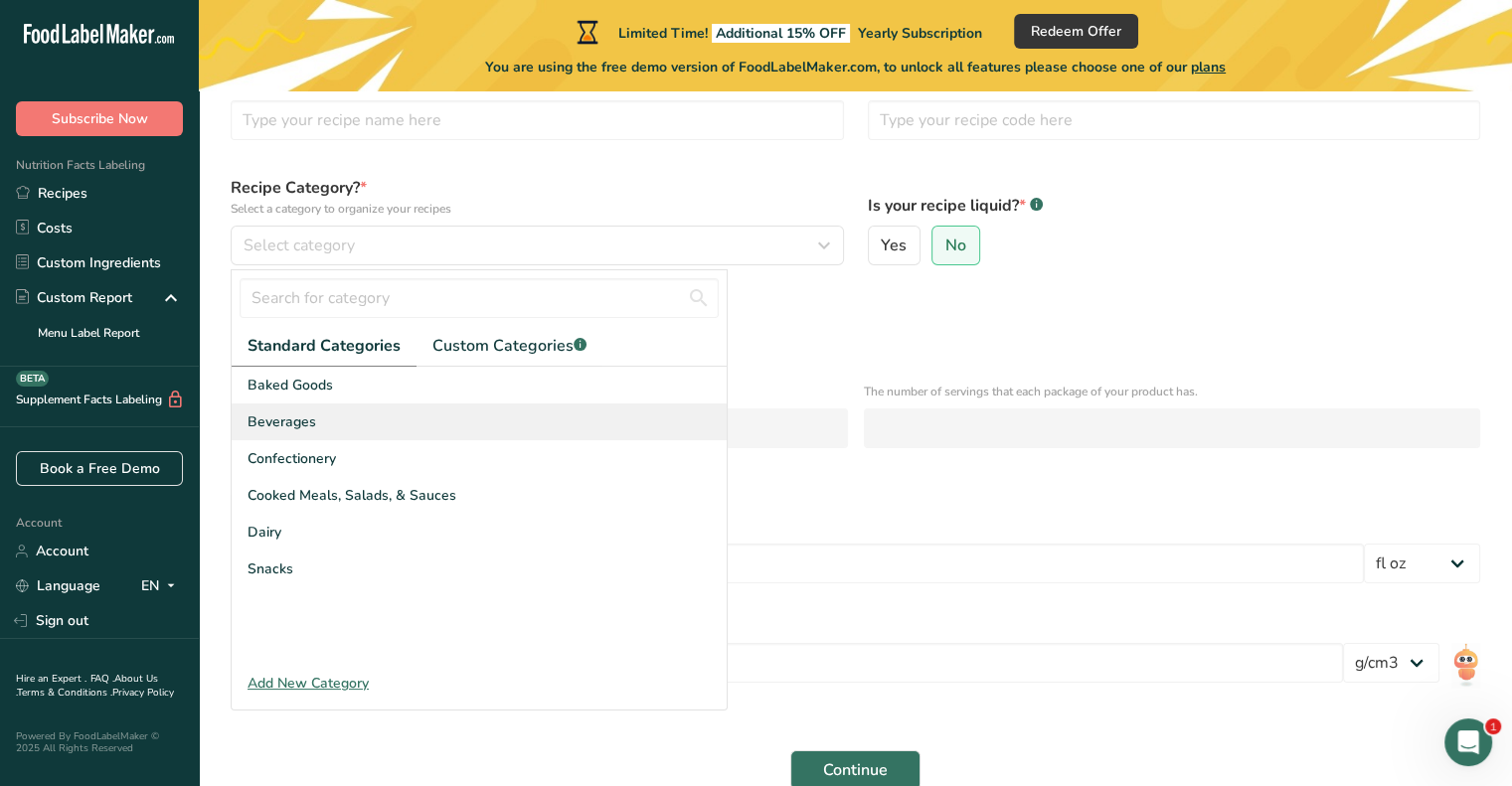 click on "Beverages" at bounding box center (479, 421) 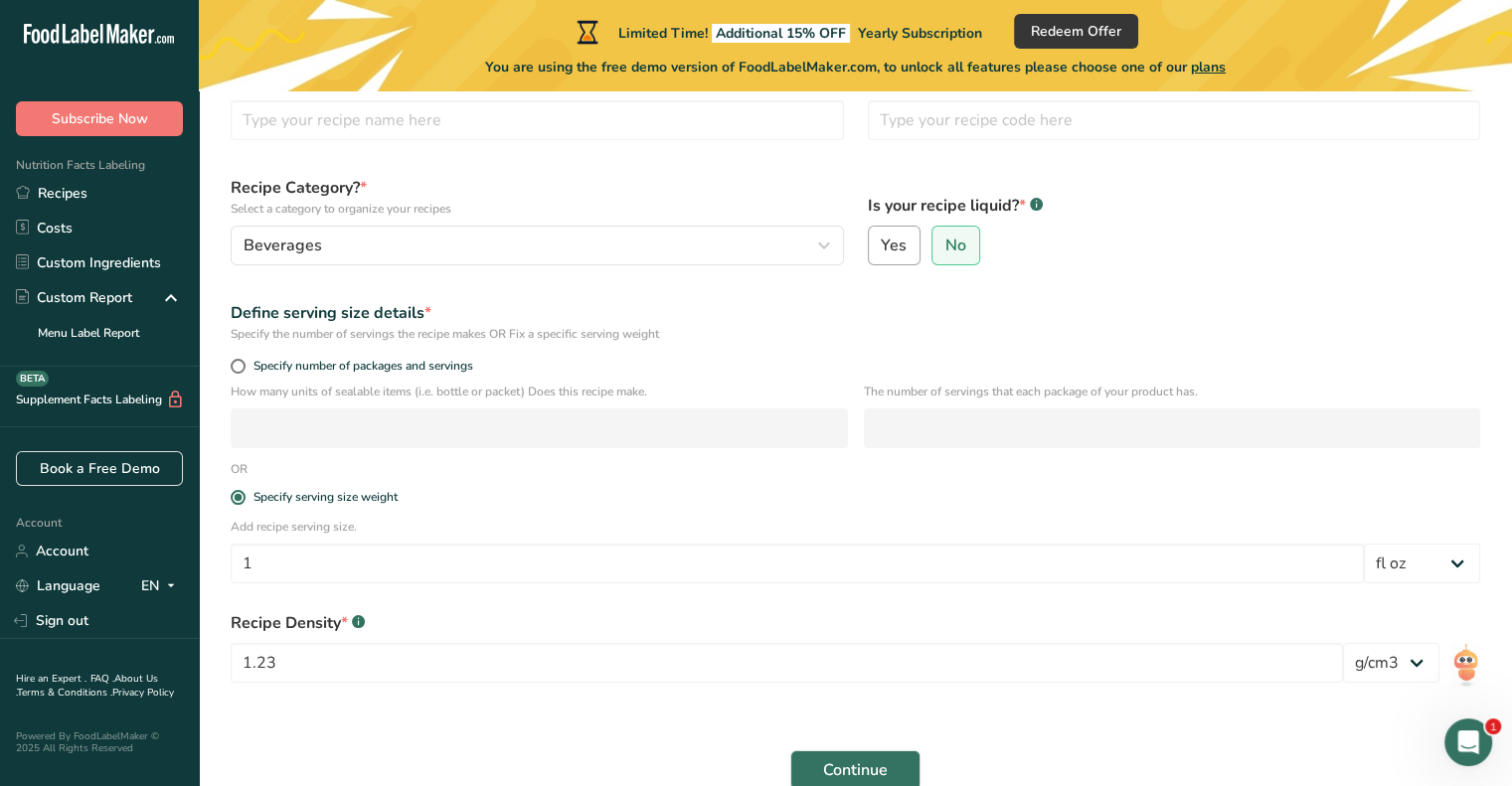 click on "Yes" at bounding box center (895, 245) 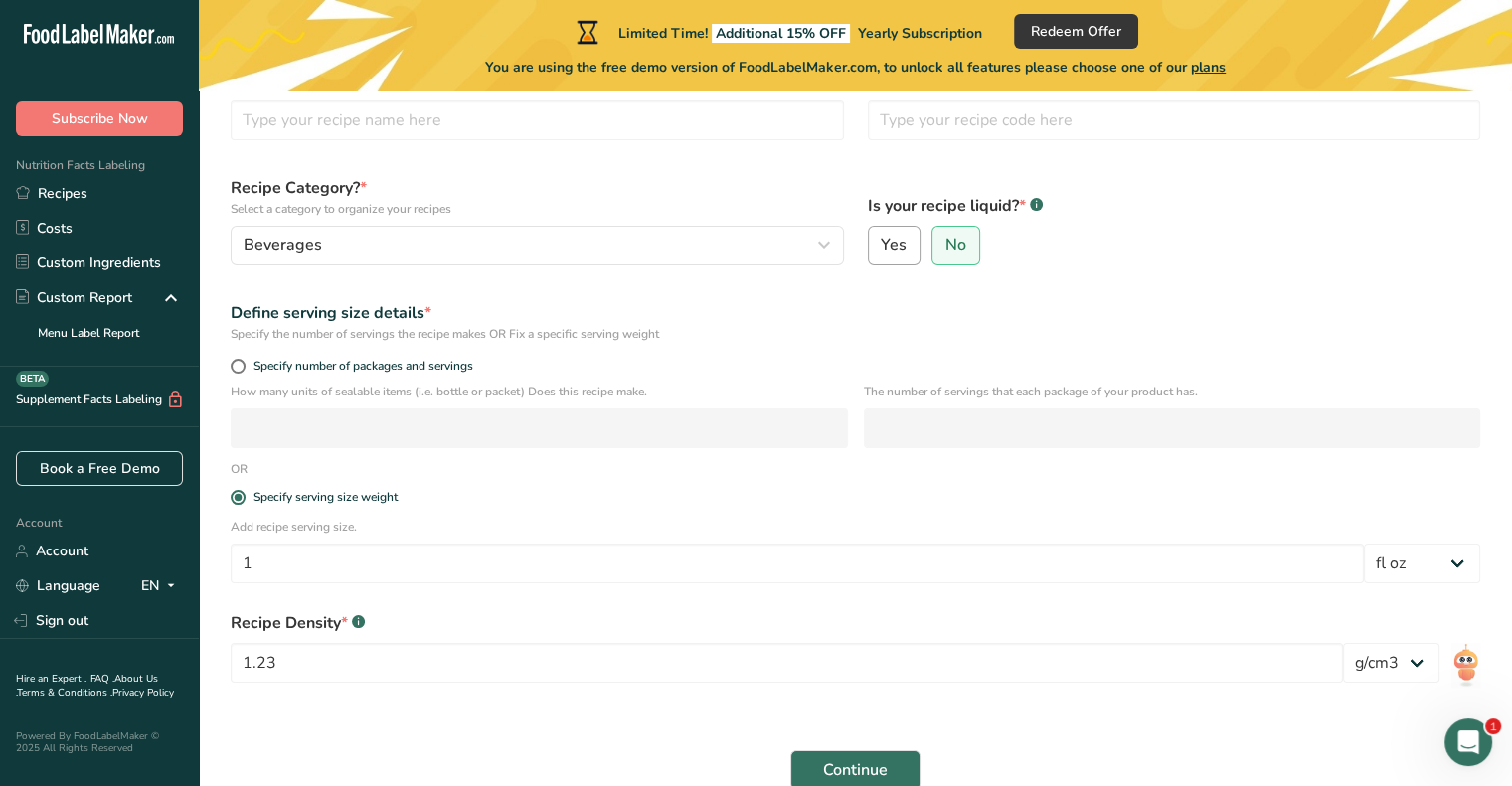 click on "Yes" at bounding box center [875, 245] 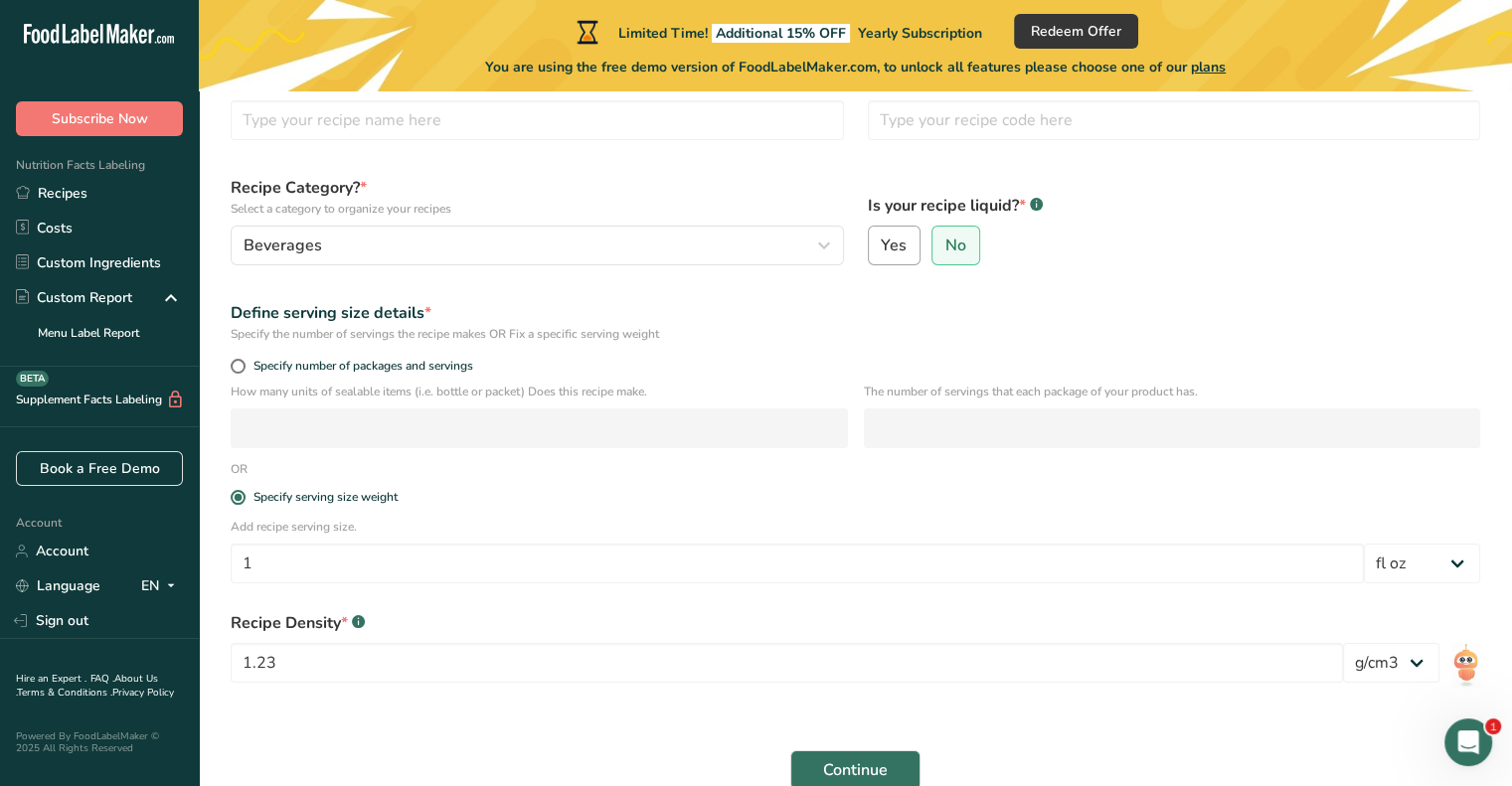 radio on "true" 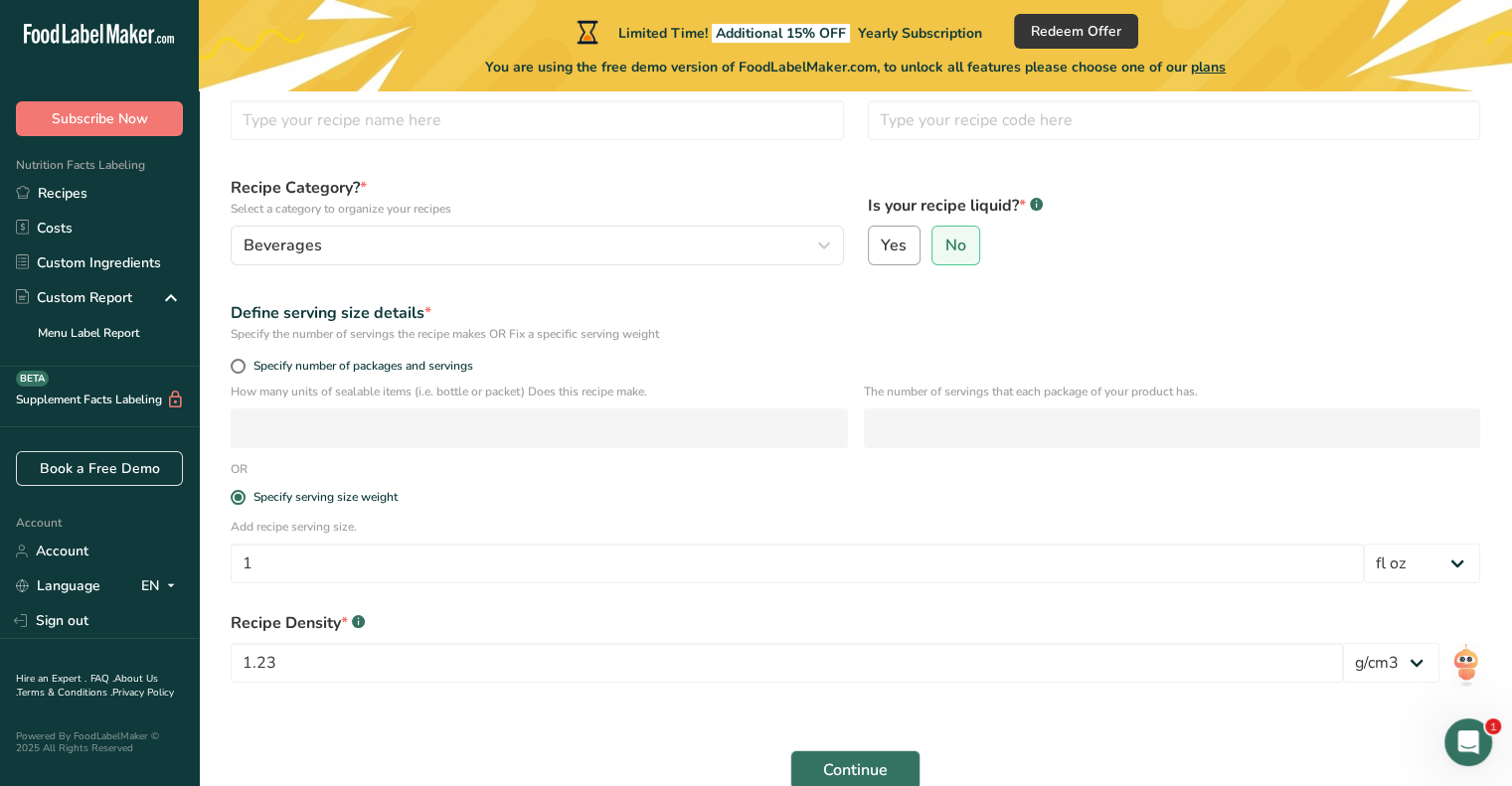 radio on "false" 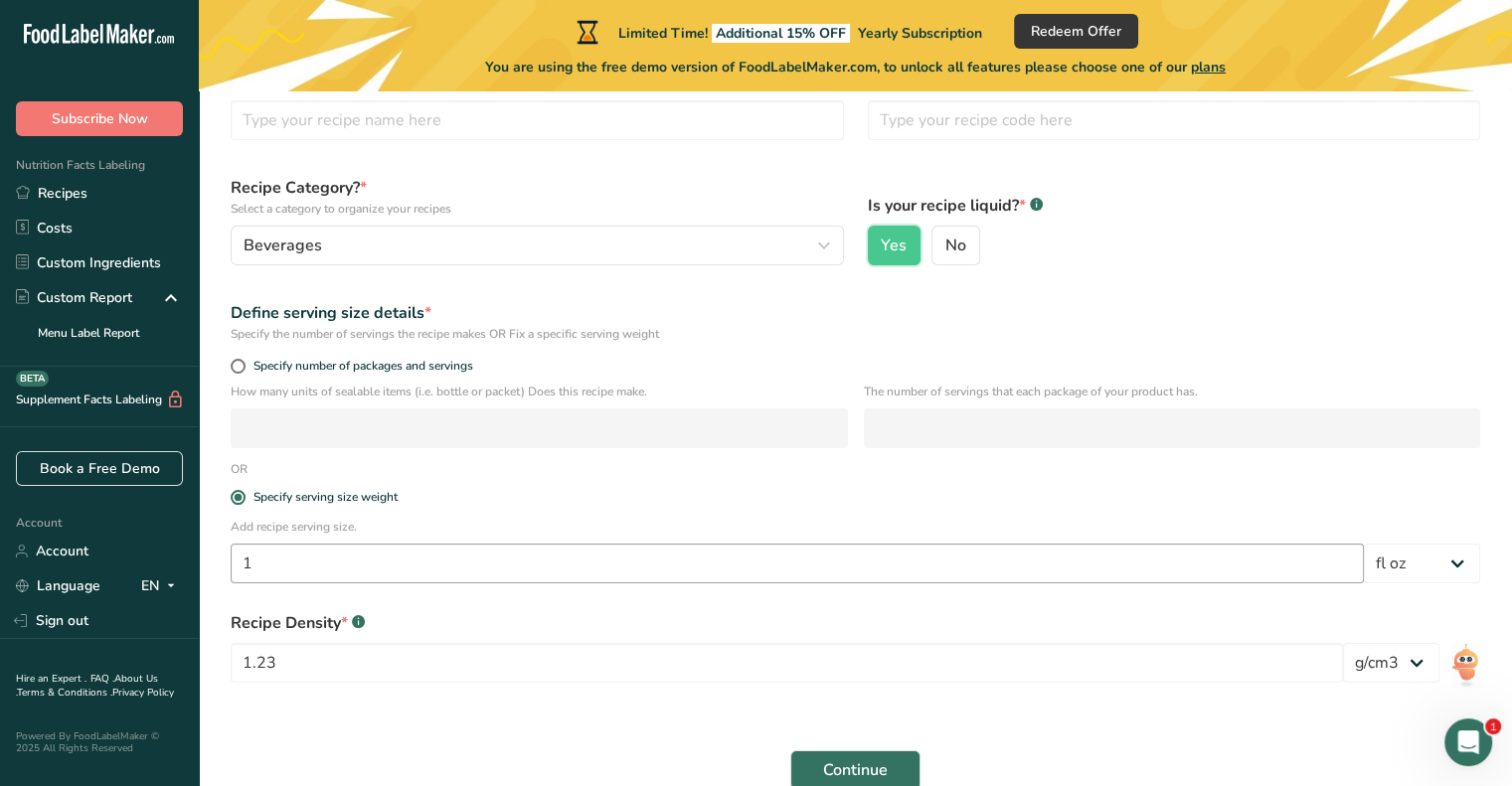 scroll, scrollTop: 227, scrollLeft: 0, axis: vertical 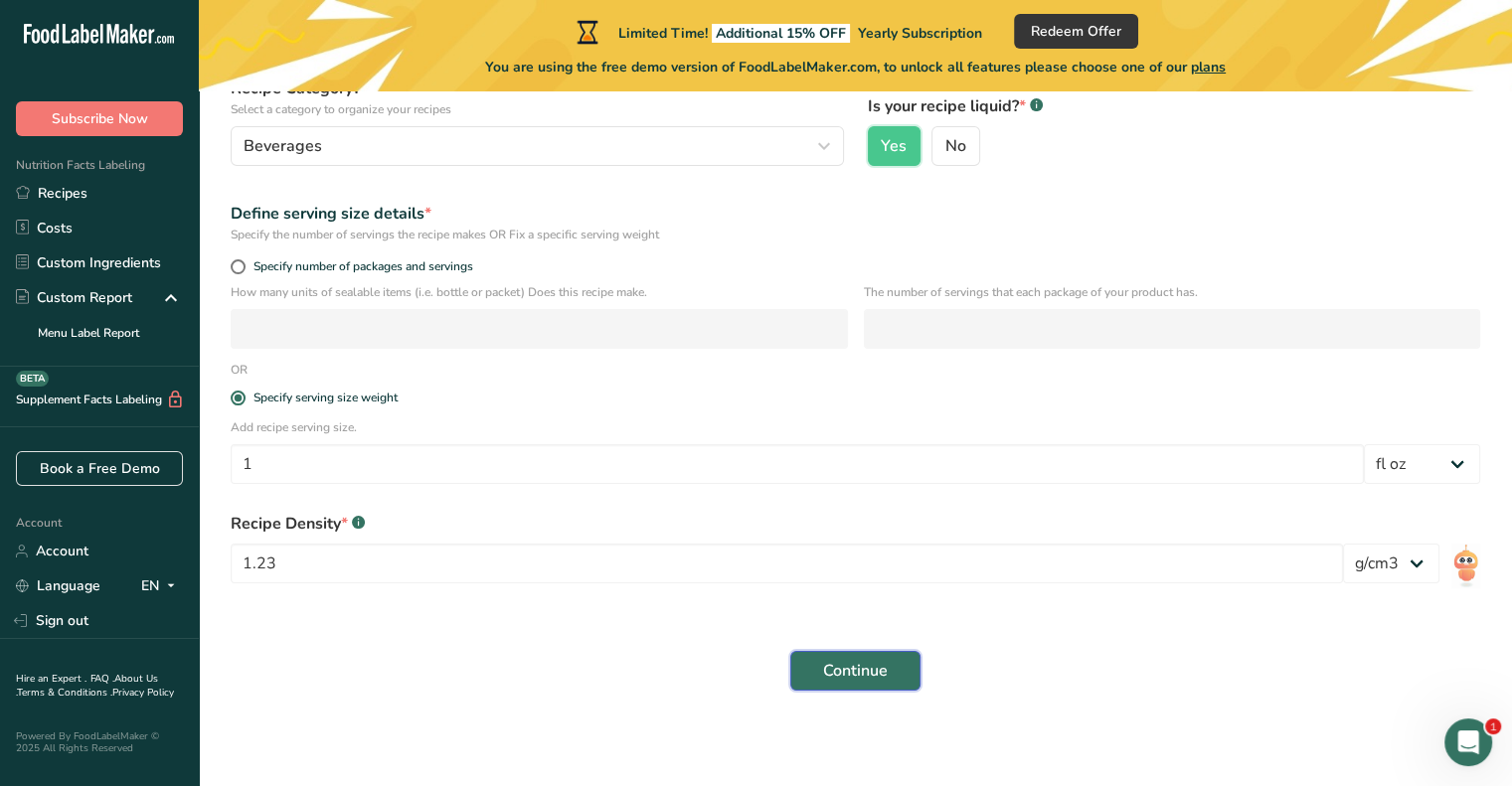 click on "Continue" at bounding box center [855, 671] 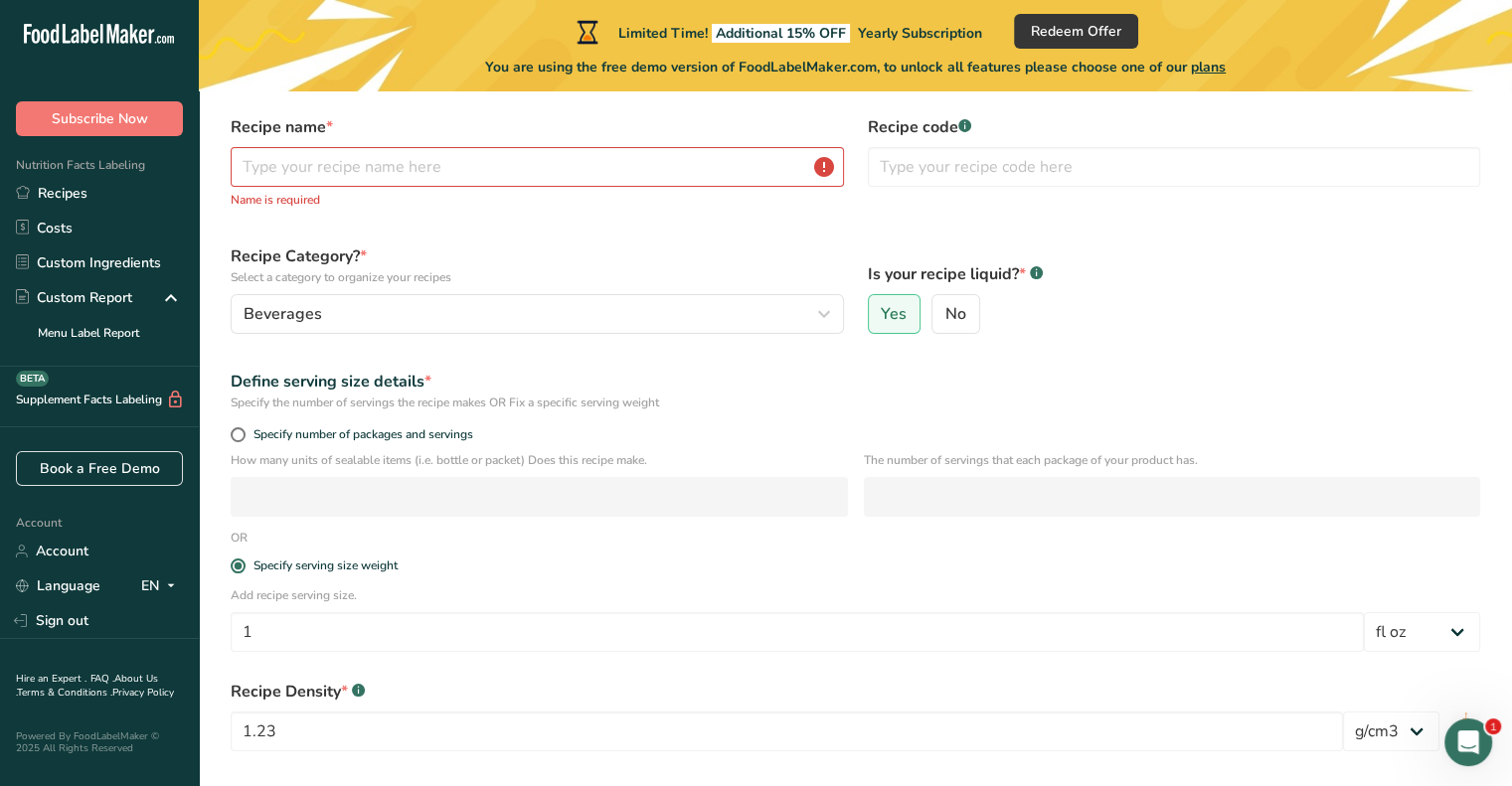 scroll, scrollTop: 0, scrollLeft: 0, axis: both 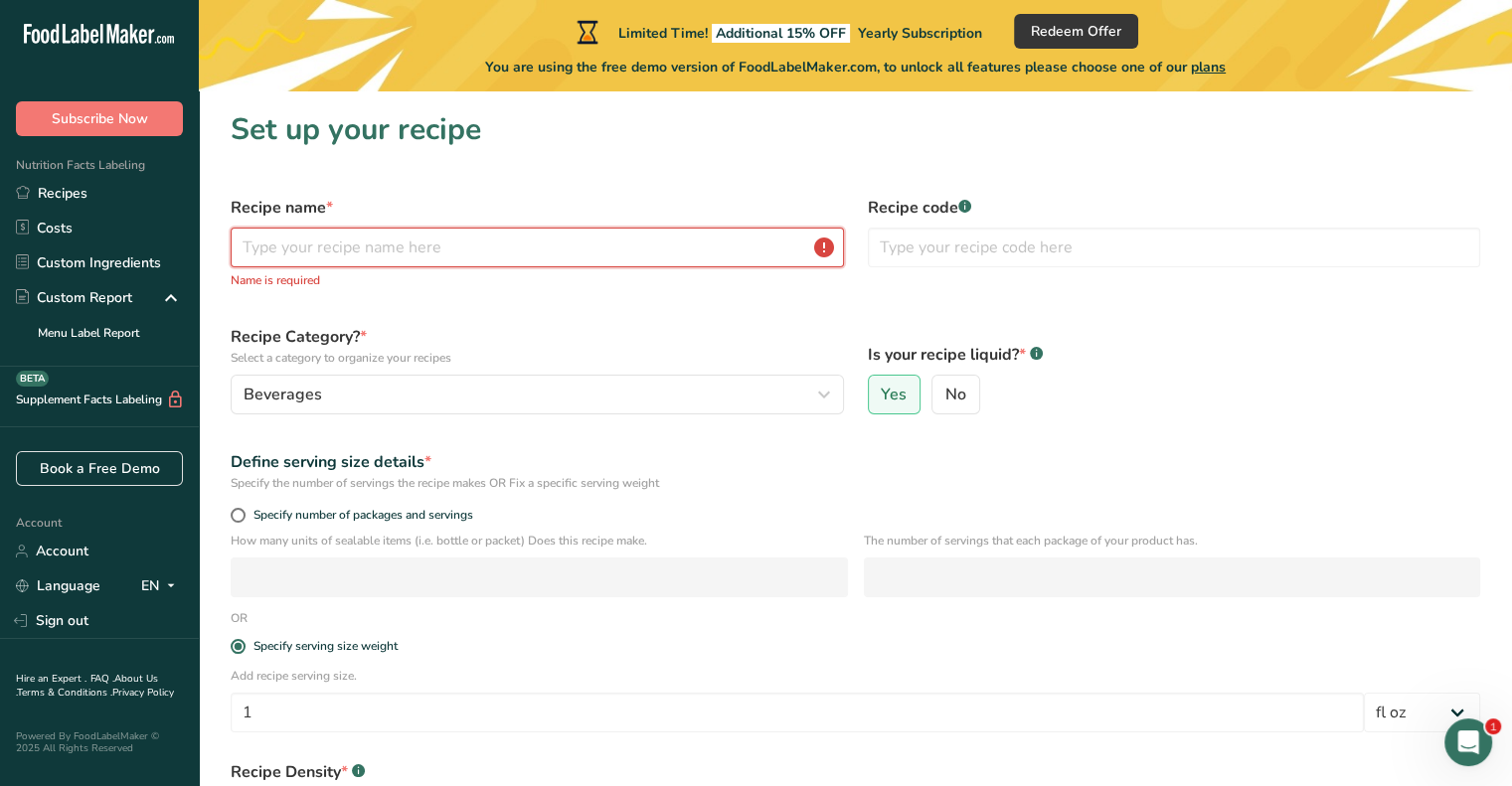 click at bounding box center [537, 247] 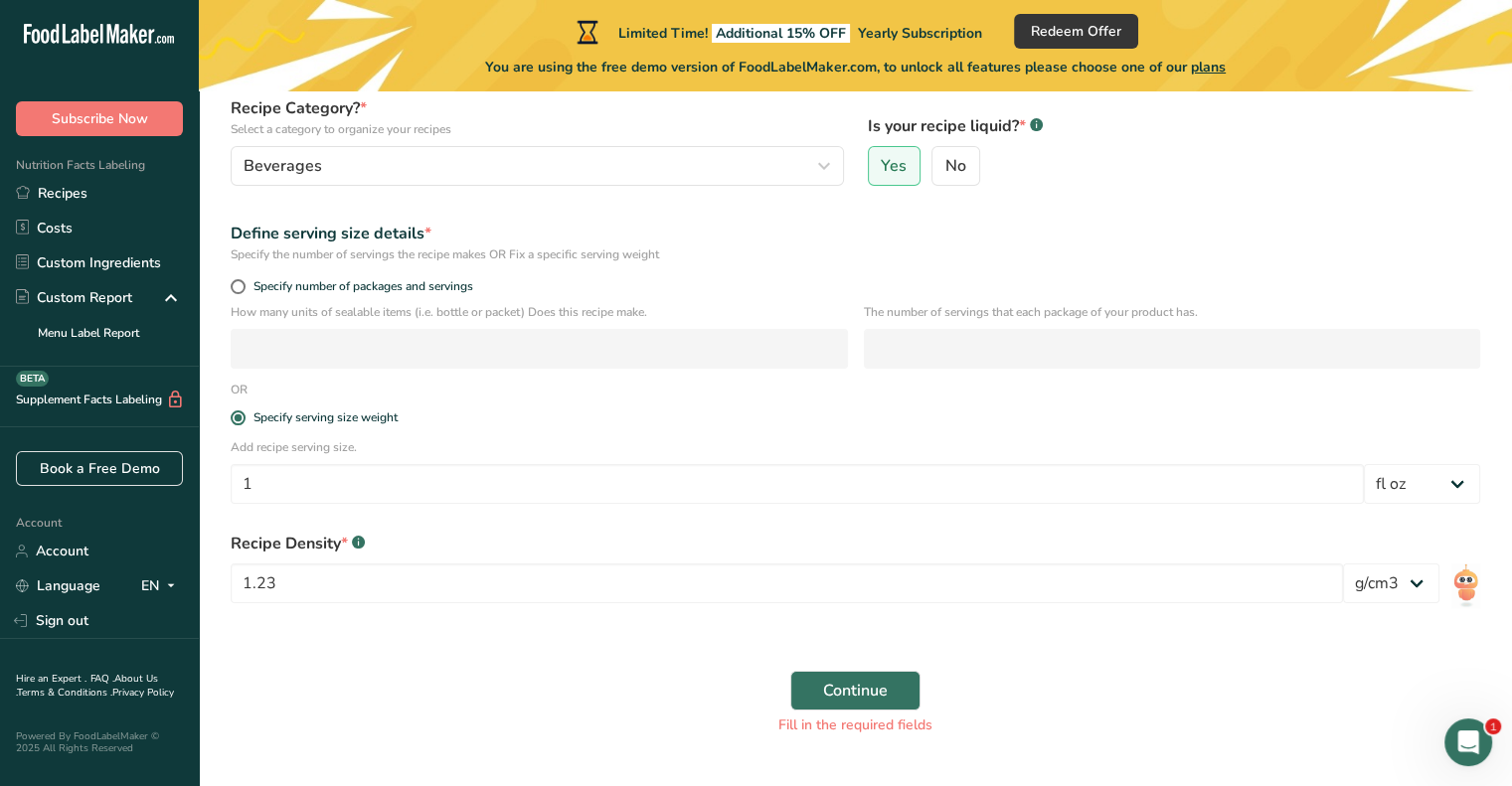 scroll, scrollTop: 251, scrollLeft: 0, axis: vertical 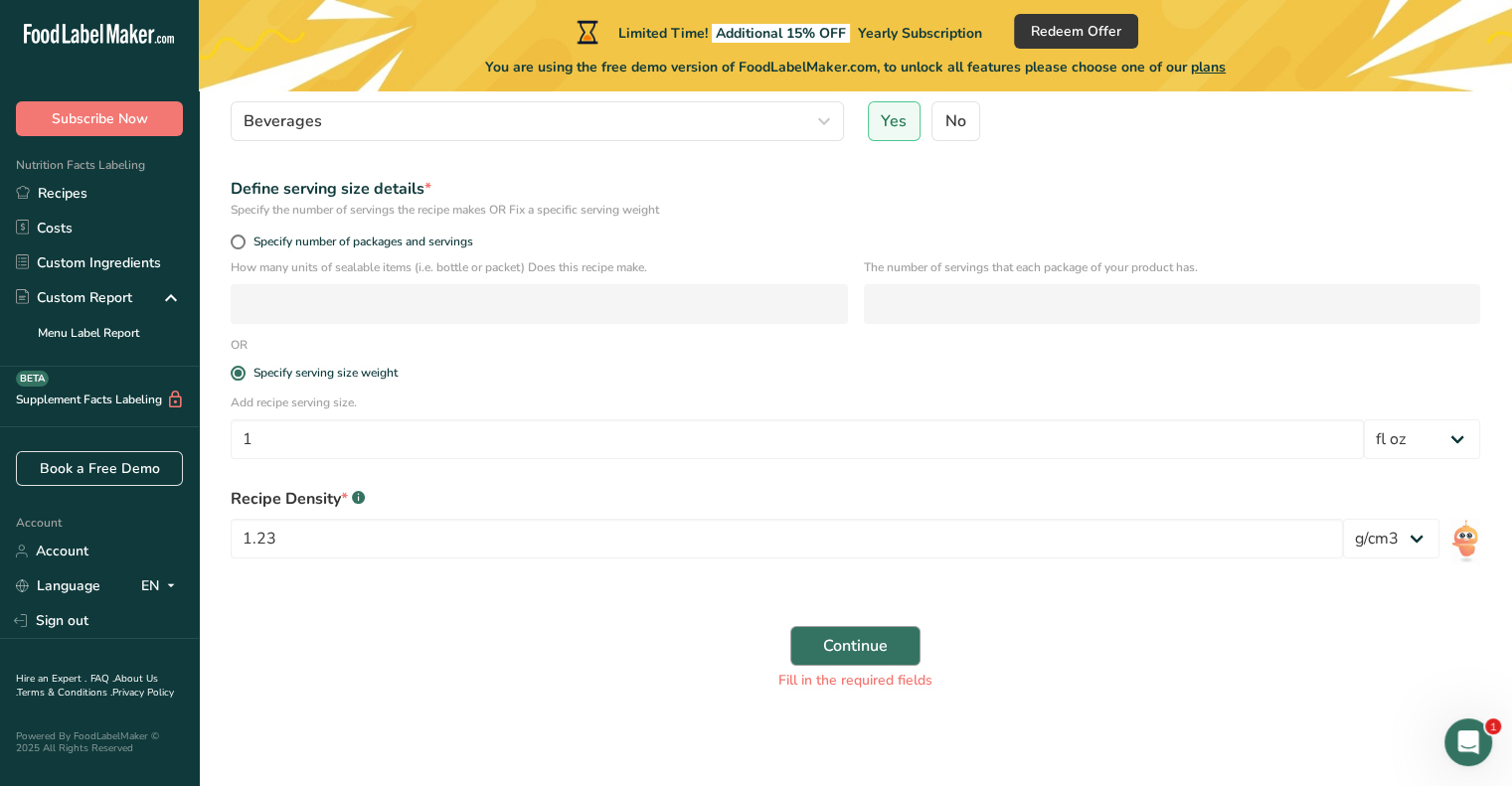 type on "Vanilla Syrup" 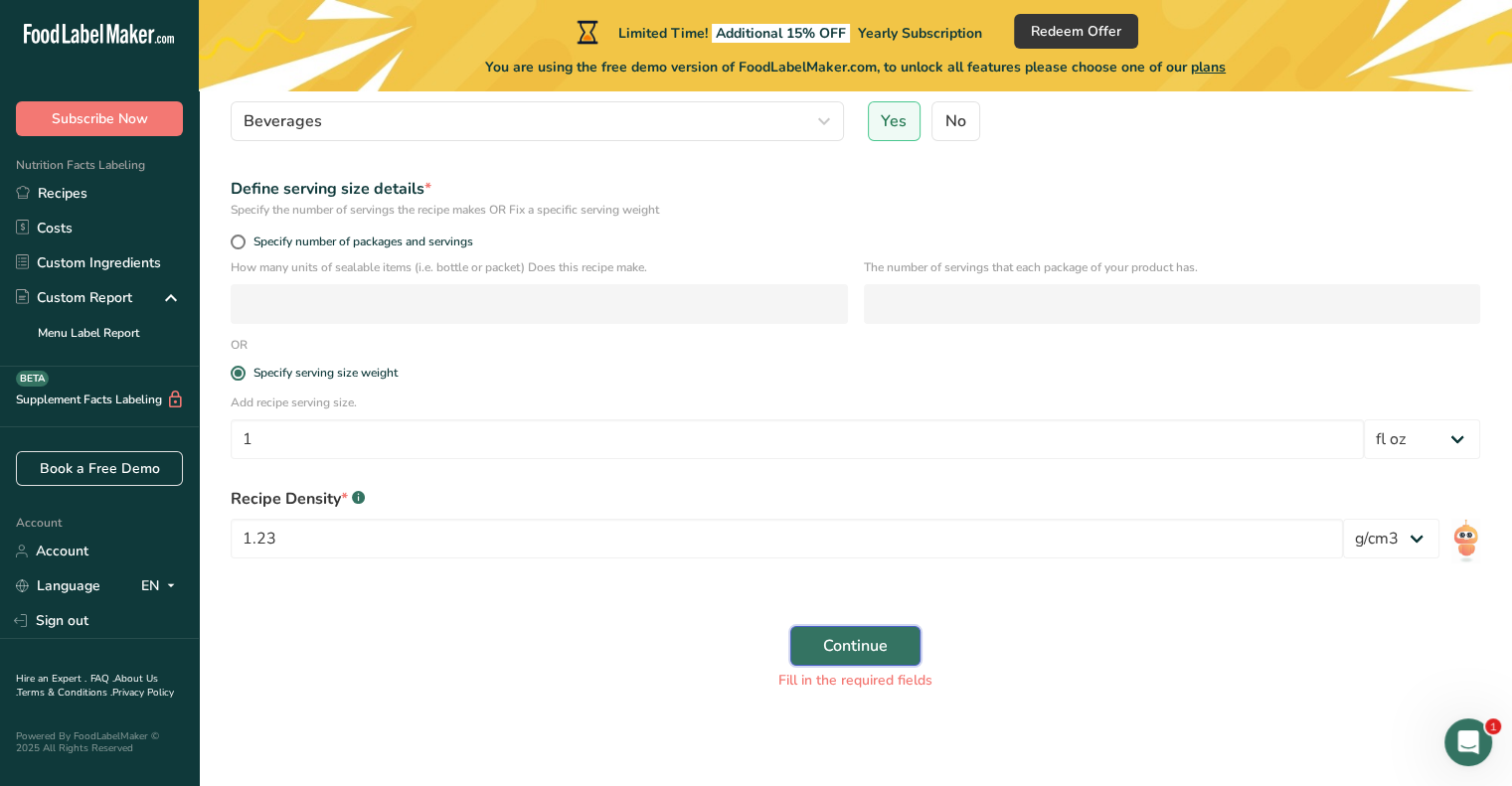 click on "Continue" at bounding box center (855, 646) 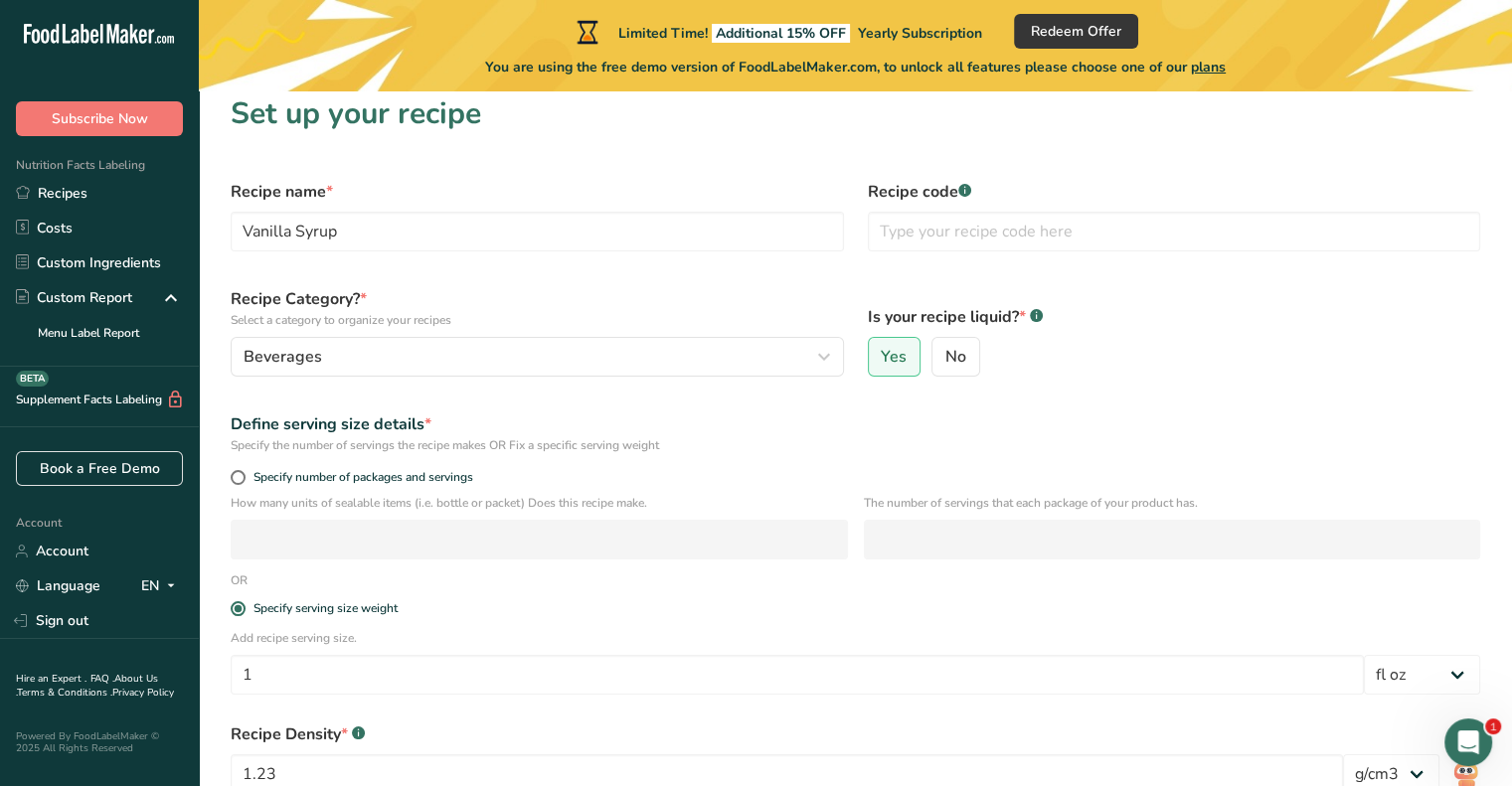 scroll, scrollTop: 16, scrollLeft: 0, axis: vertical 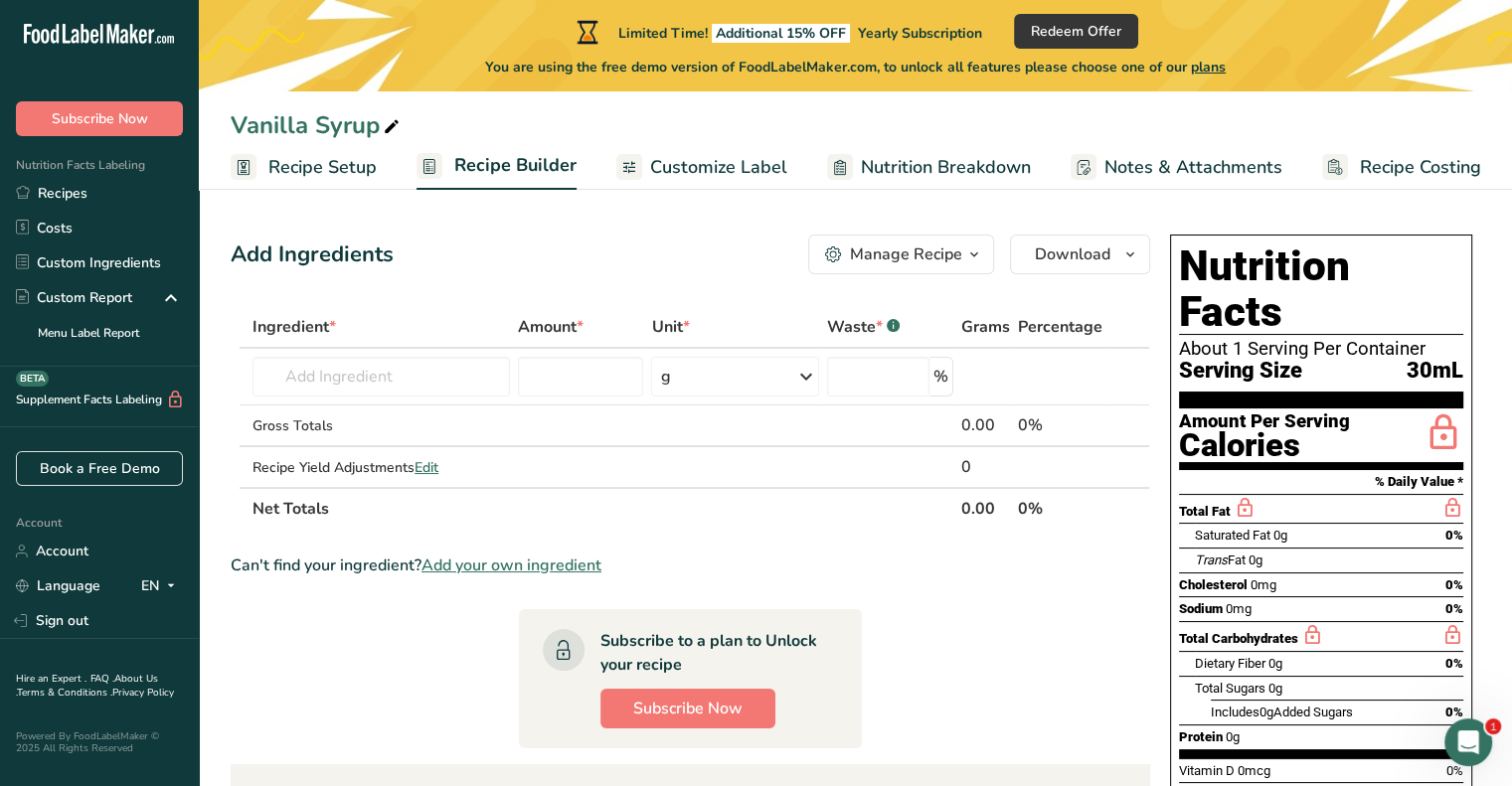 click on "Net Totals" at bounding box center [602, 508] 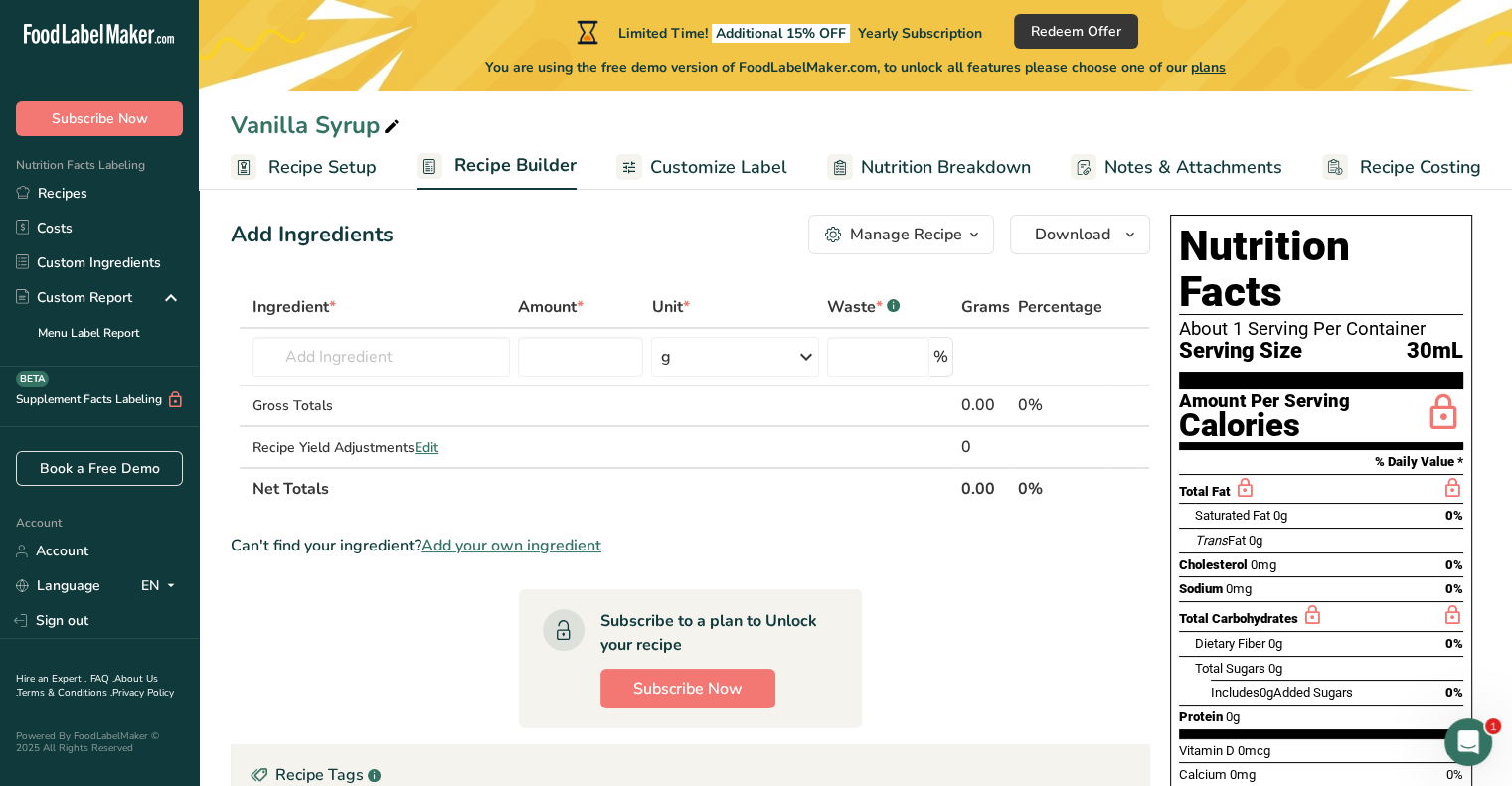 scroll, scrollTop: 26, scrollLeft: 0, axis: vertical 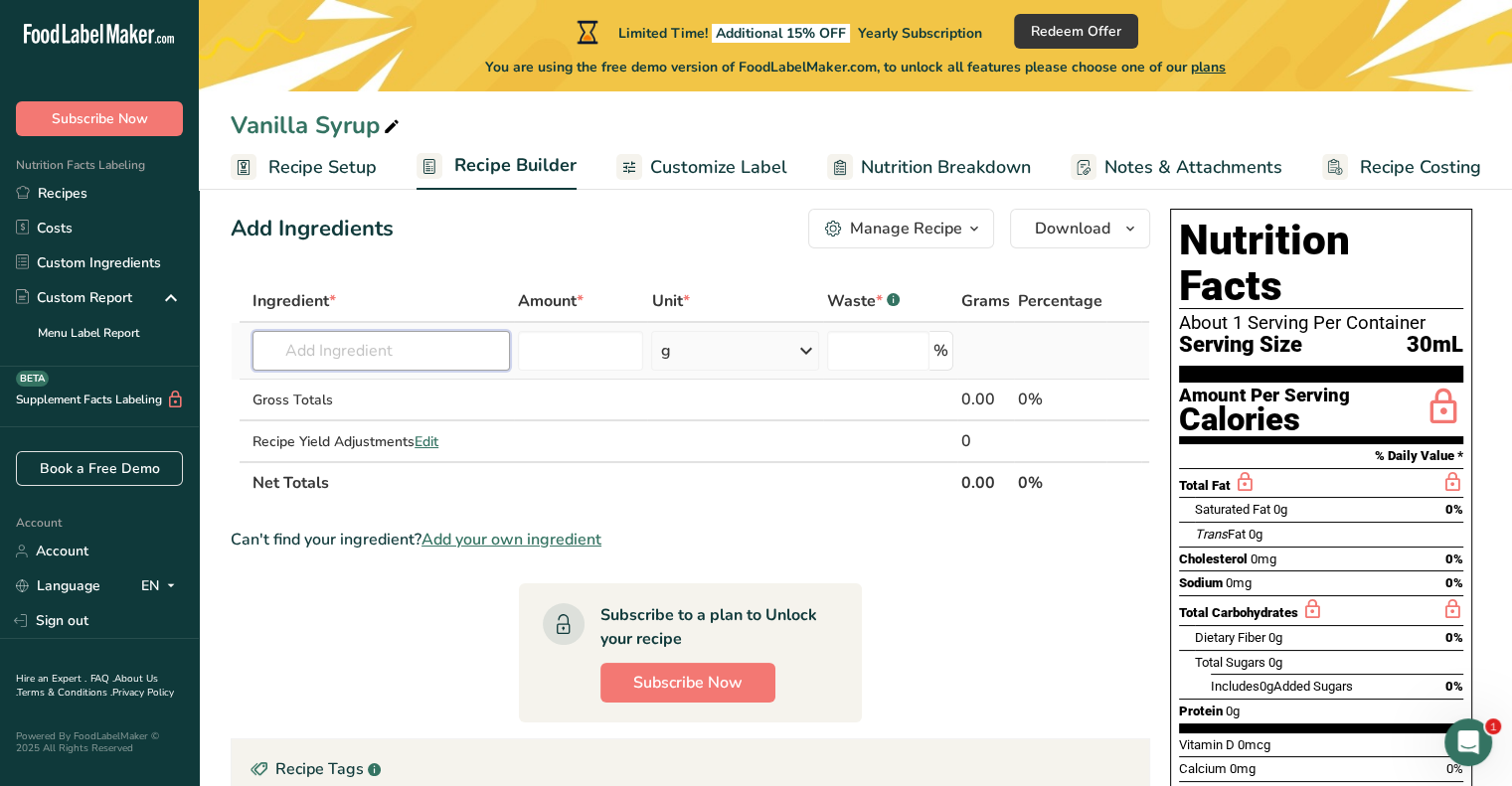 click at bounding box center [381, 351] 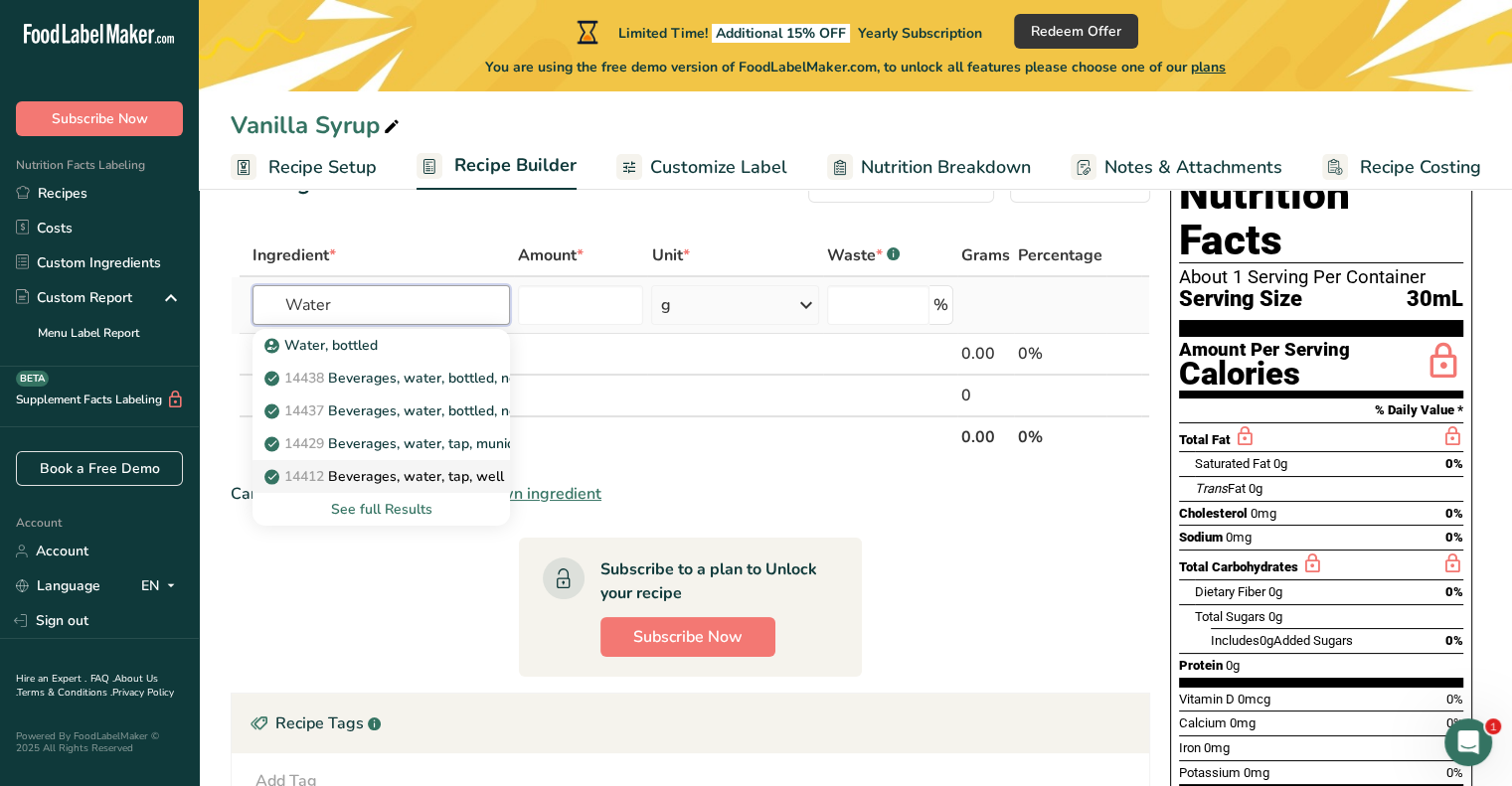 scroll, scrollTop: 71, scrollLeft: 0, axis: vertical 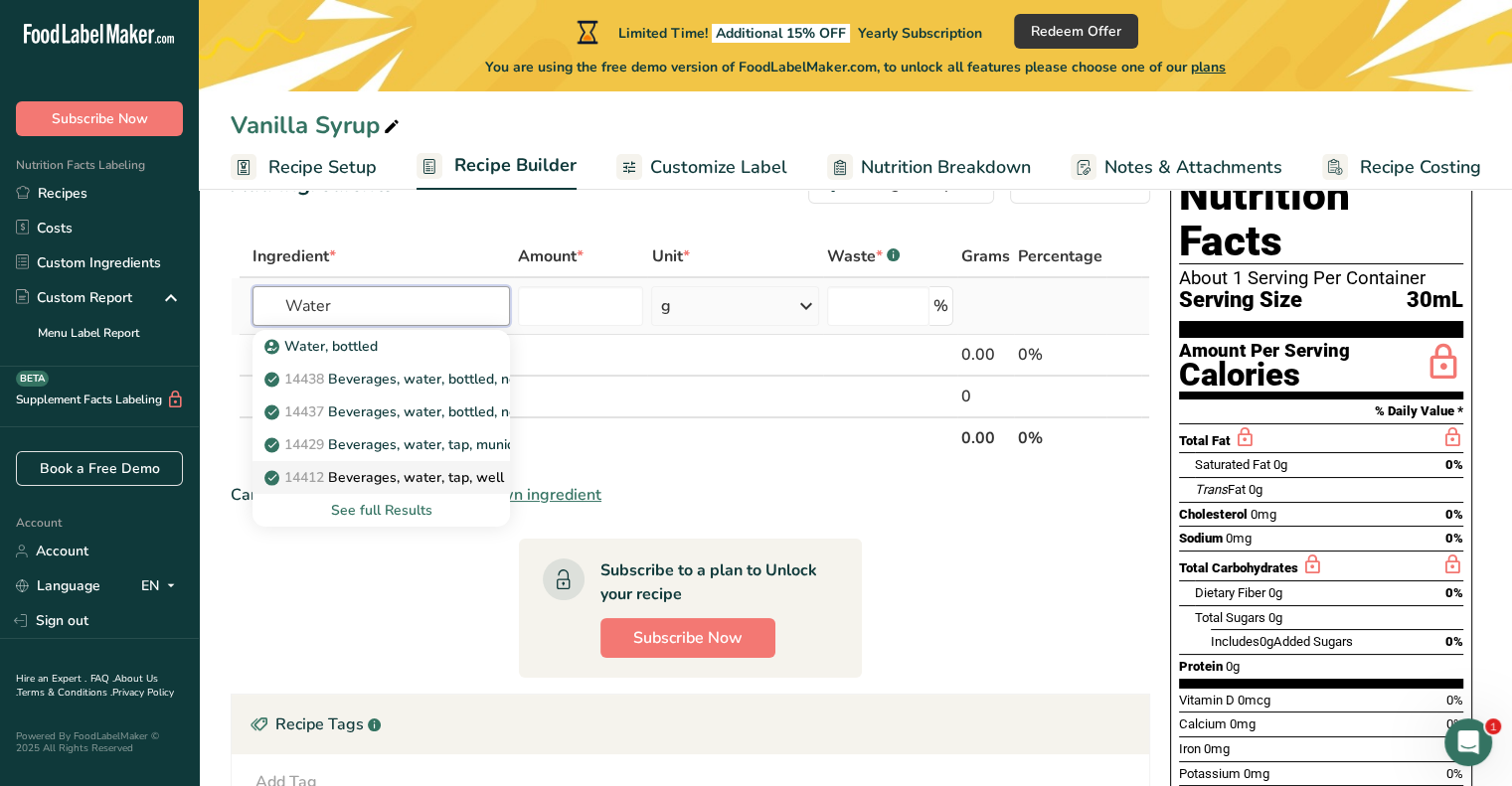 type on "Water" 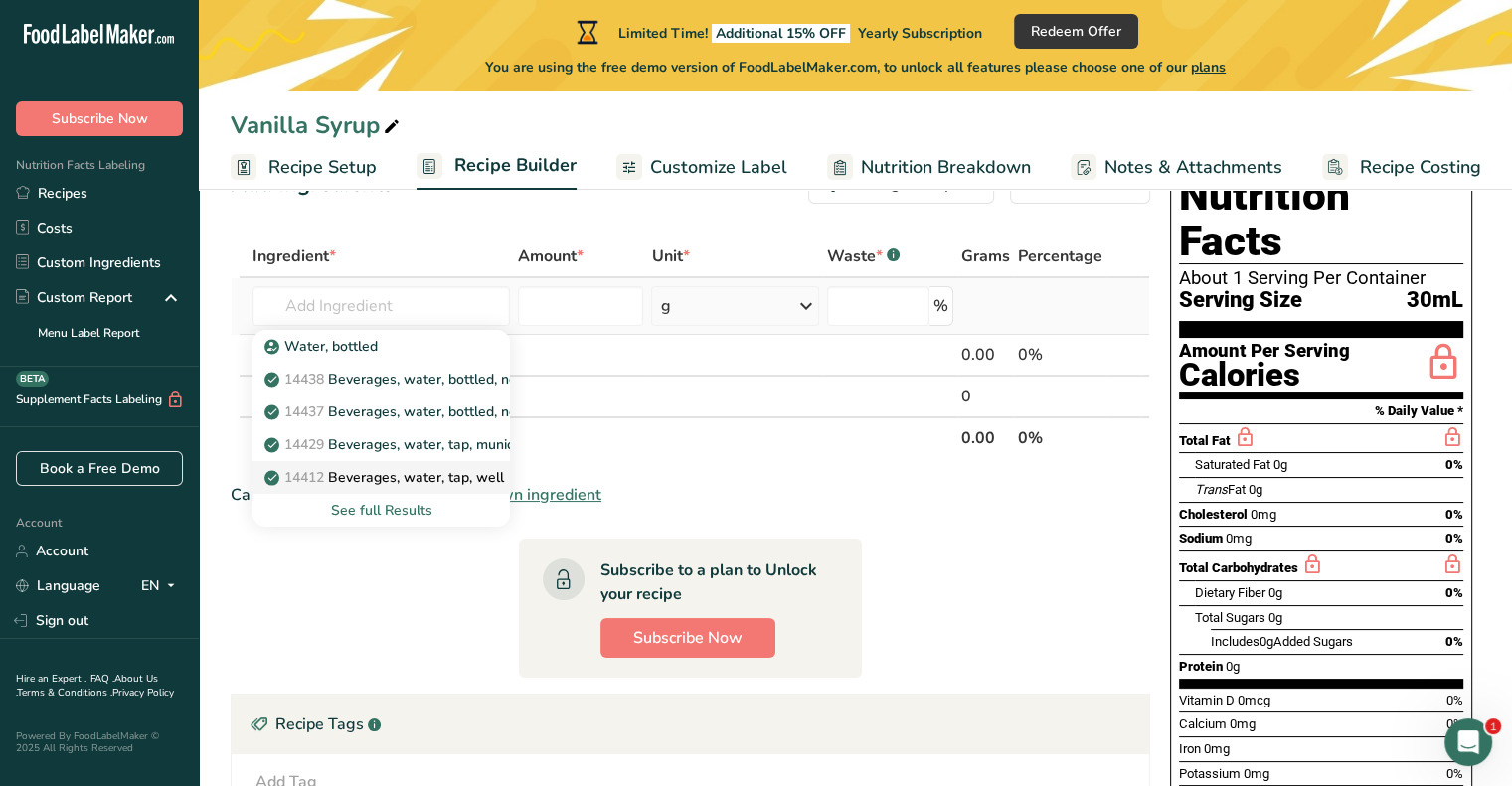 click on "14412
Beverages, water, tap, well" at bounding box center [386, 477] 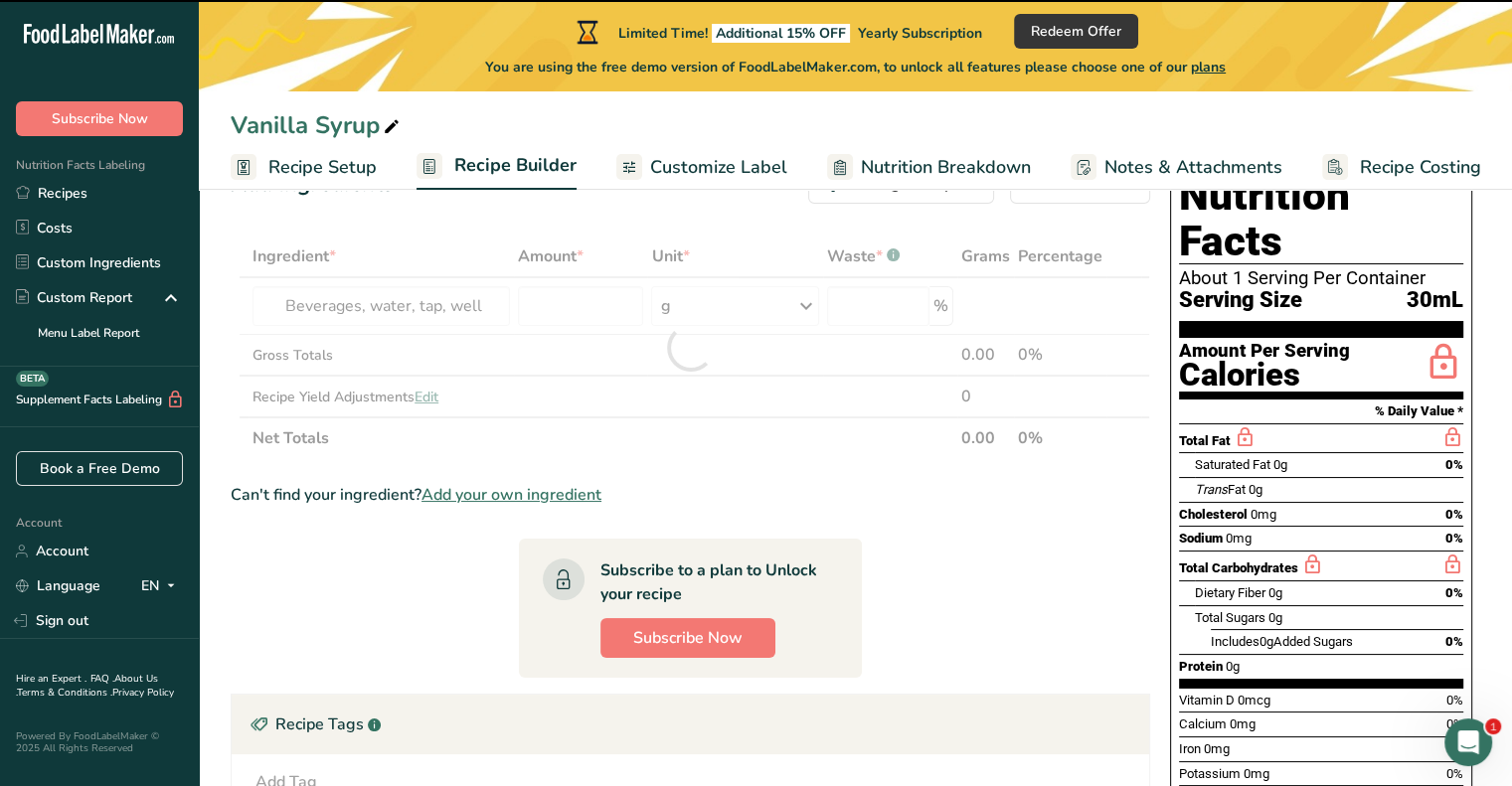 type on "0" 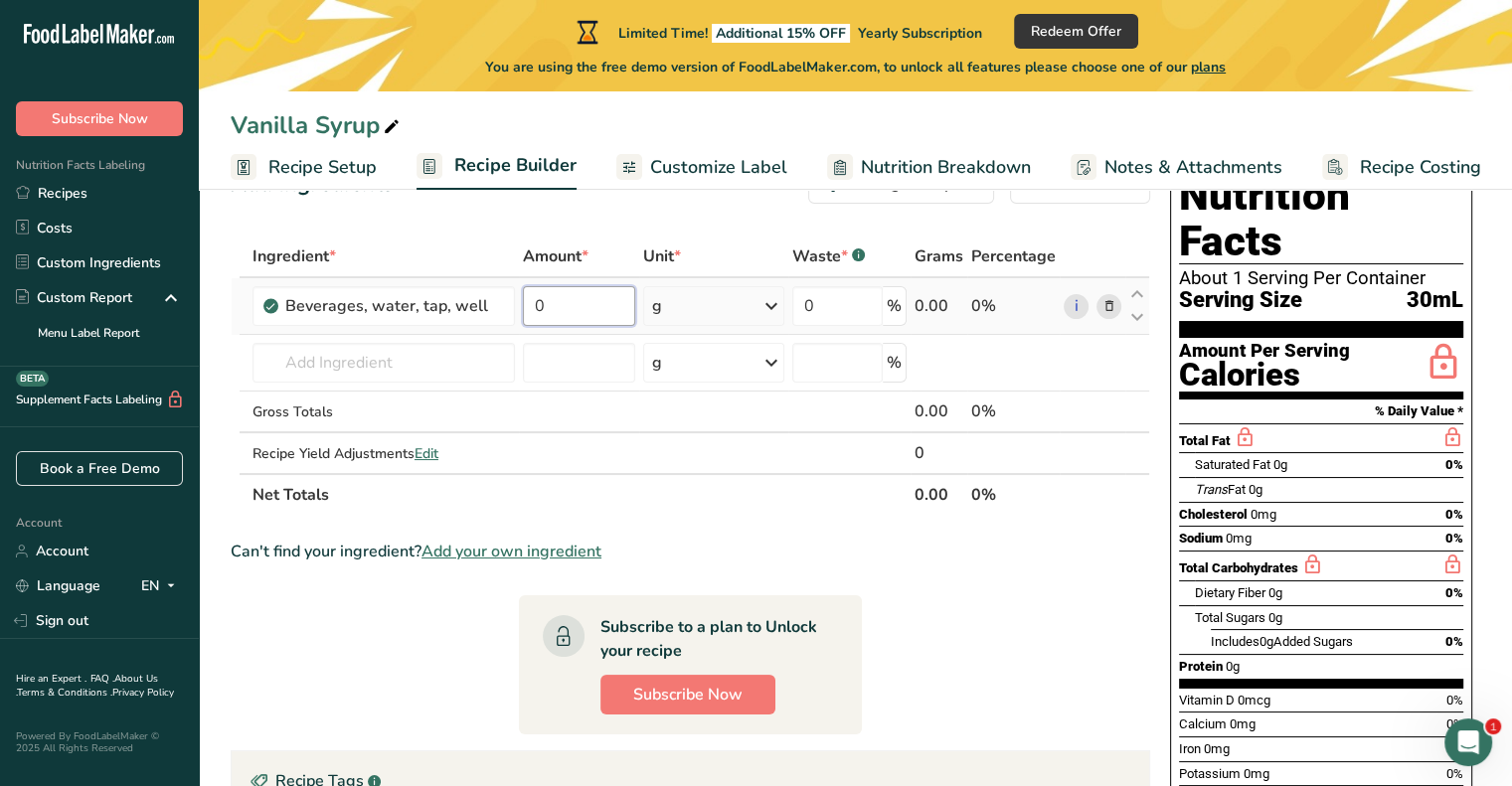 click on "0" at bounding box center (579, 306) 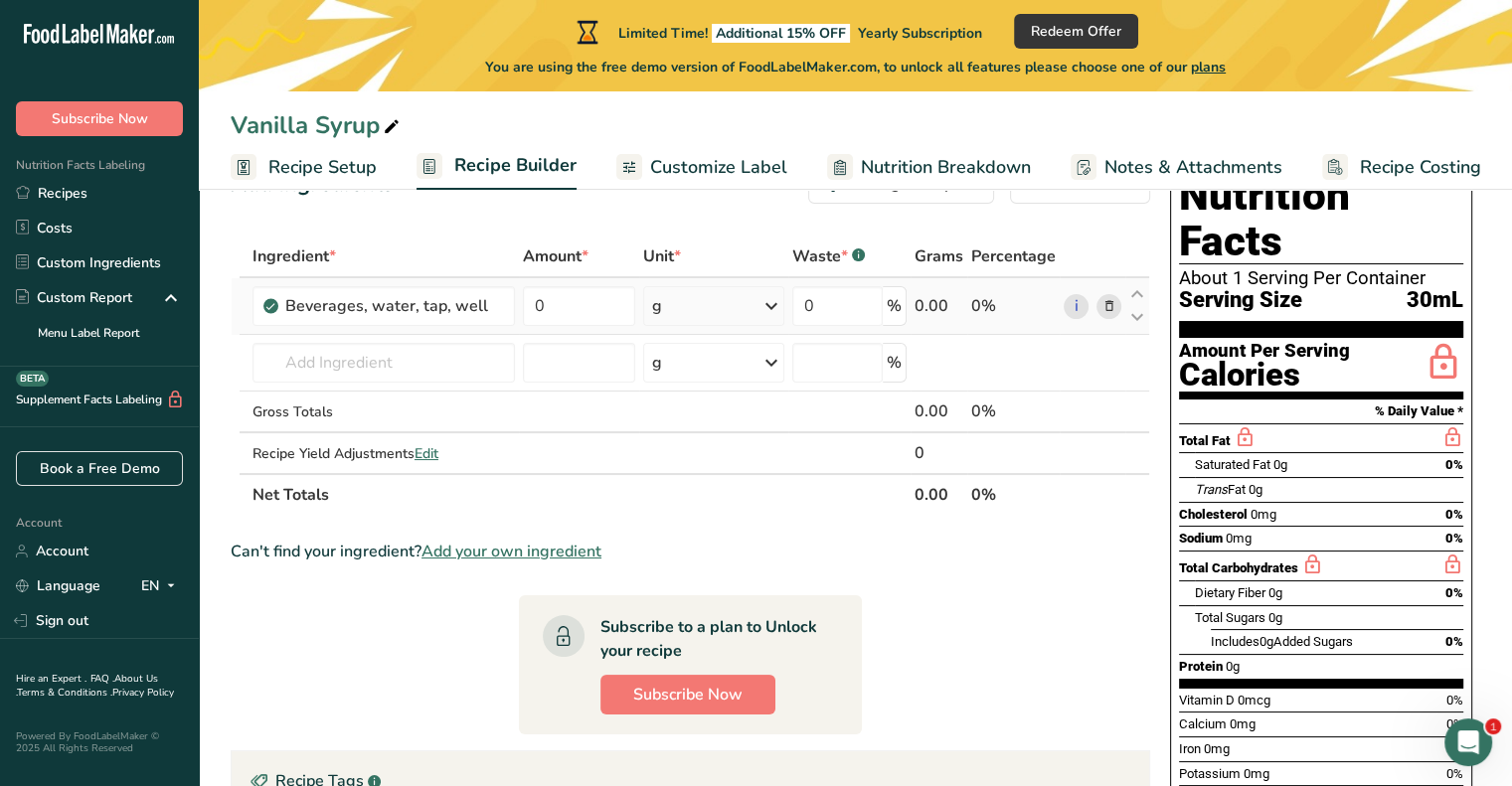 click on "Ingredient *
Amount *
Unit *
Waste *   .a-a{fill:#347362;}.b-a{fill:#fff;}          Grams
Percentage
Beverages, water, tap, well
0
g
Portions
1 fl oz
1 serving 8 fl oz 8 fl oz
1 liter
Weight Units
g
kg
mg
See more
Volume Units
l
Volume units require a density conversion. If you know your ingredient's density enter it below. Otherwise, click on "RIA" our AI Regulatory bot - she will be able to help you
lb/ft3
g/cm3
Confirm
mL
lb/ft3
g/cm3
Confirm" at bounding box center [690, 376] 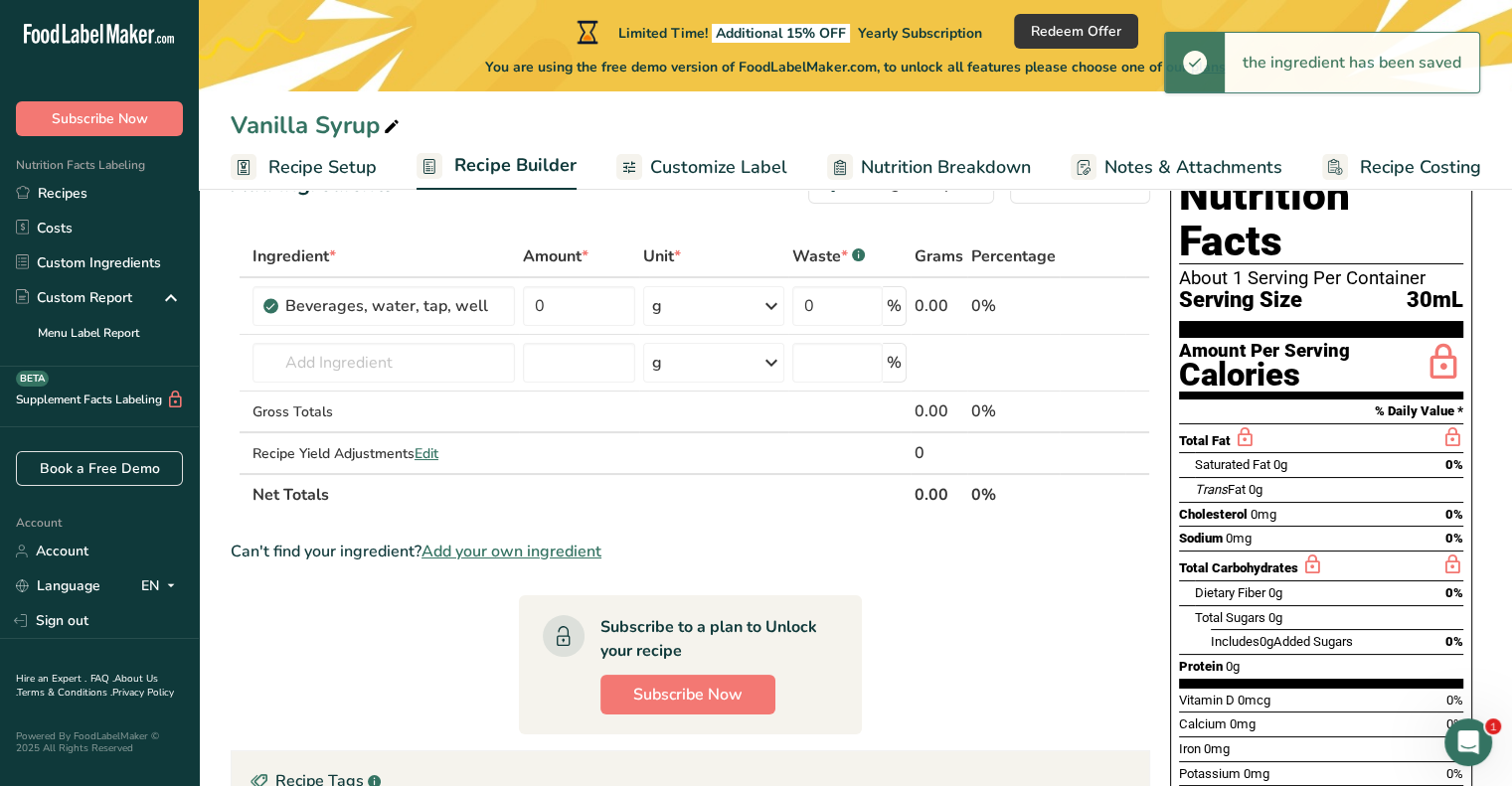 click at bounding box center [771, 306] 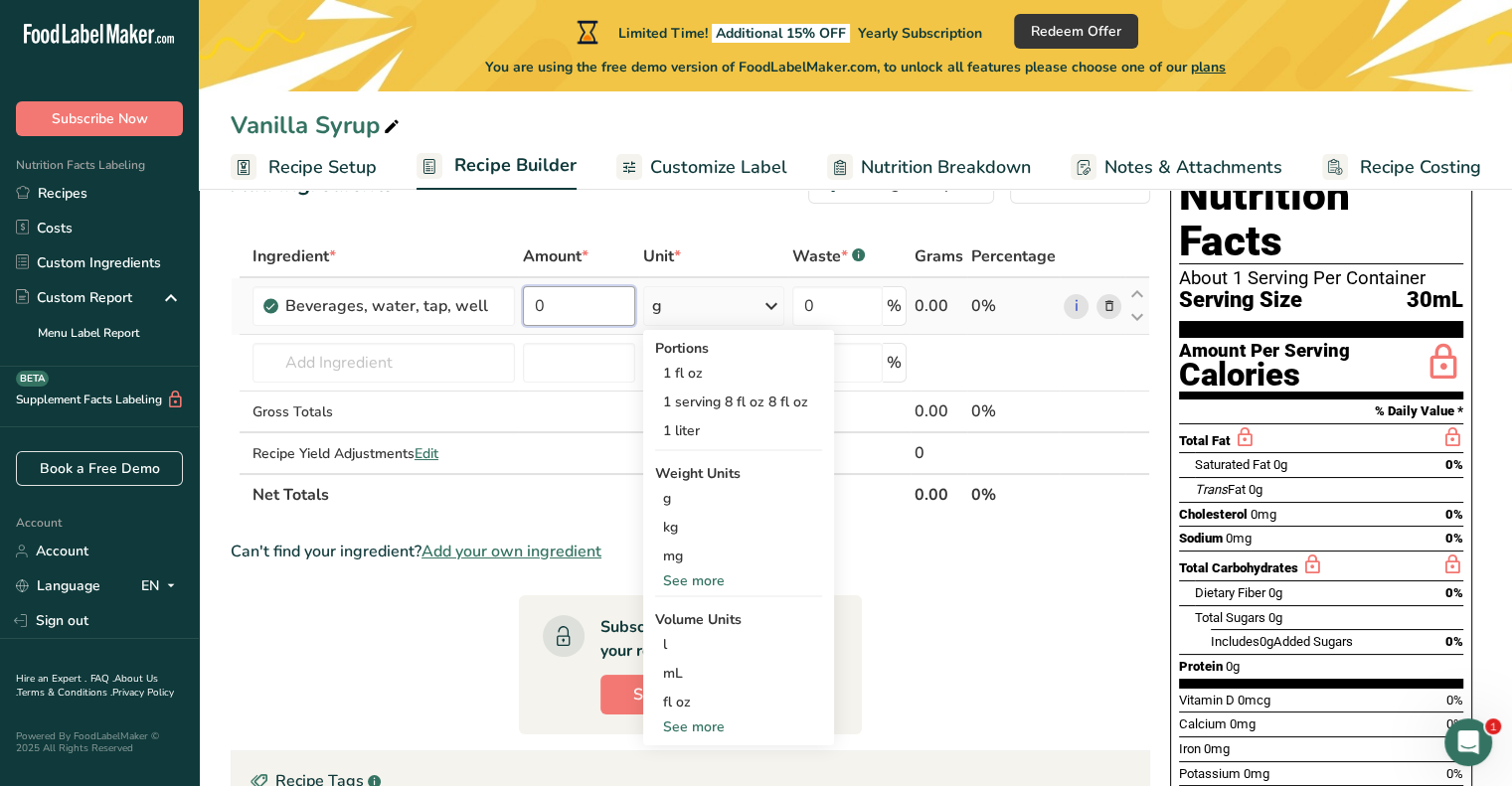 click on "0" at bounding box center [579, 306] 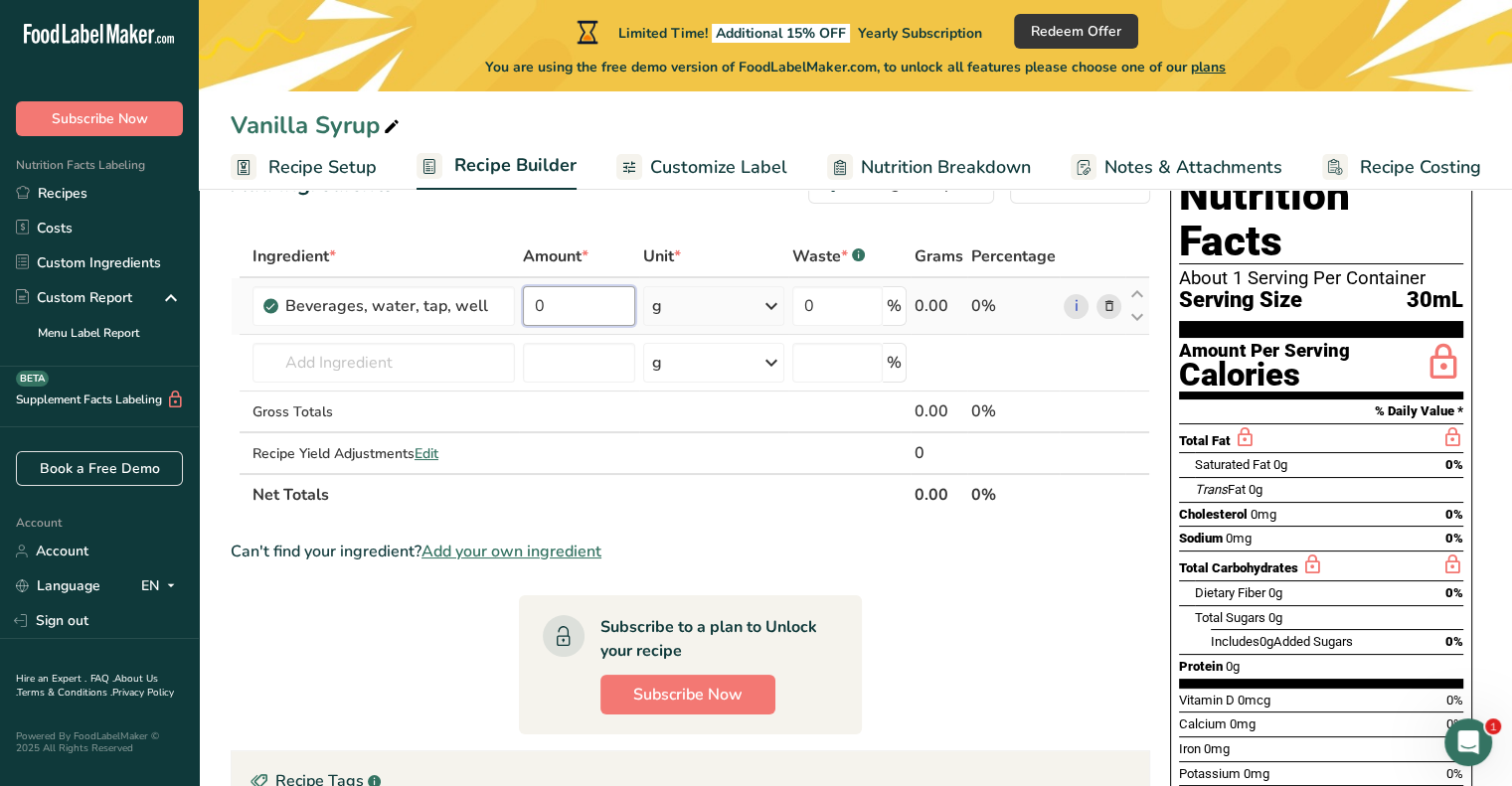 click on "0" at bounding box center (579, 306) 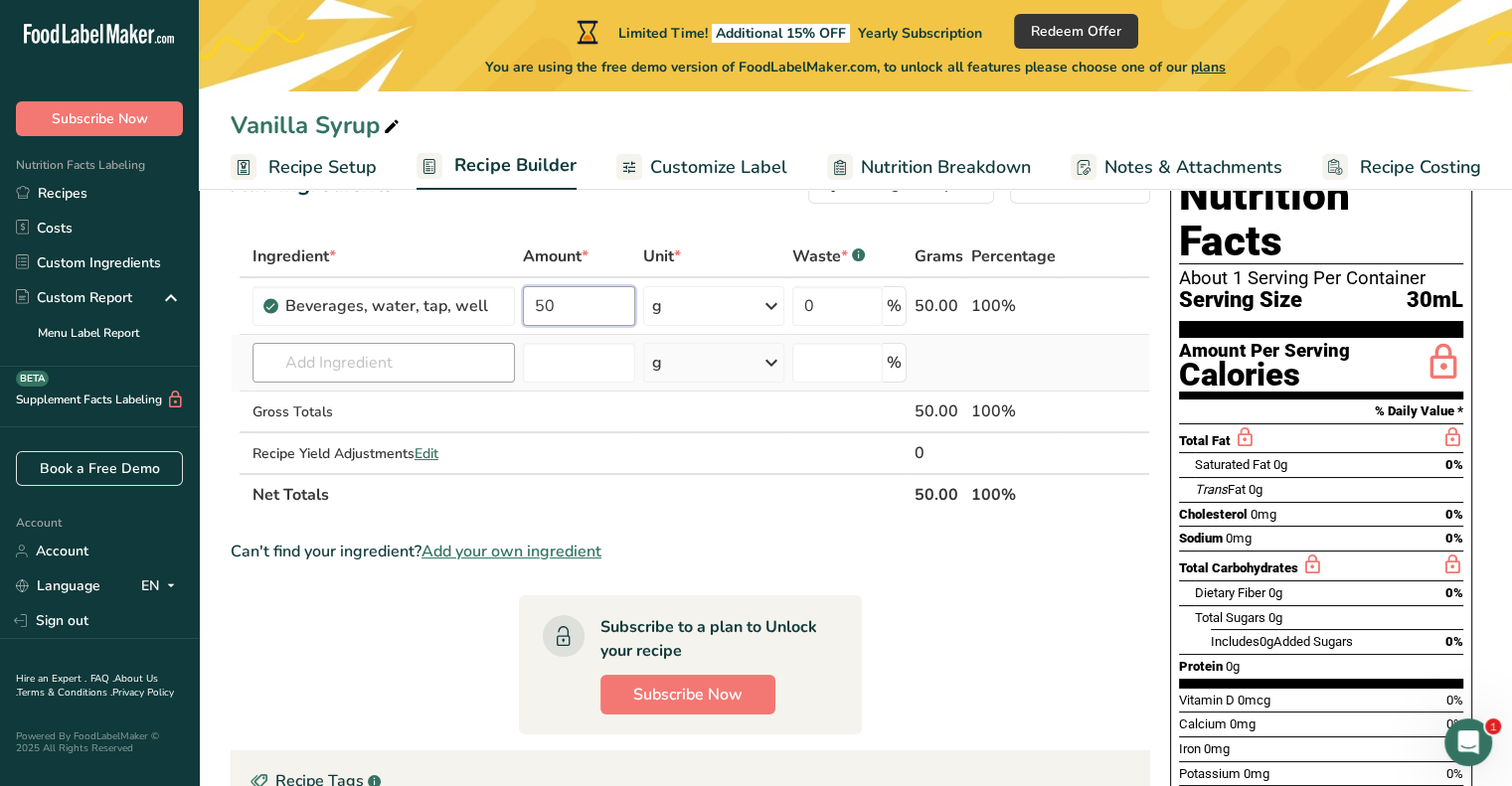 type on "50" 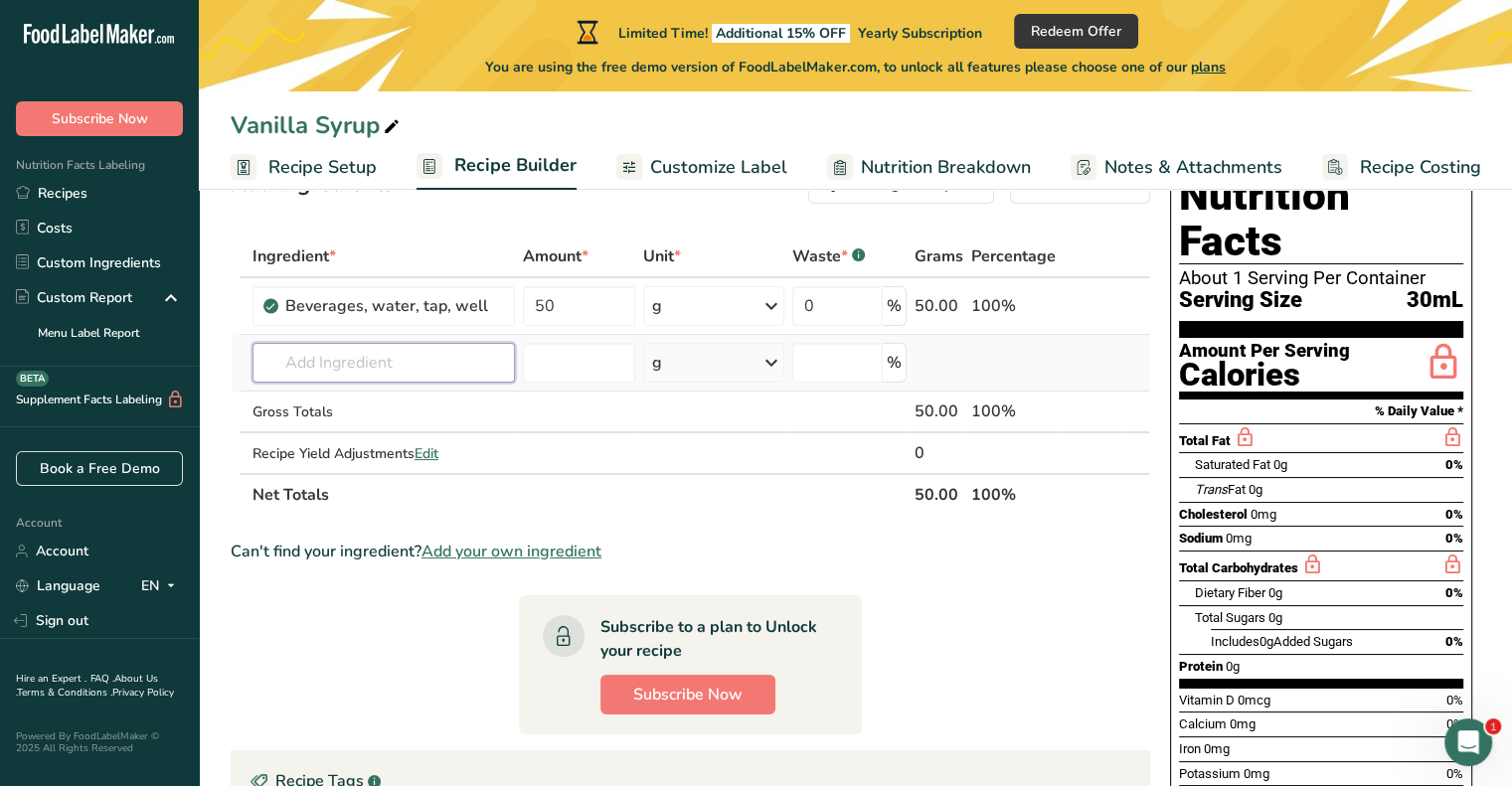 click on "Ingredient *
Amount *
Unit *
Waste *   .a-a{fill:#347362;}.b-a{fill:#fff;}          Grams
Percentage
Beverages, water, tap, well
50
g
Portions
1 fl oz
1 serving 8 fl oz 8 fl oz
1 liter
Weight Units
g
kg
mg
See more
Volume Units
l
Volume units require a density conversion. If you know your ingredient's density enter it below. Otherwise, click on "RIA" our AI Regulatory bot - she will be able to help you
lb/ft3
g/cm3
Confirm
mL
lb/ft3
g/cm3
Confirm" at bounding box center (690, 376) 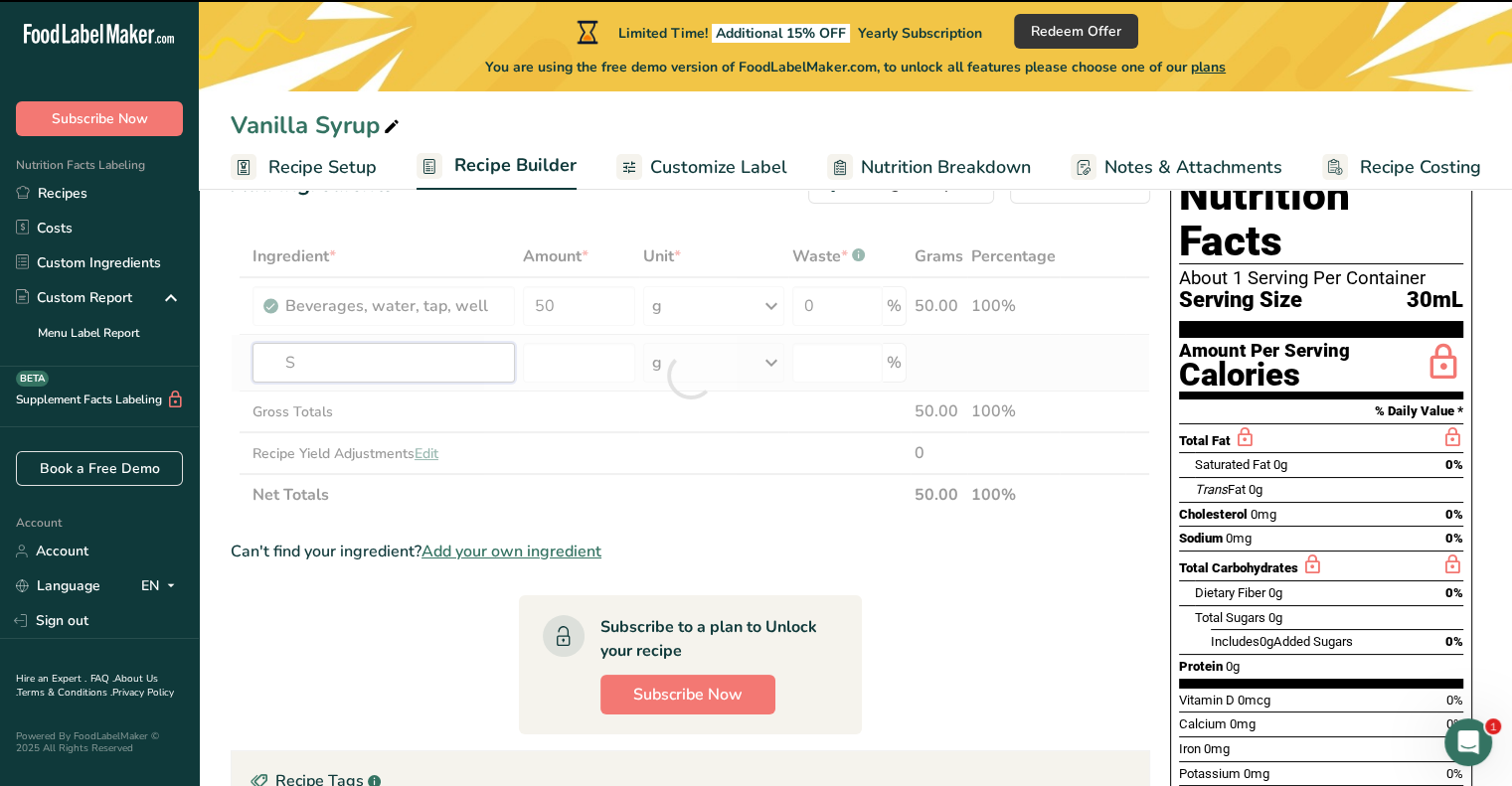 type on "Su" 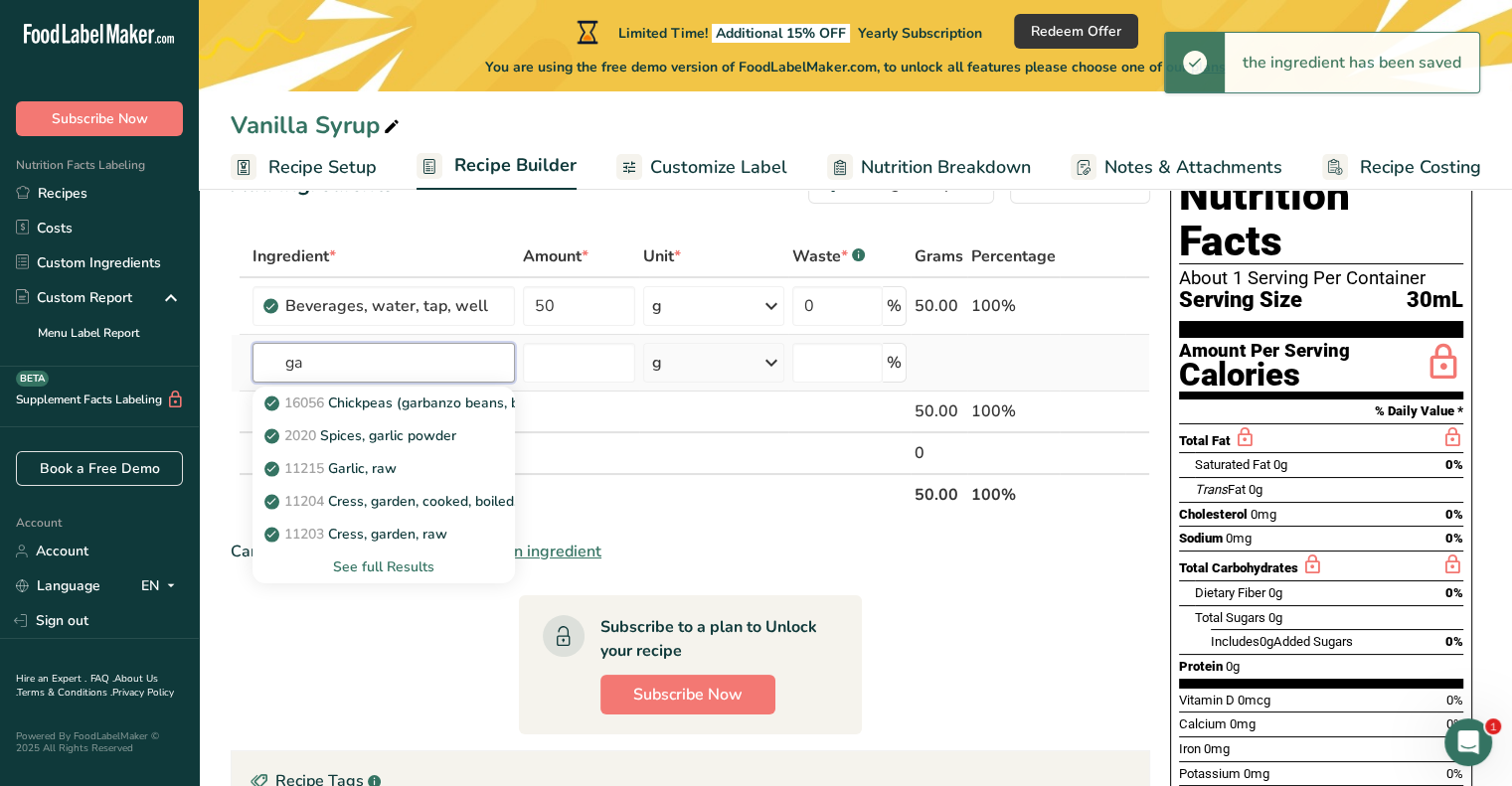 type on "g" 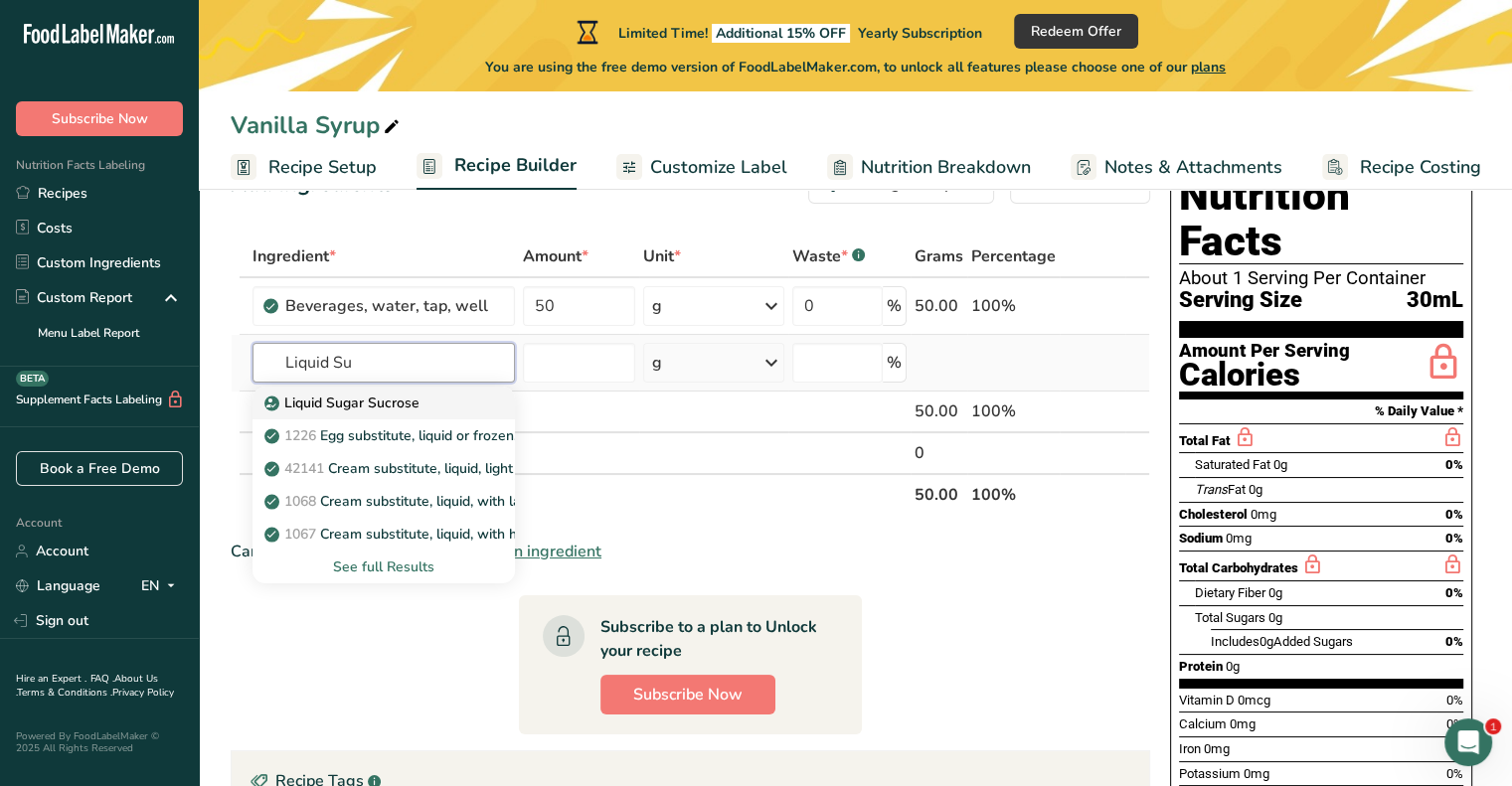 type on "Liquid Su" 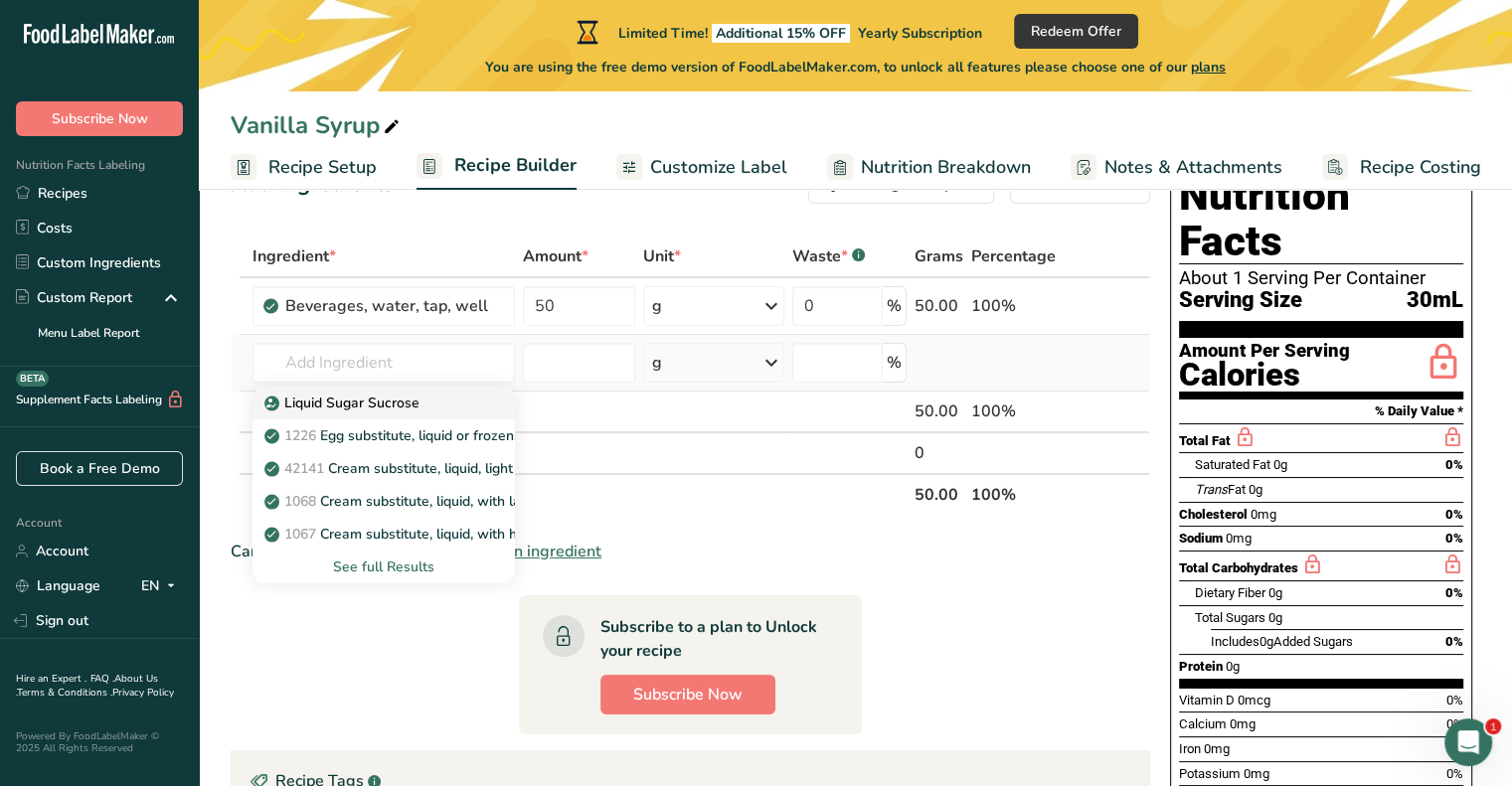click on "Liquid Sugar Sucrose" at bounding box center (344, 402) 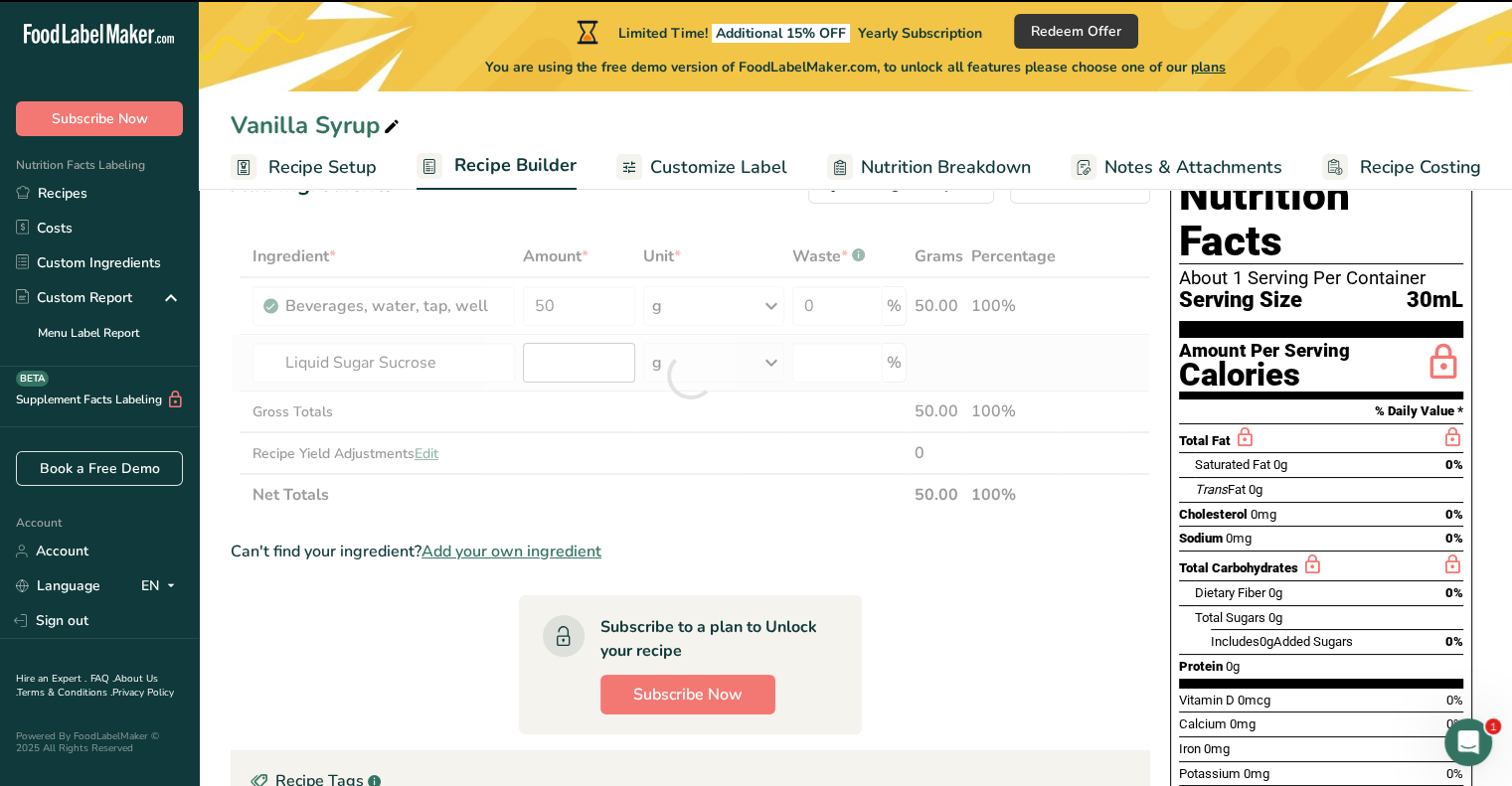 type on "0" 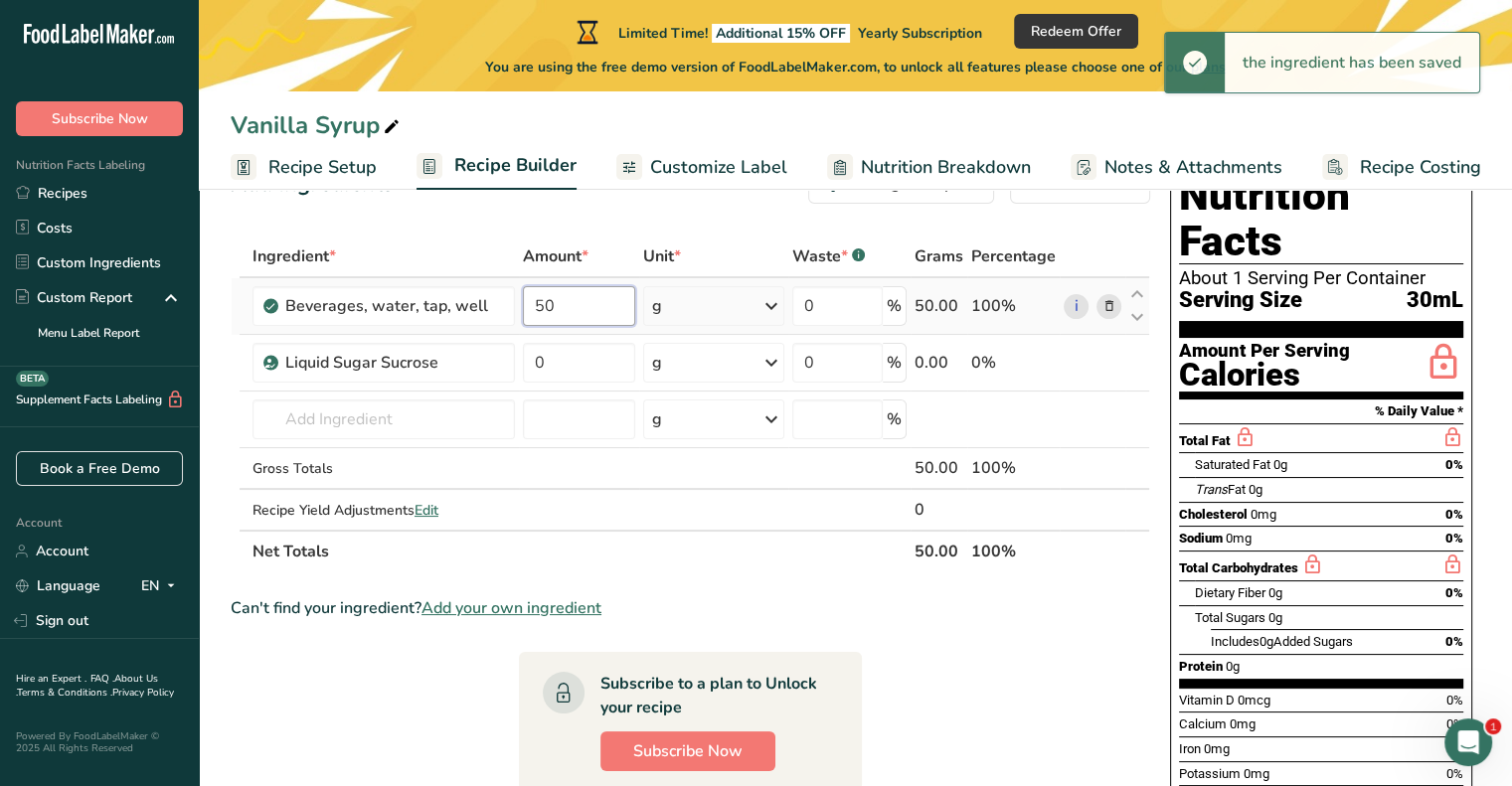 click on "50" at bounding box center [579, 306] 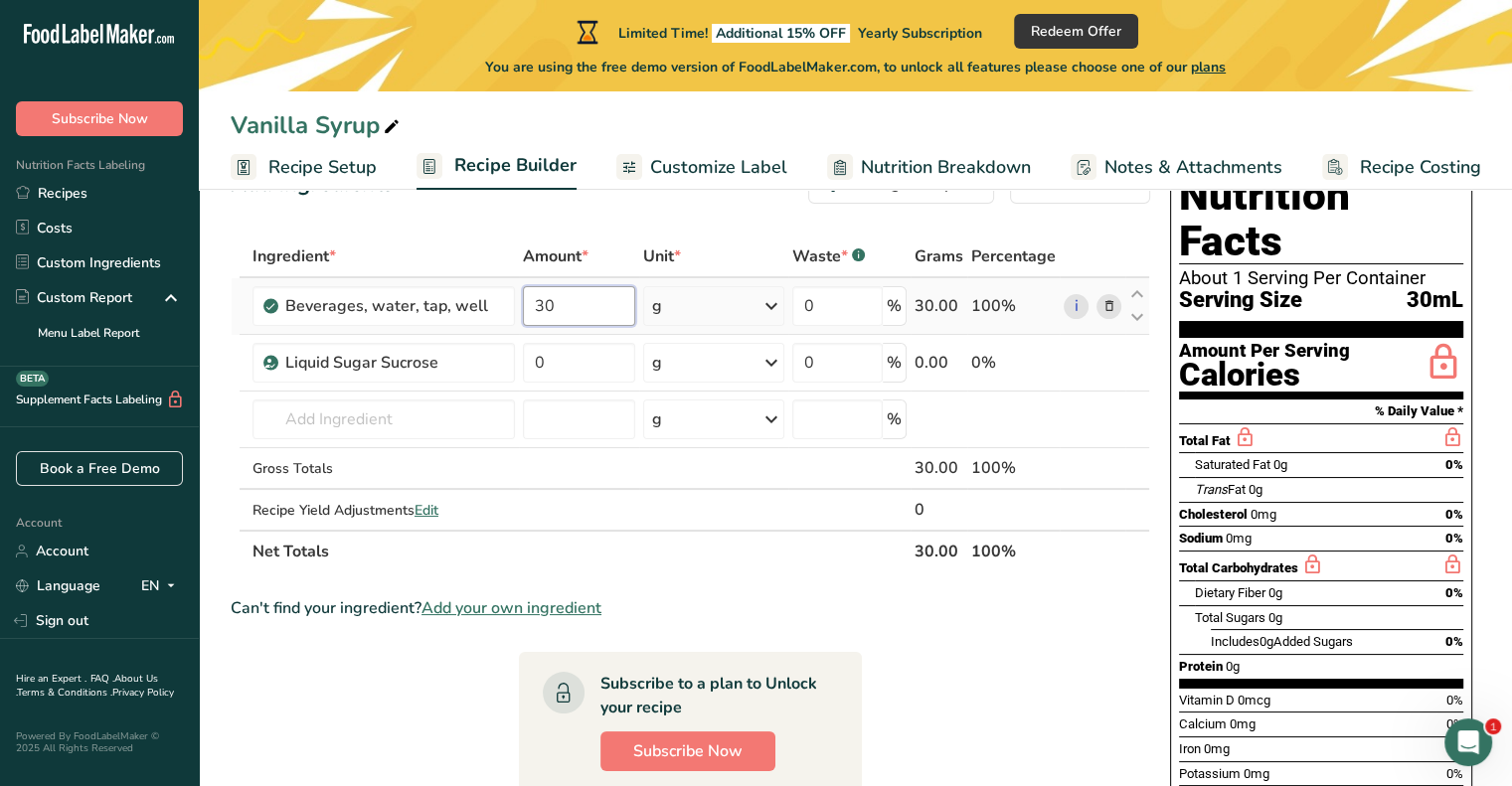 type on "3" 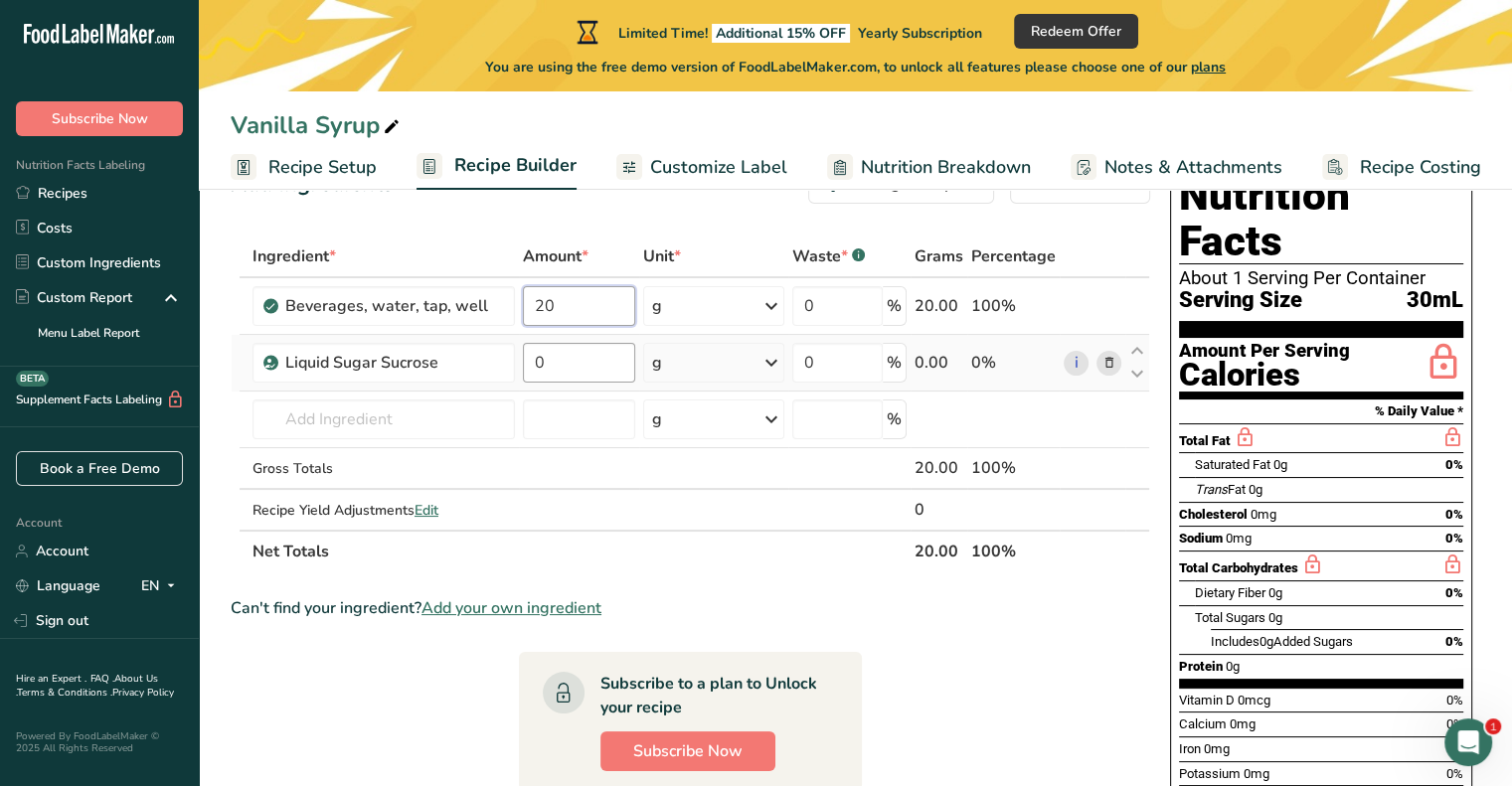 type on "20" 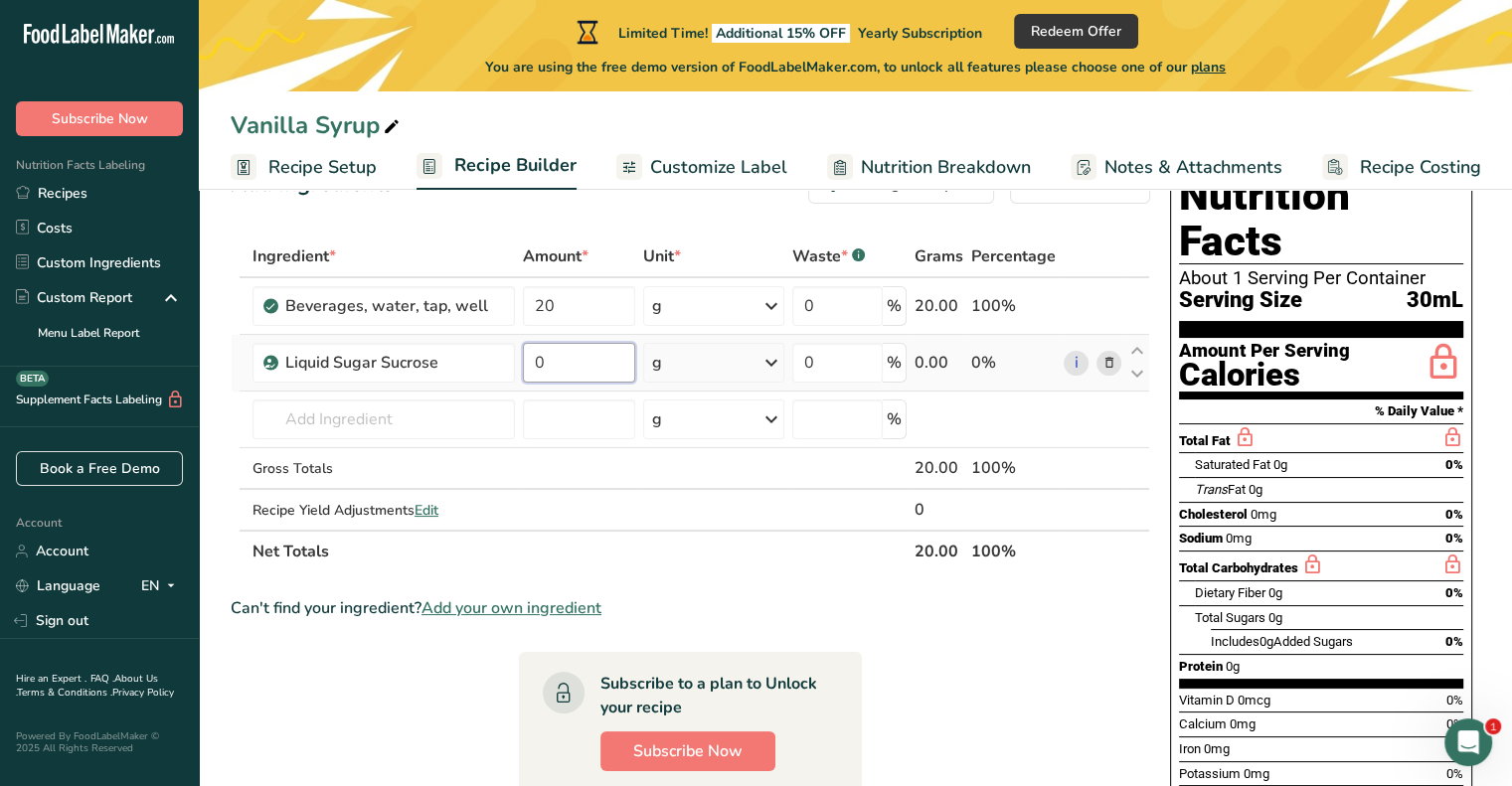 click on "Ingredient *
Amount *
Unit *
Waste *   .a-a{fill:#347362;}.b-a{fill:#fff;}          Grams
Percentage
Beverages, water, tap, well
20
g
Portions
1 fl oz
1 serving 8 fl oz 8 fl oz
1 liter
Weight Units
g
kg
mg
See more
Volume Units
l
Volume units require a density conversion. If you know your ingredient's density enter it below. Otherwise, click on "RIA" our AI Regulatory bot - she will be able to help you
lb/ft3
g/cm3
Confirm
mL
lb/ft3
g/cm3
Confirm" at bounding box center [690, 403] 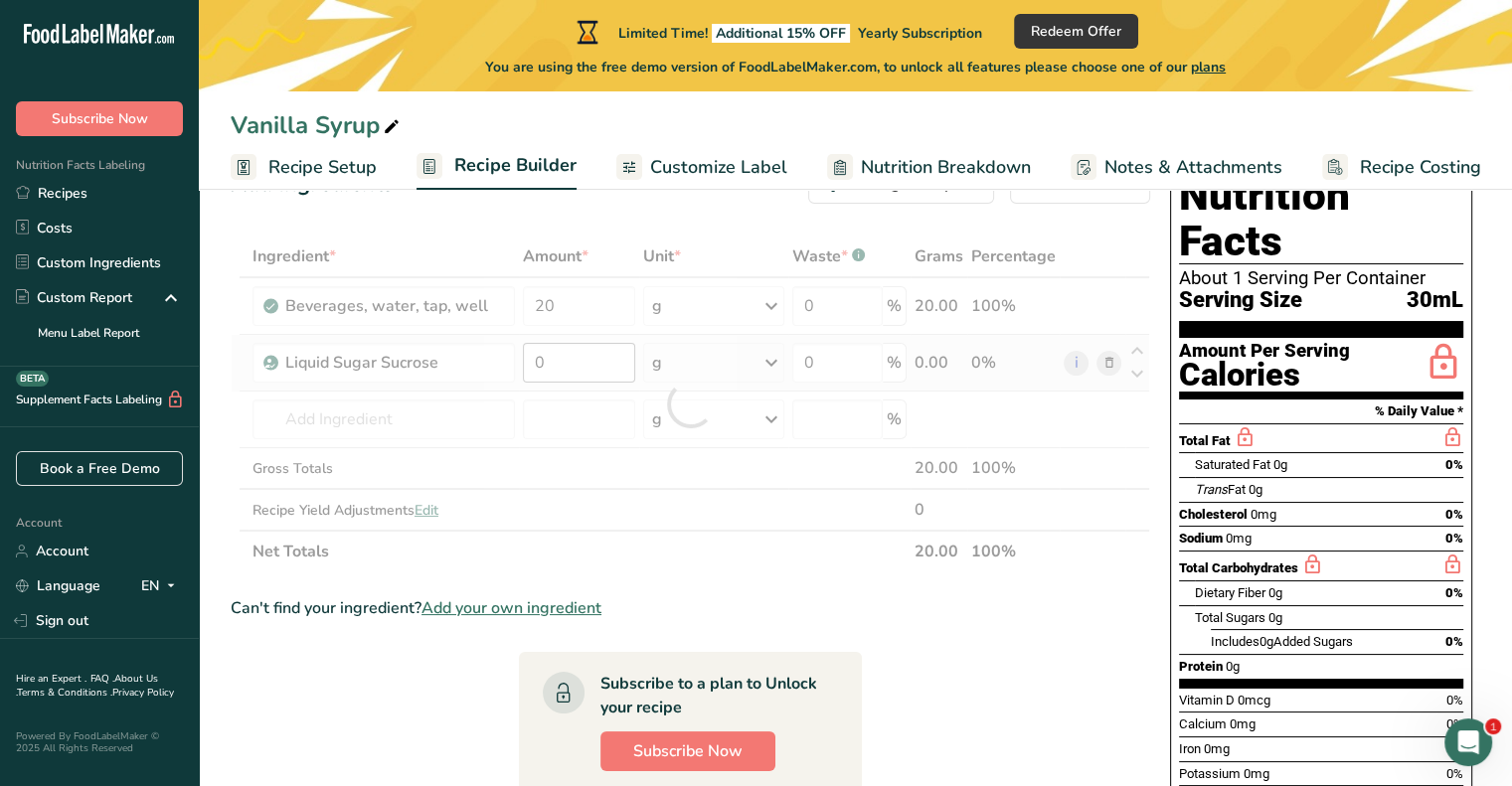 click at bounding box center [690, 403] 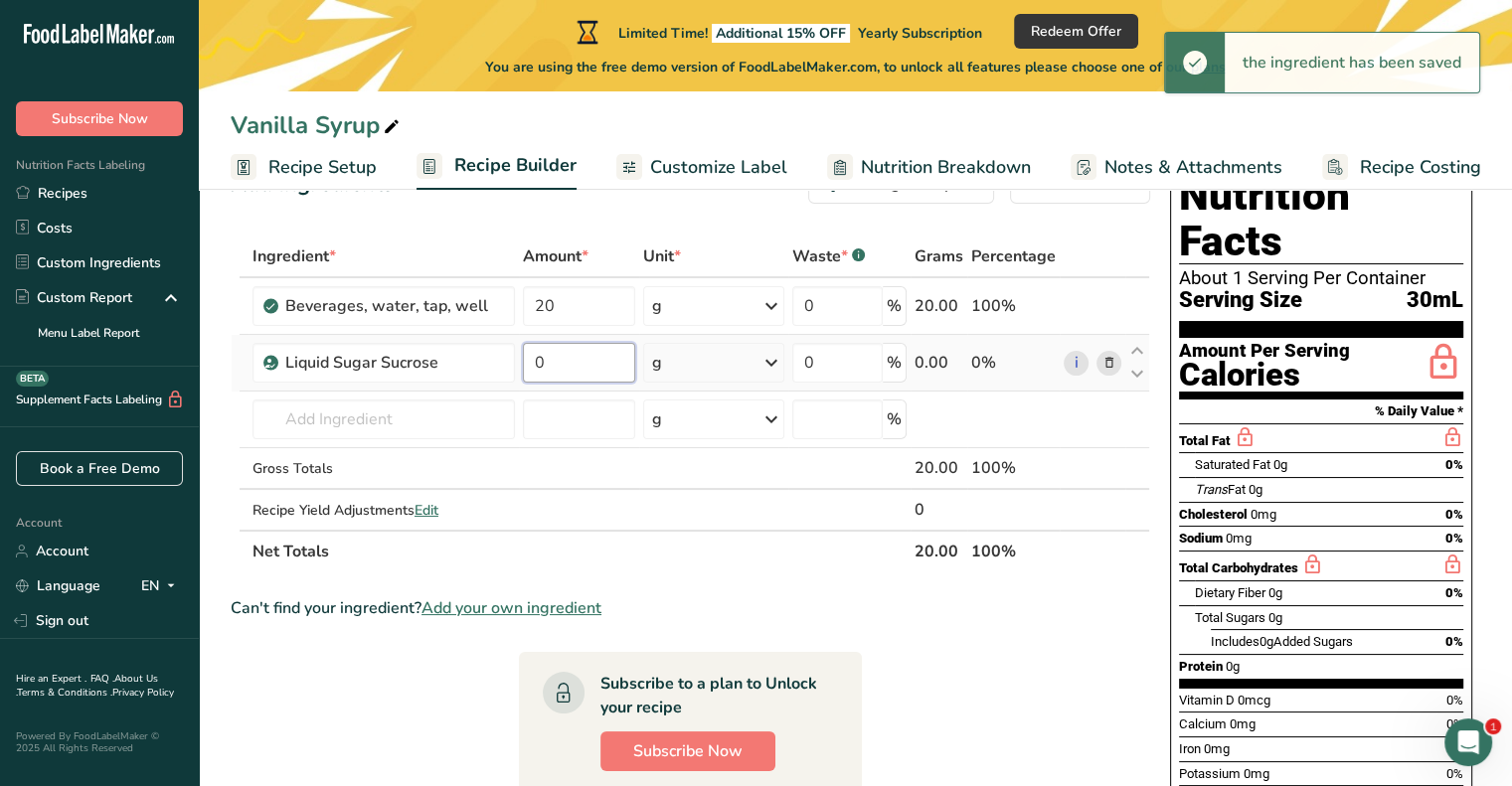 click on "0" at bounding box center (579, 363) 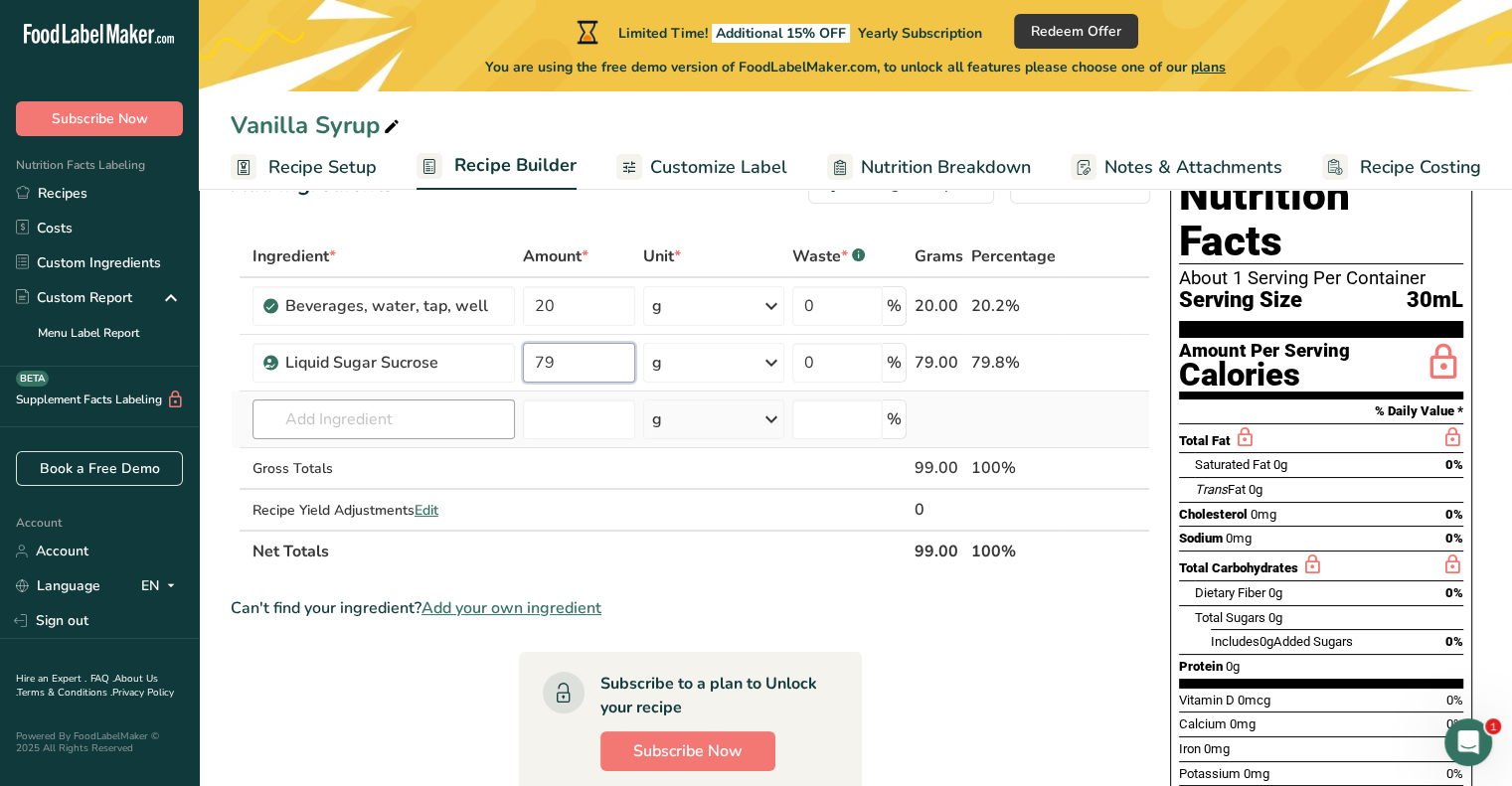 type on "79" 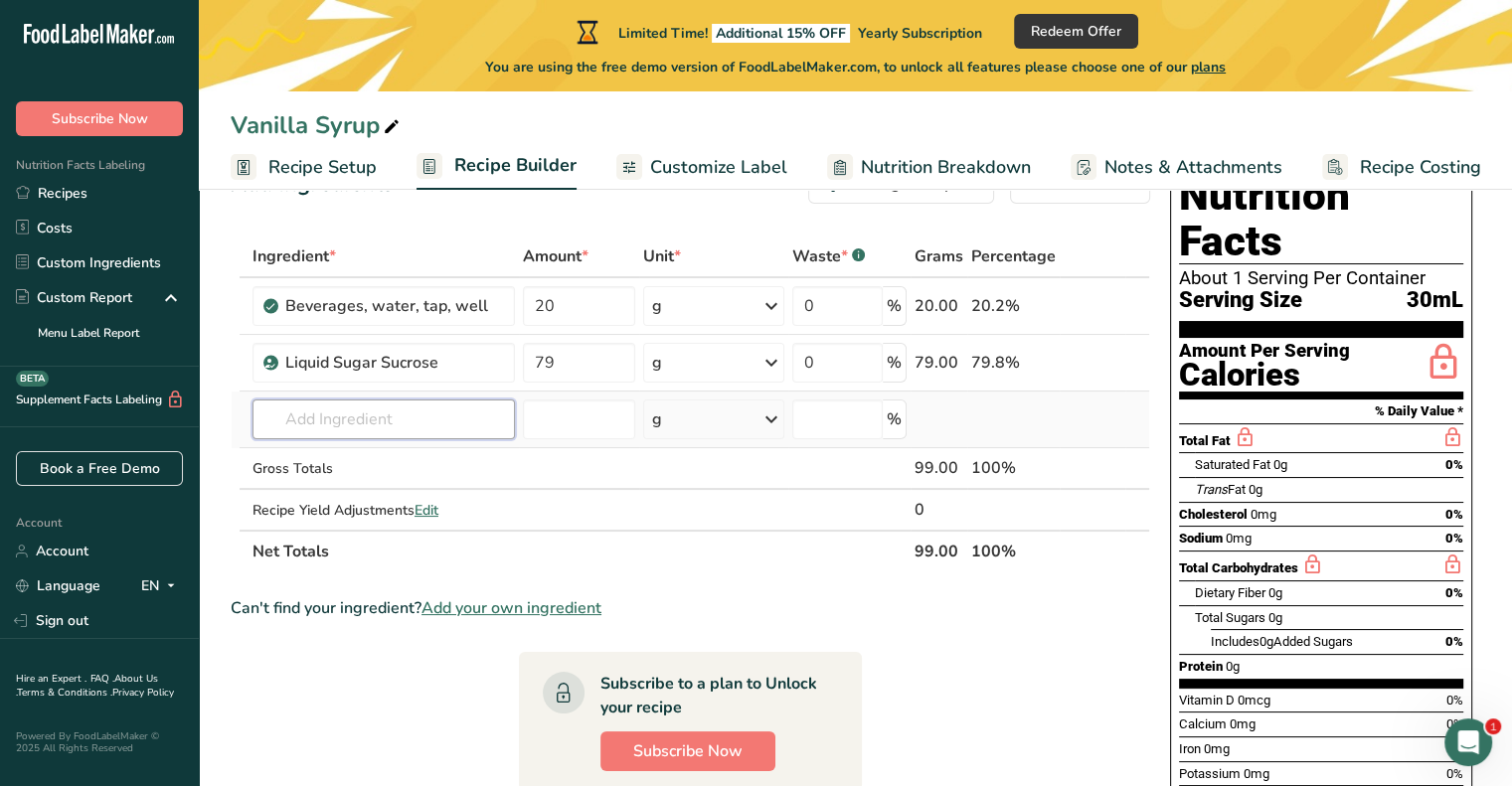 click on "Ingredient *
Amount *
Unit *
Waste *   .a-a{fill:#347362;}.b-a{fill:#fff;}          Grams
Percentage
Beverages, water, tap, well
20
g
Portions
1 fl oz
1 serving 8 fl oz 8 fl oz
1 liter
Weight Units
g
kg
mg
See more
Volume Units
l
Volume units require a density conversion. If you know your ingredient's density enter it below. Otherwise, click on "RIA" our AI Regulatory bot - she will be able to help you
lb/ft3
g/cm3
Confirm
mL
lb/ft3
g/cm3
Confirm" at bounding box center [690, 403] 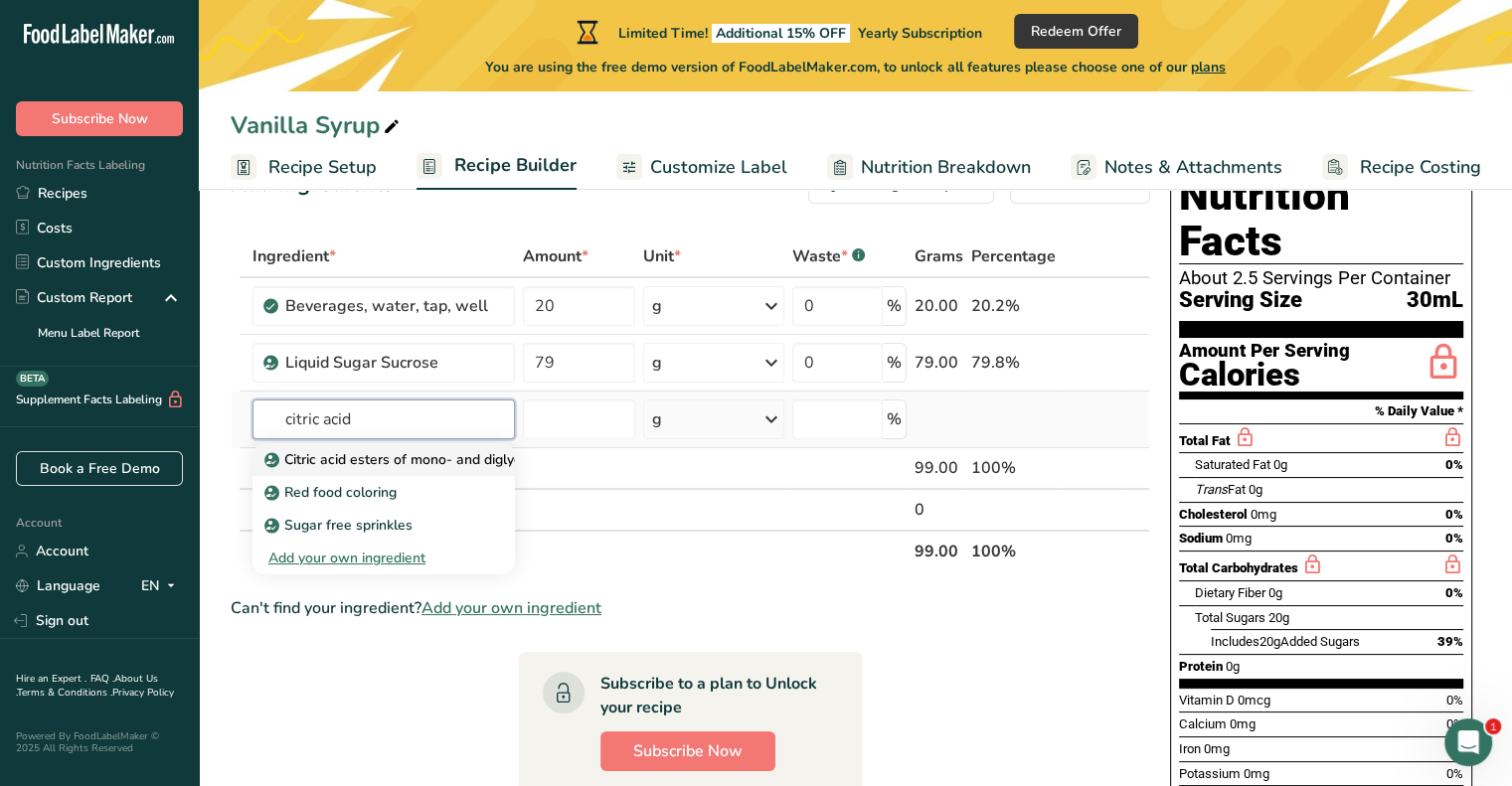 type on "citric acid" 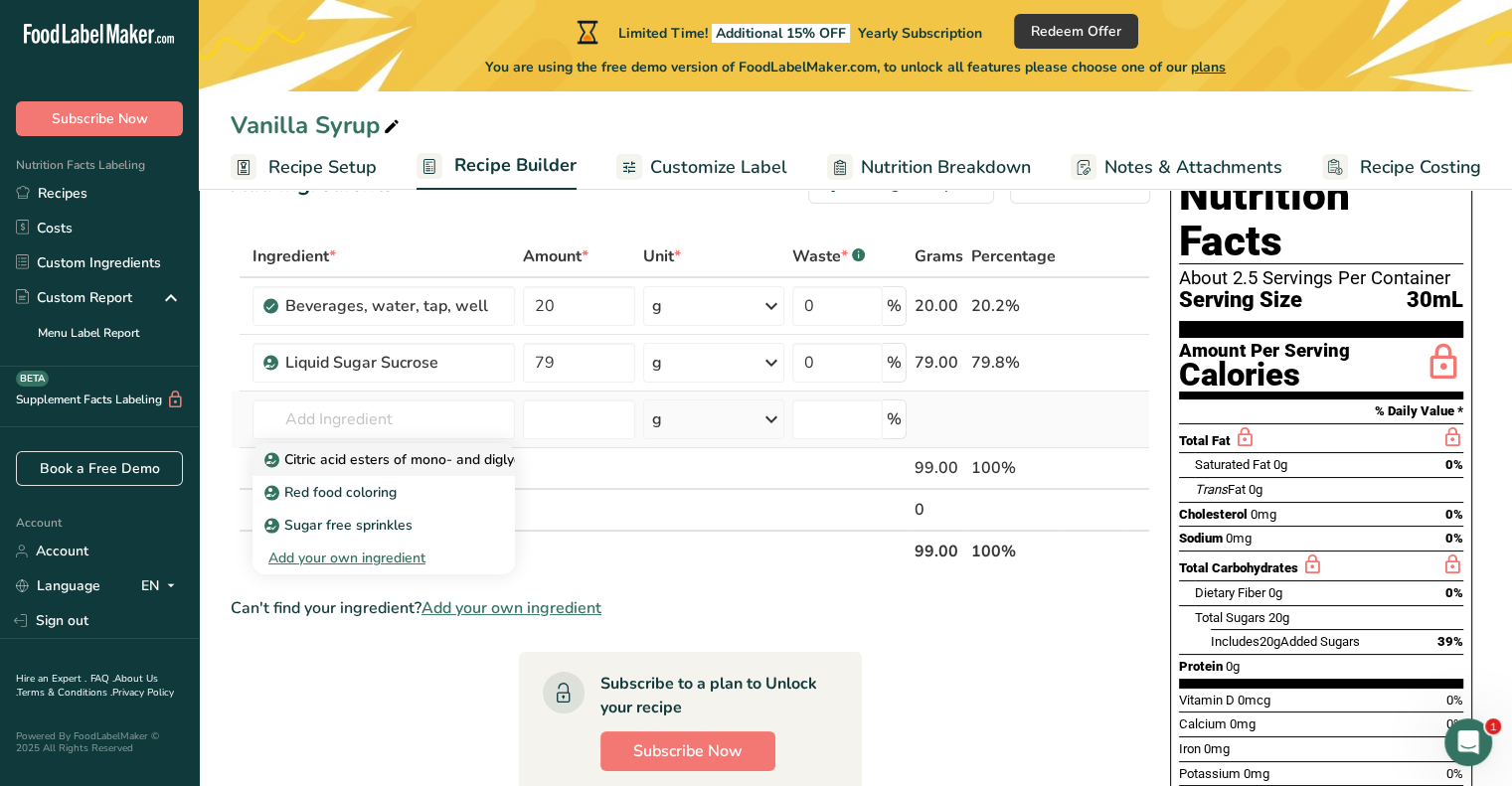 click on "Citric acid esters of mono- and diglycerides of fatty acids (E472c)" at bounding box center (484, 459) 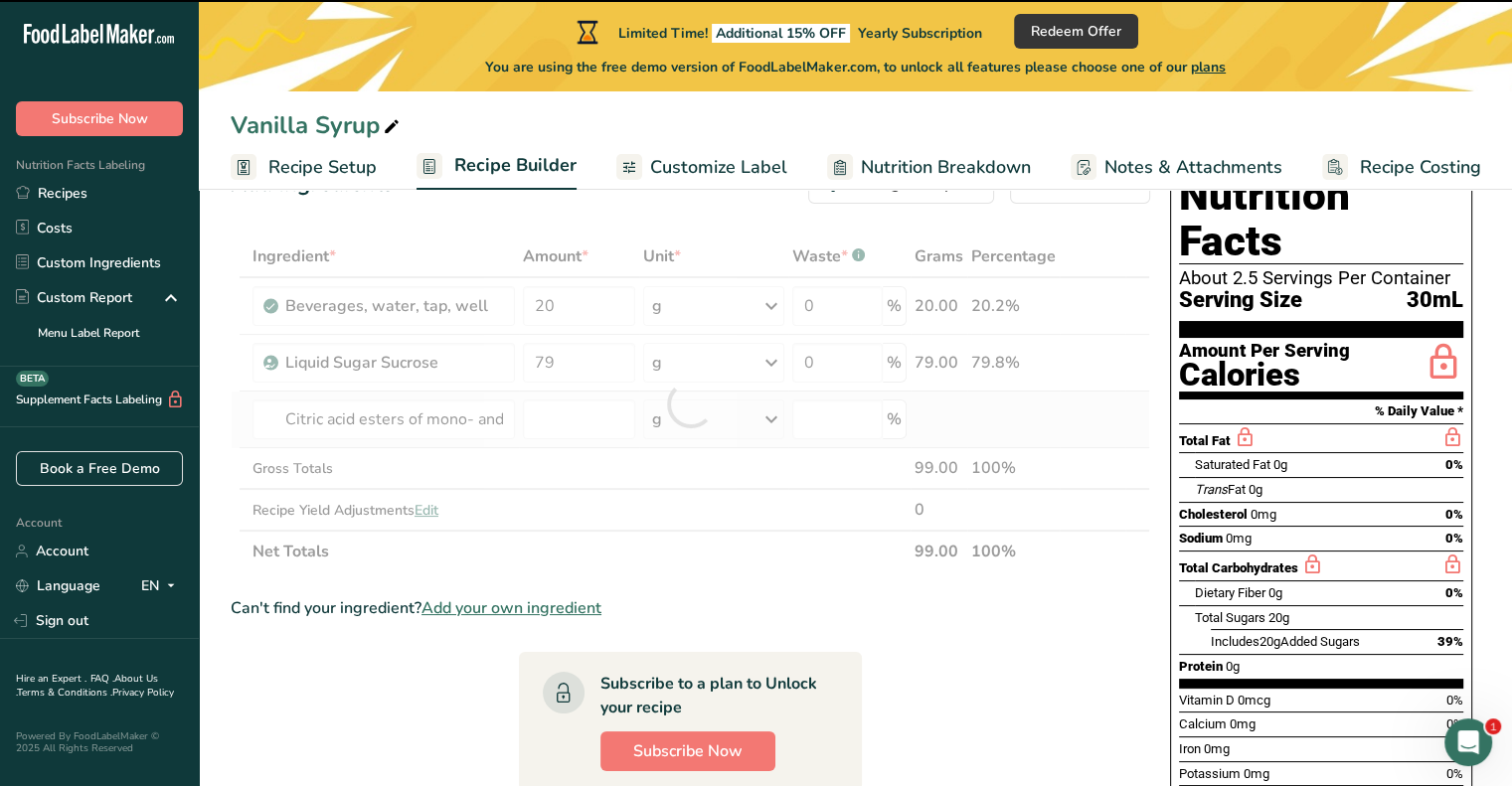 type on "0" 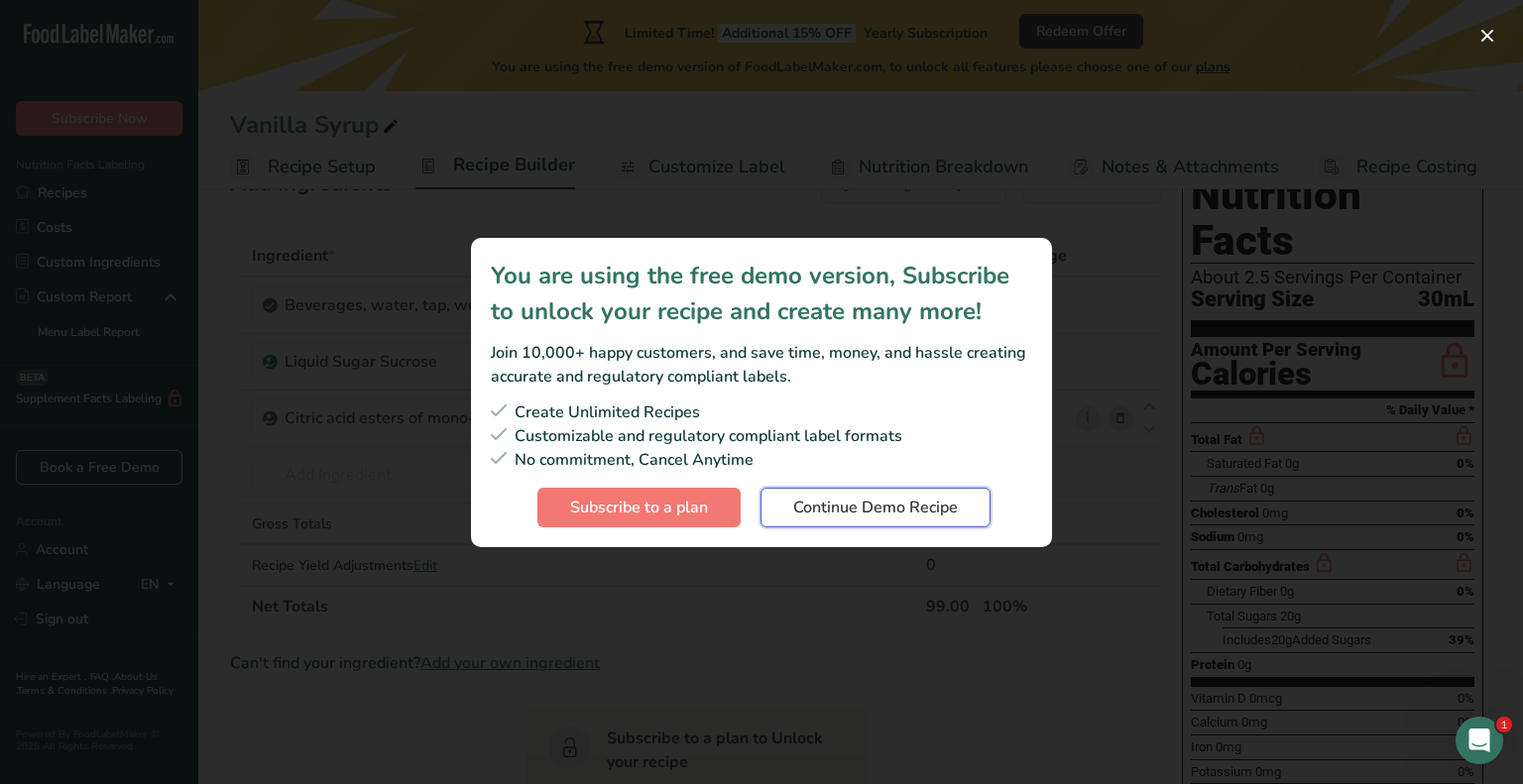 click on "Continue Demo Recipe" at bounding box center (876, 507) 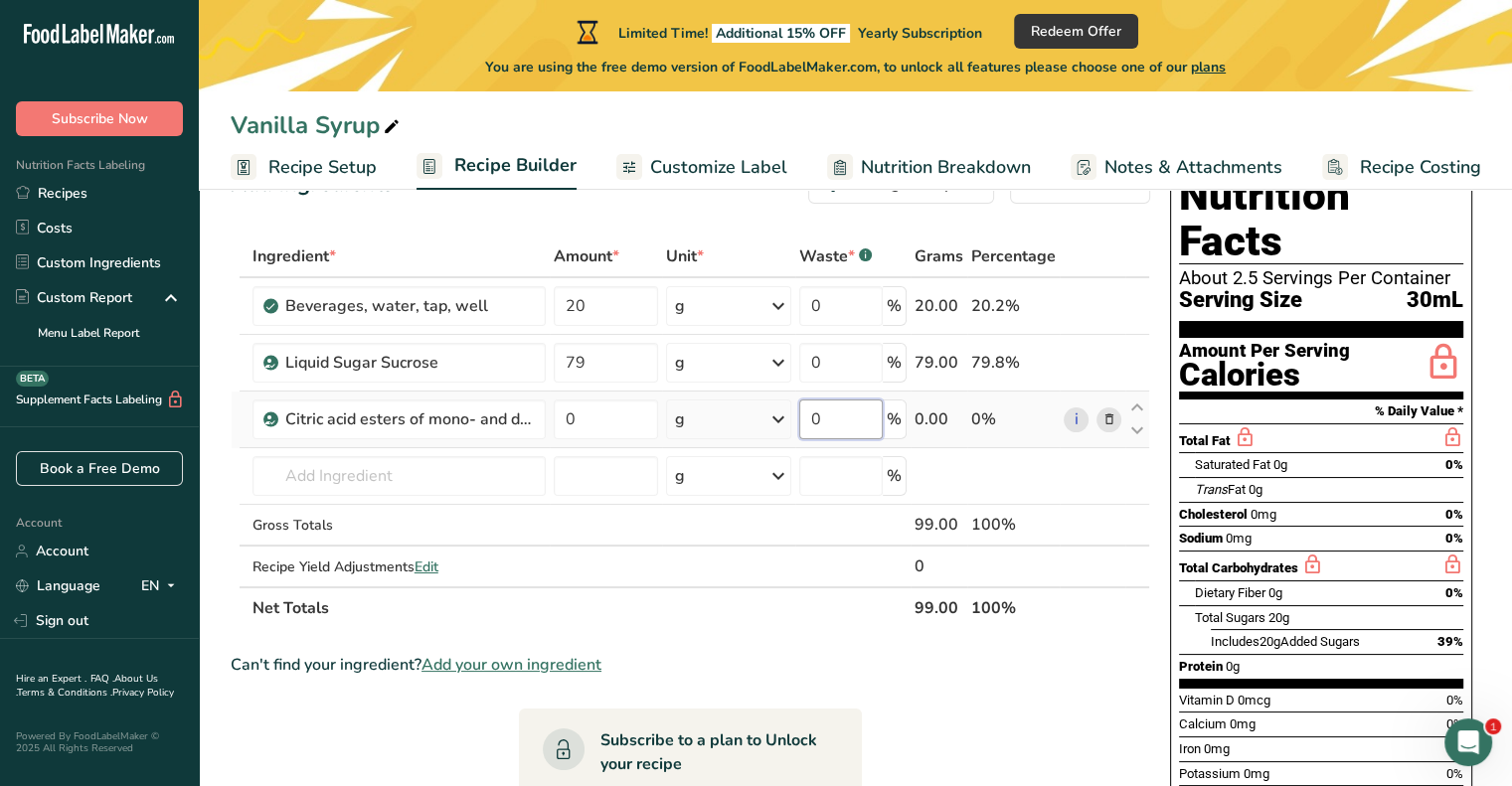 click on "0" at bounding box center [841, 419] 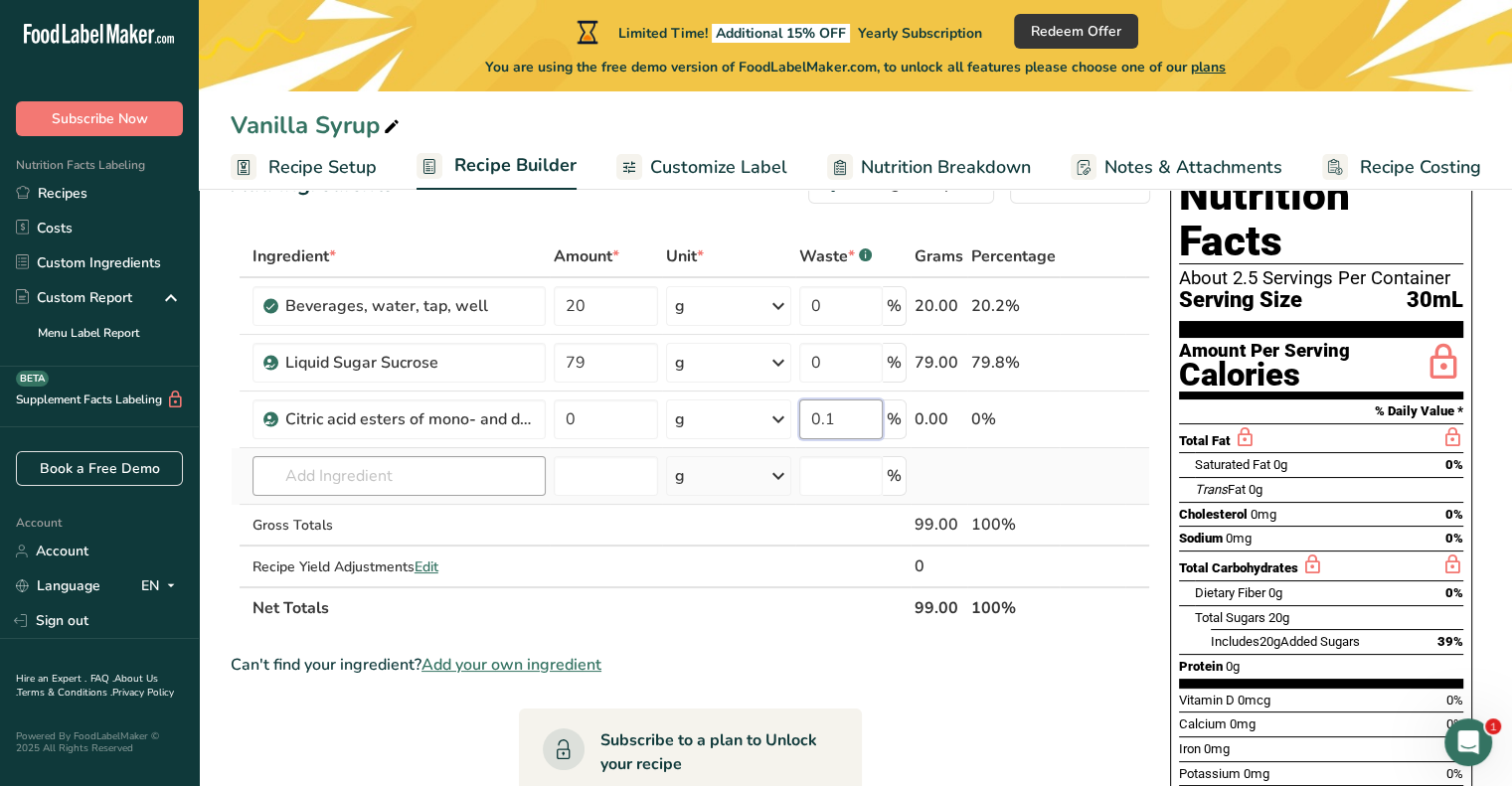 type on "0.1" 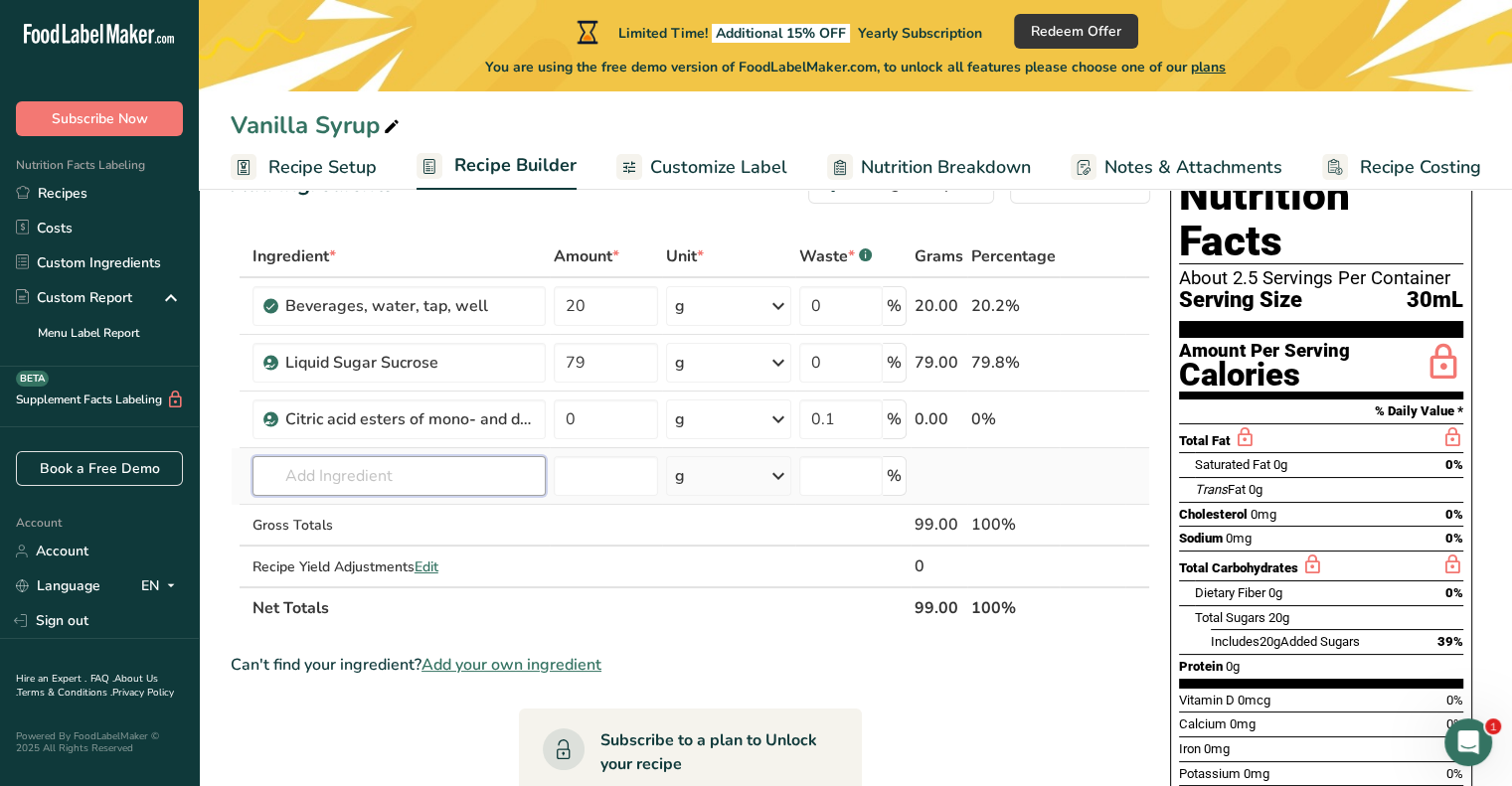 click on "Ingredient *
Amount *
Unit *
Waste *   .a-a{fill:#347362;}.b-a{fill:#fff;}          Grams
Percentage
Beverages, water, tap, well
20
g
Portions
1 fl oz
1 serving 8 fl oz 8 fl oz
1 liter
Weight Units
g
kg
mg
See more
Volume Units
l
Volume units require a density conversion. If you know your ingredient's density enter it below. Otherwise, click on "RIA" our AI Regulatory bot - she will be able to help you
lb/ft3
g/cm3
Confirm
mL
lb/ft3
g/cm3
Confirm" at bounding box center (690, 432) 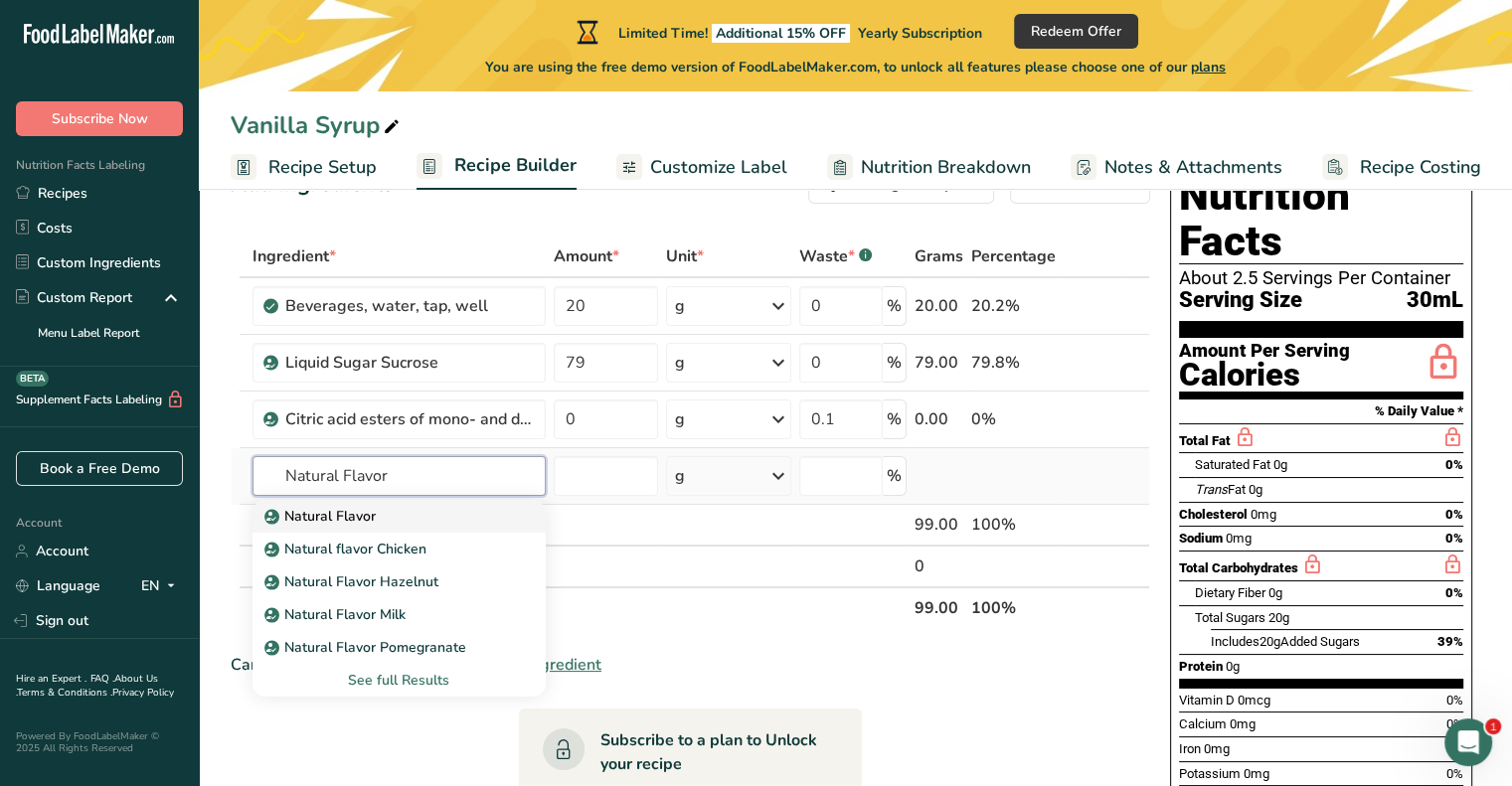 type on "Natural Flavor" 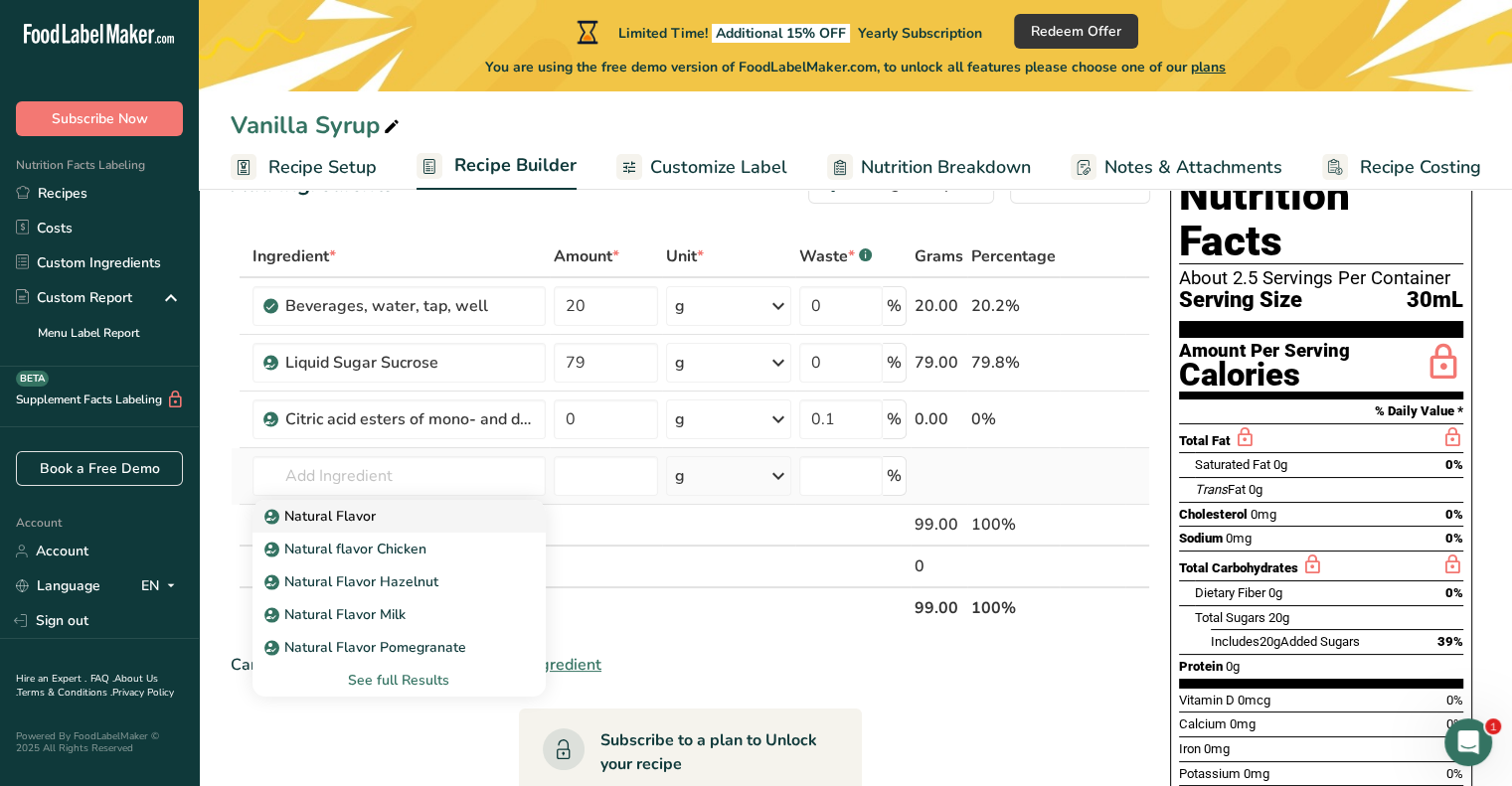 click on "Natural Flavor" at bounding box center [322, 516] 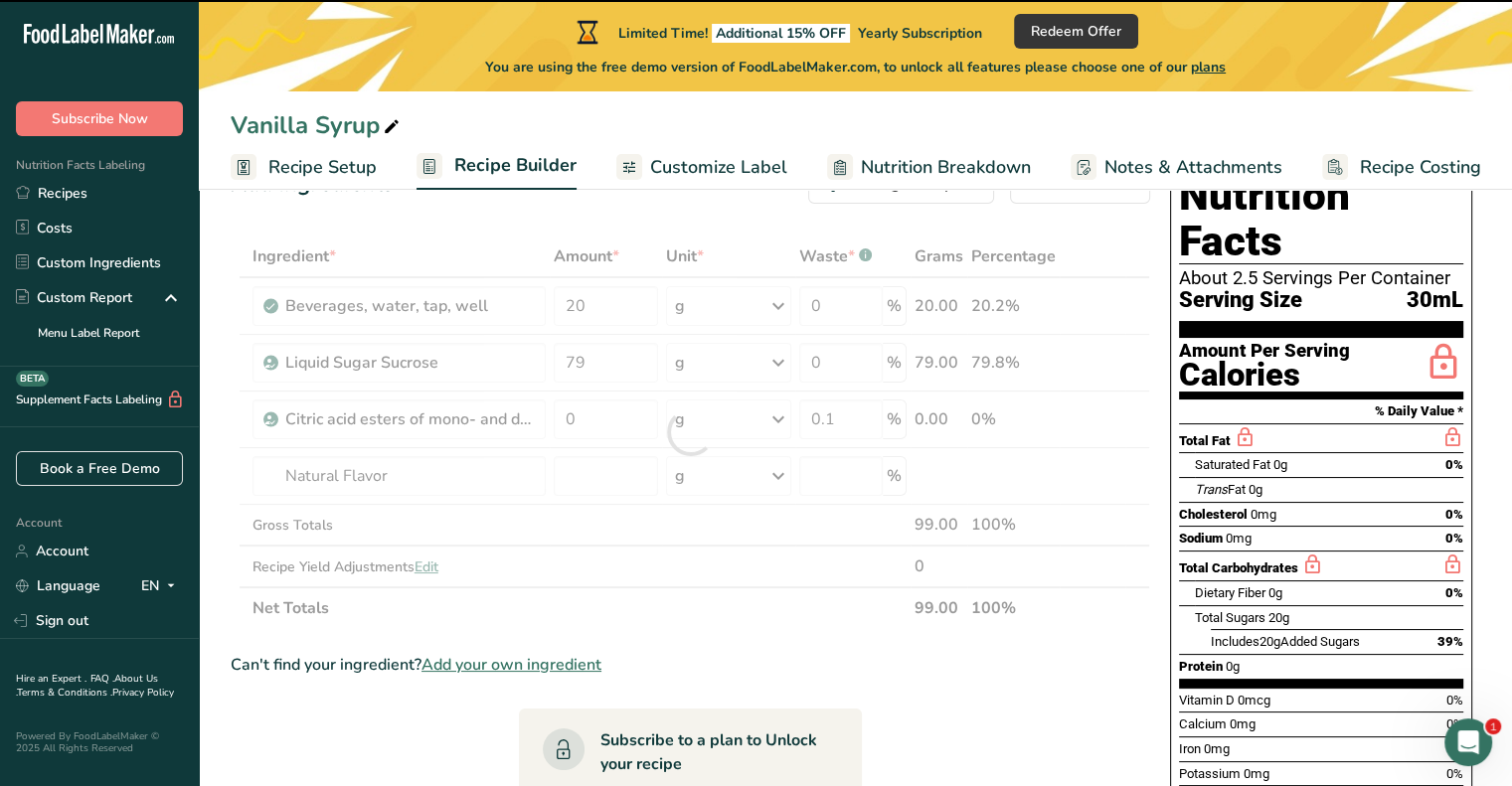 type on "0" 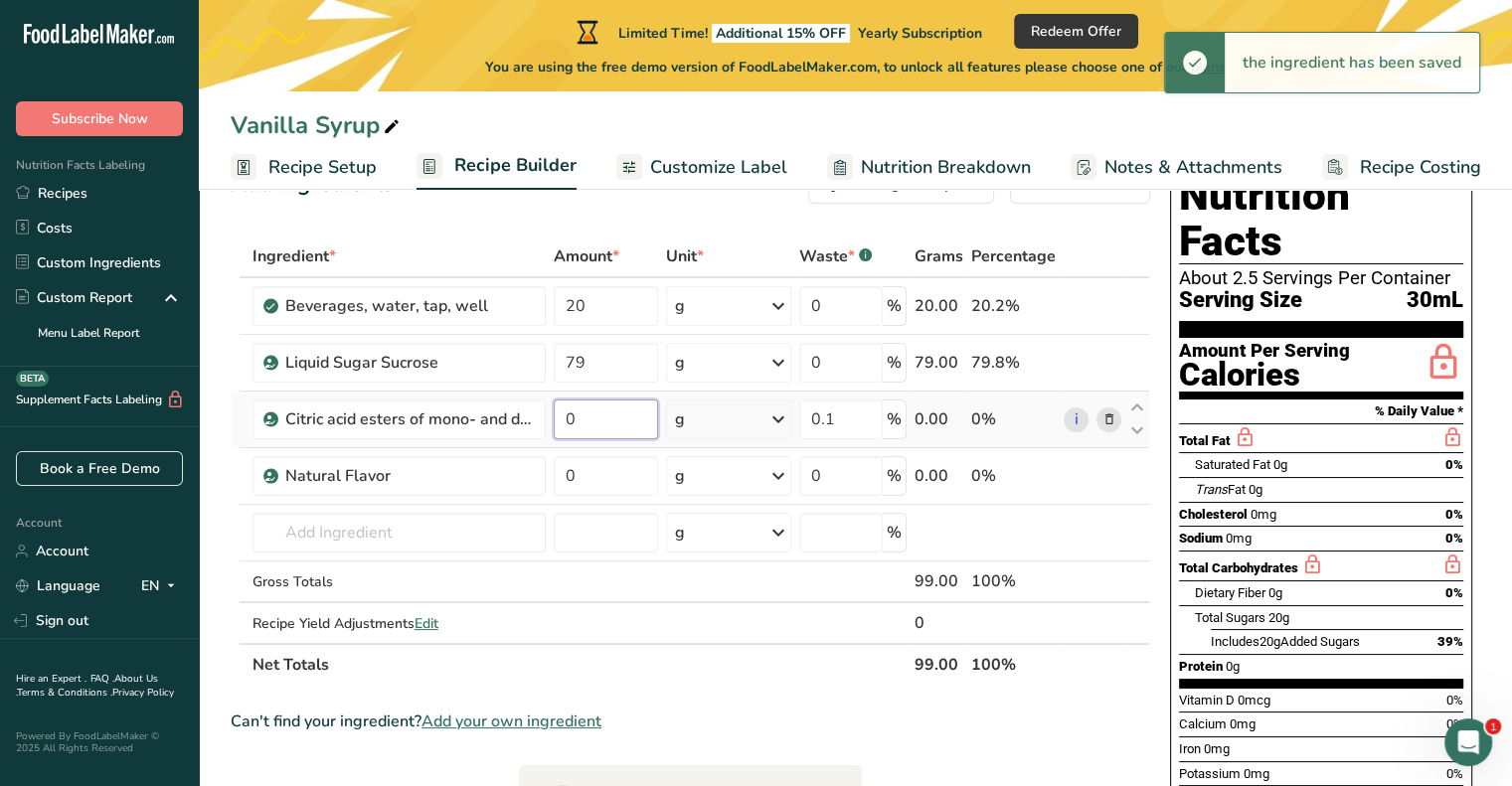 click on "0" at bounding box center (606, 419) 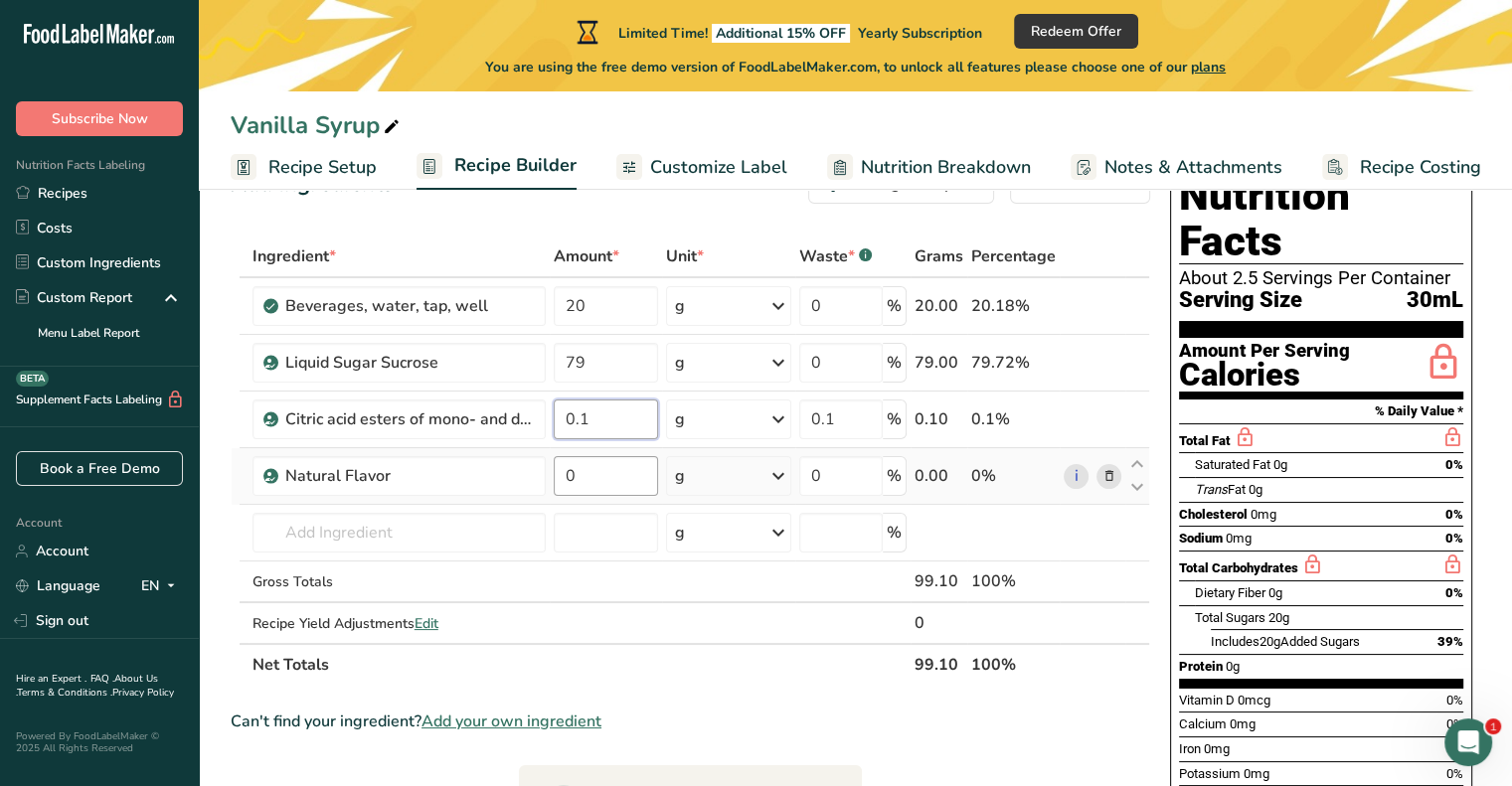 type on "0.1" 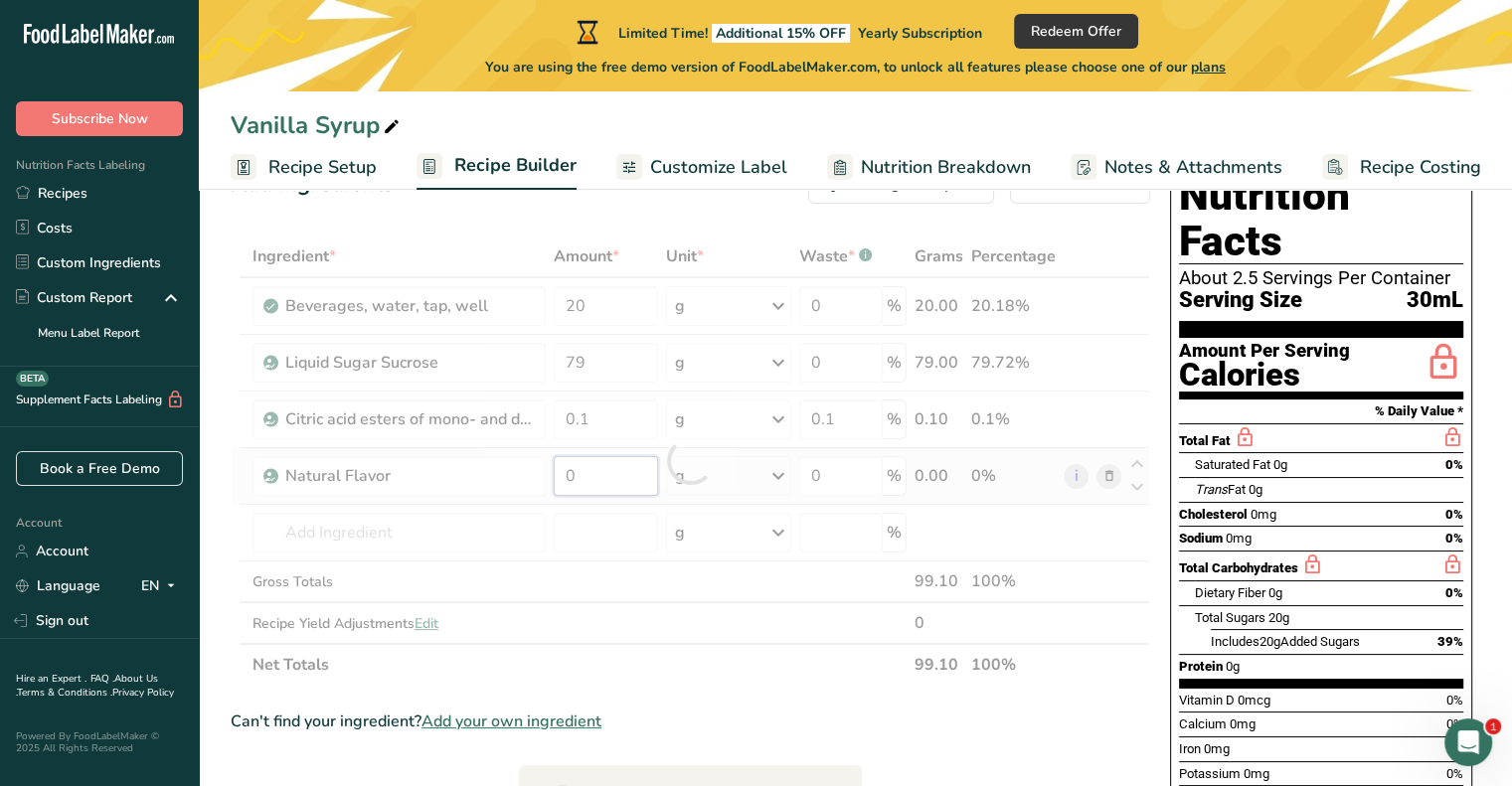 click on "Ingredient *
Amount *
Unit *
Waste *   .a-a{fill:#347362;}.b-a{fill:#fff;}          Grams
Percentage
Beverages, water, tap, well
20
g
Portions
1 fl oz
1 serving 8 fl oz 8 fl oz
1 liter
Weight Units
g
kg
mg
See more
Volume Units
l
Volume units require a density conversion. If you know your ingredient's density enter it below. Otherwise, click on "RIA" our AI Regulatory bot - she will be able to help you
lb/ft3
g/cm3
Confirm
mL
lb/ft3
g/cm3
Confirm" at bounding box center [690, 460] 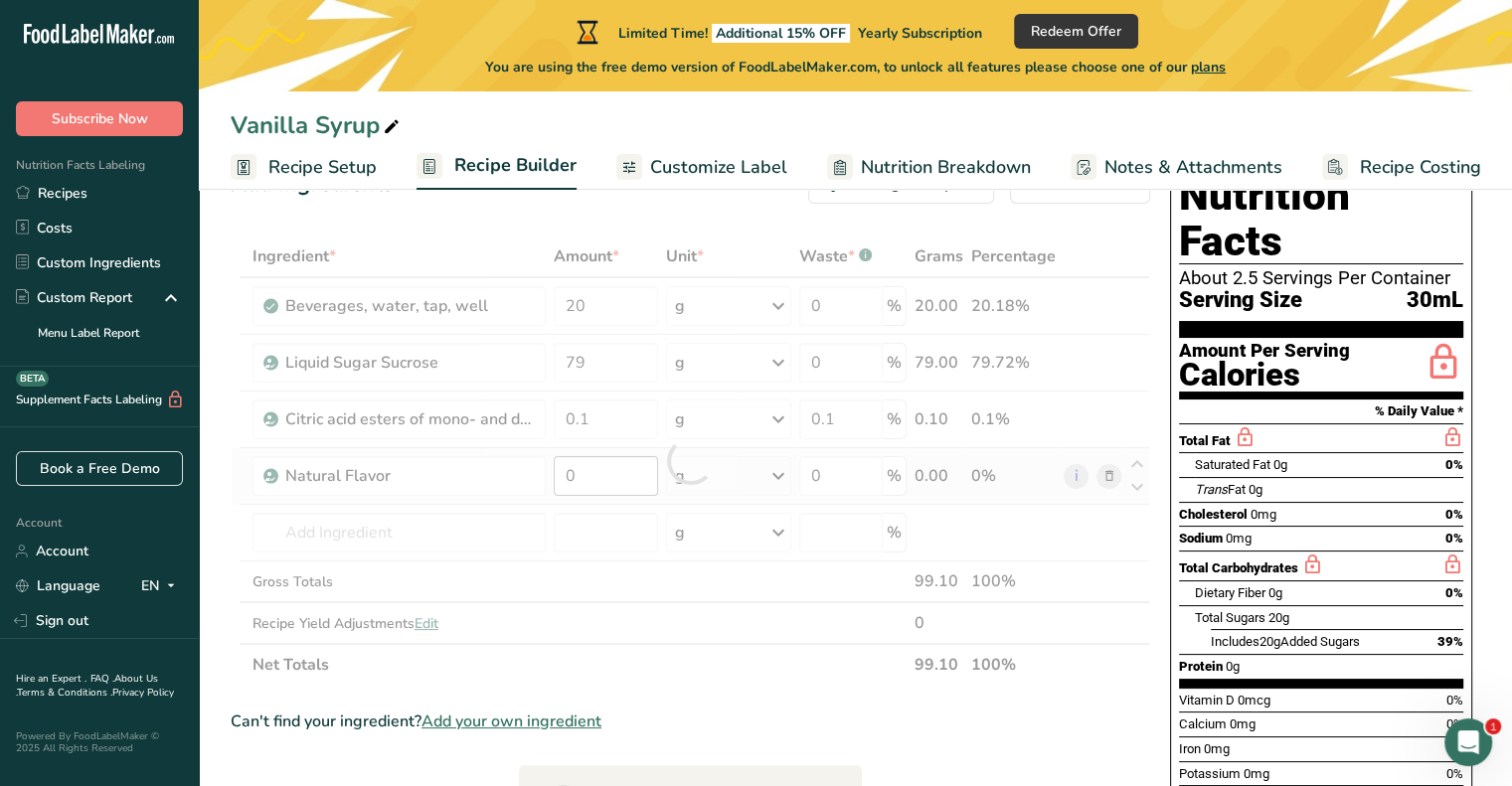 click at bounding box center [690, 460] 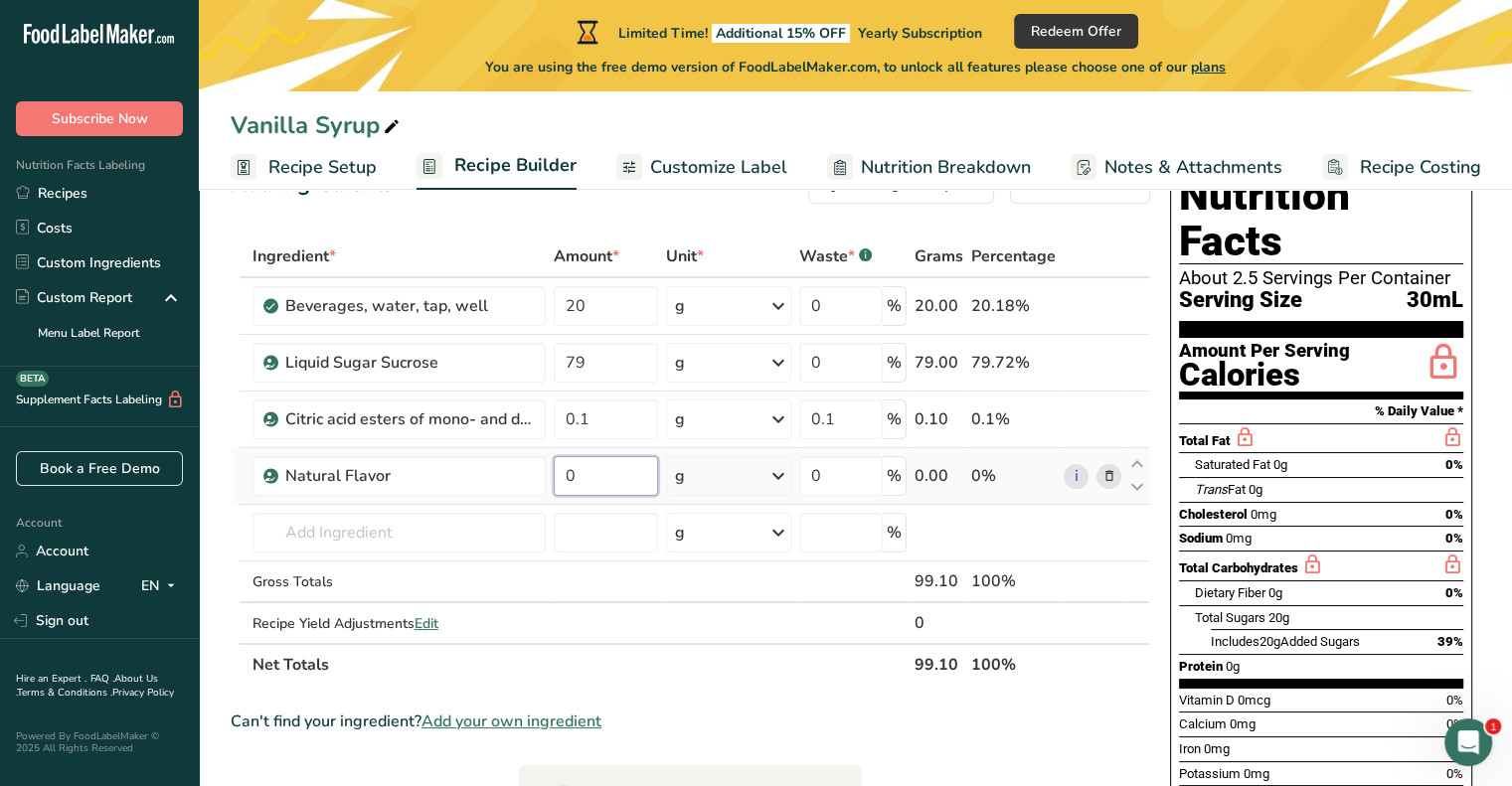 click on "0" at bounding box center [606, 476] 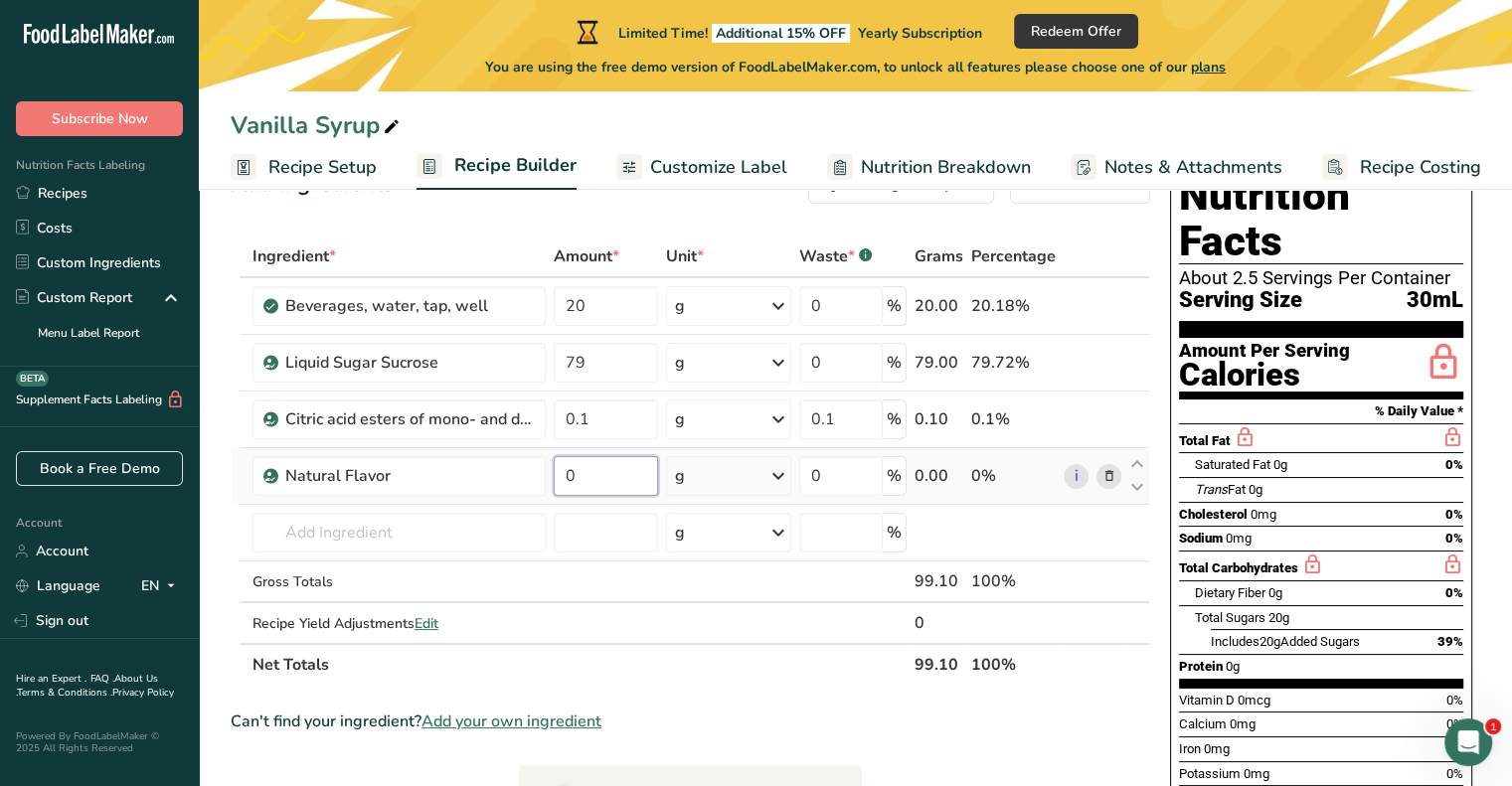 click on "0" at bounding box center (606, 476) 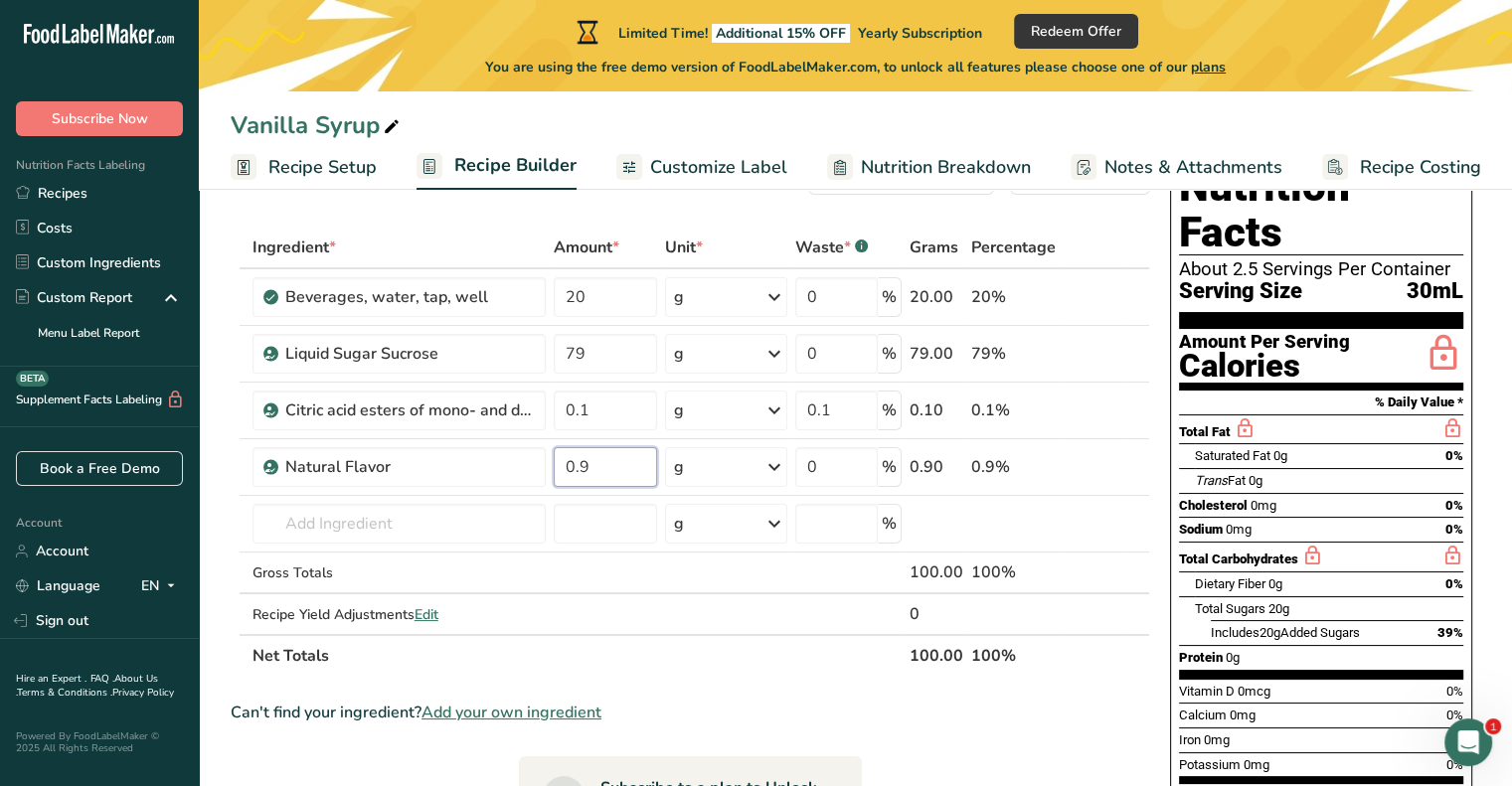 scroll, scrollTop: 66, scrollLeft: 0, axis: vertical 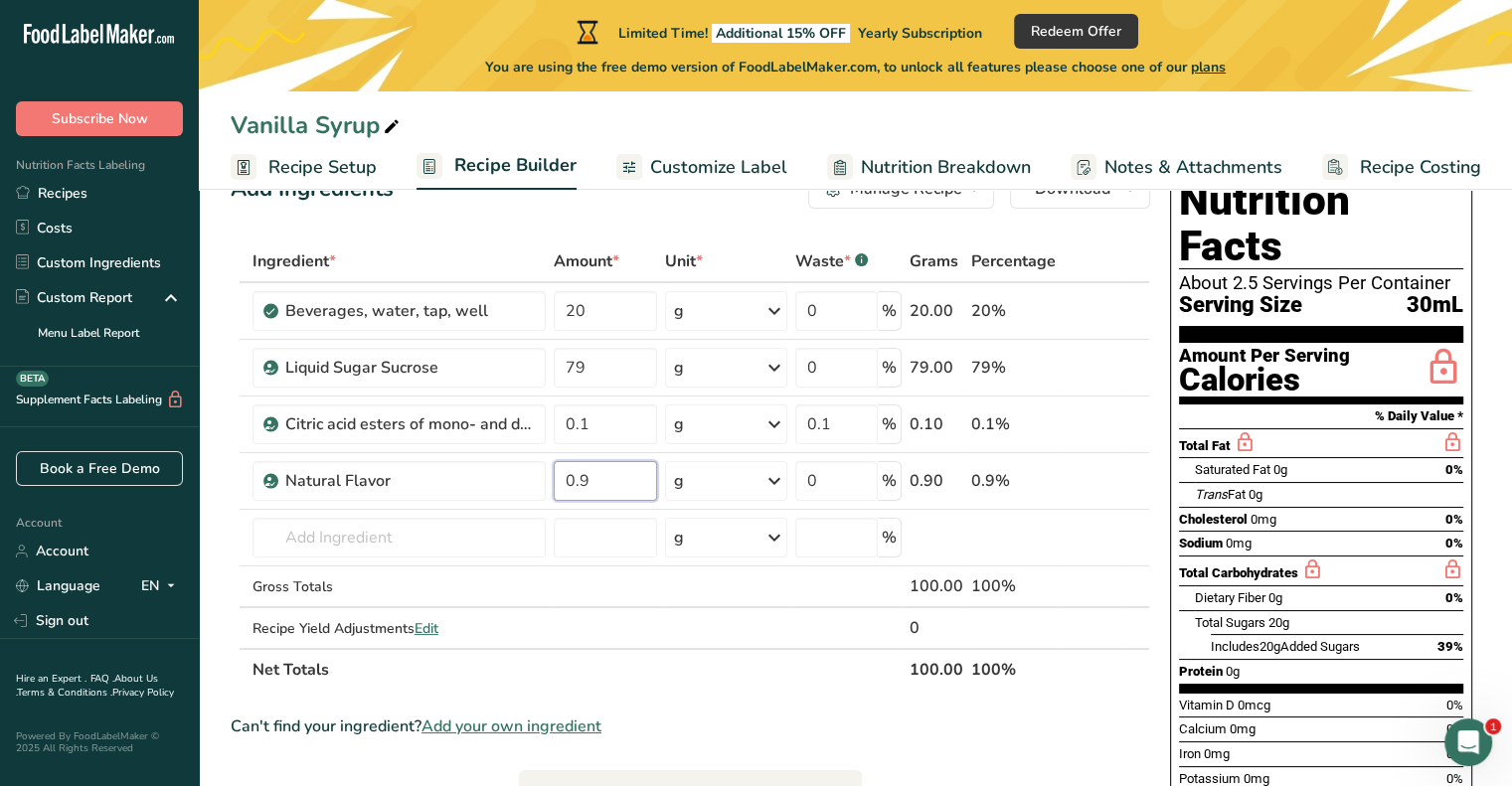 type on "0.9" 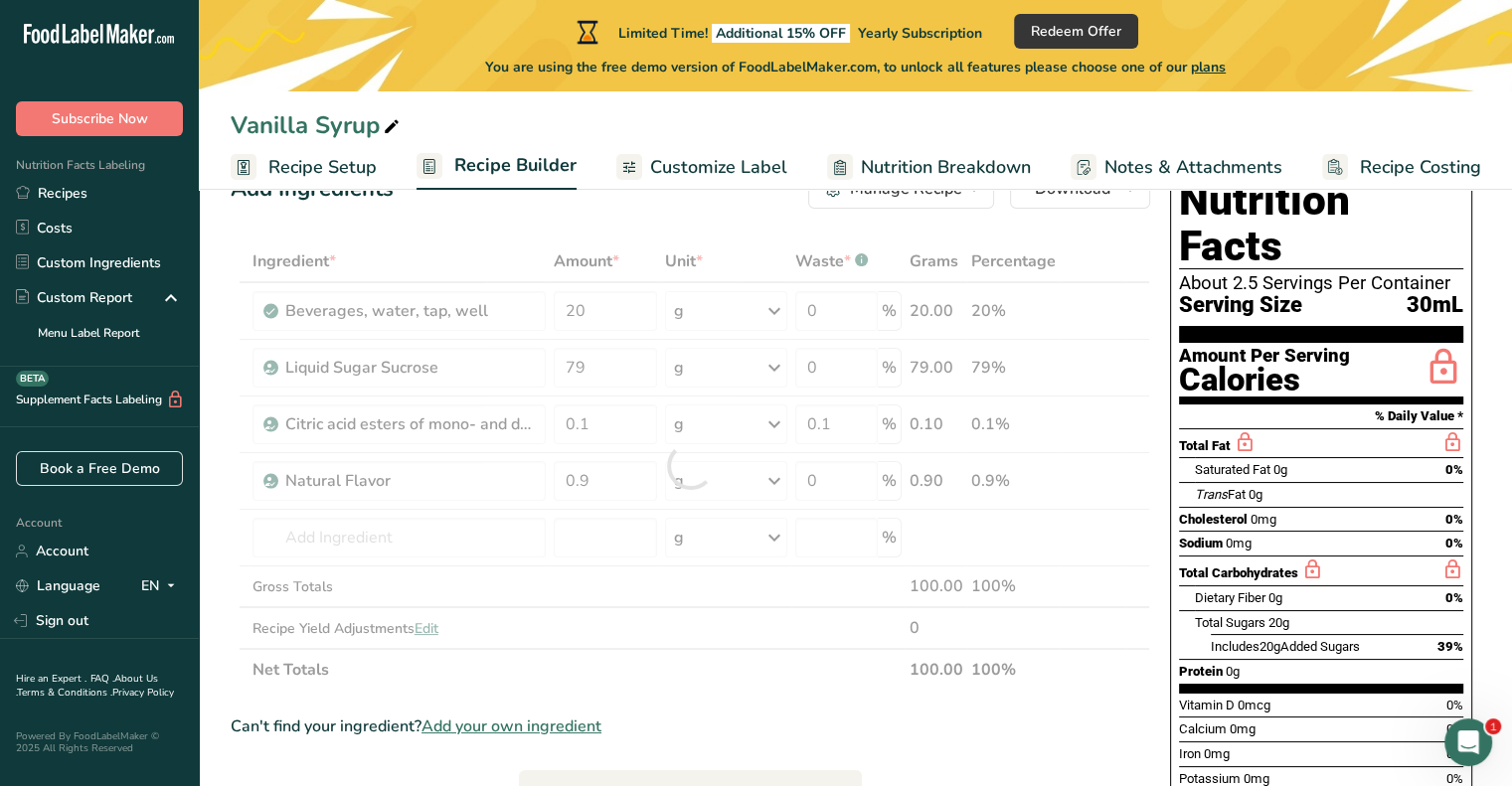 click on "Ingredient *
Amount *
Unit *
Waste *   .a-a{fill:#347362;}.b-a{fill:#fff;}          Grams
Percentage
Beverages, water, tap, well
20
g
Portions
1 fl oz
1 serving 8 fl oz 8 fl oz
1 liter
Weight Units
g
kg
mg
See more
Volume Units
l
Volume units require a density conversion. If you know your ingredient's density enter it below. Otherwise, click on "RIA" our AI Regulatory bot - she will be able to help you
lb/ft3
g/cm3
Confirm
mL
lb/ft3
g/cm3
Confirm" at bounding box center (690, 465) 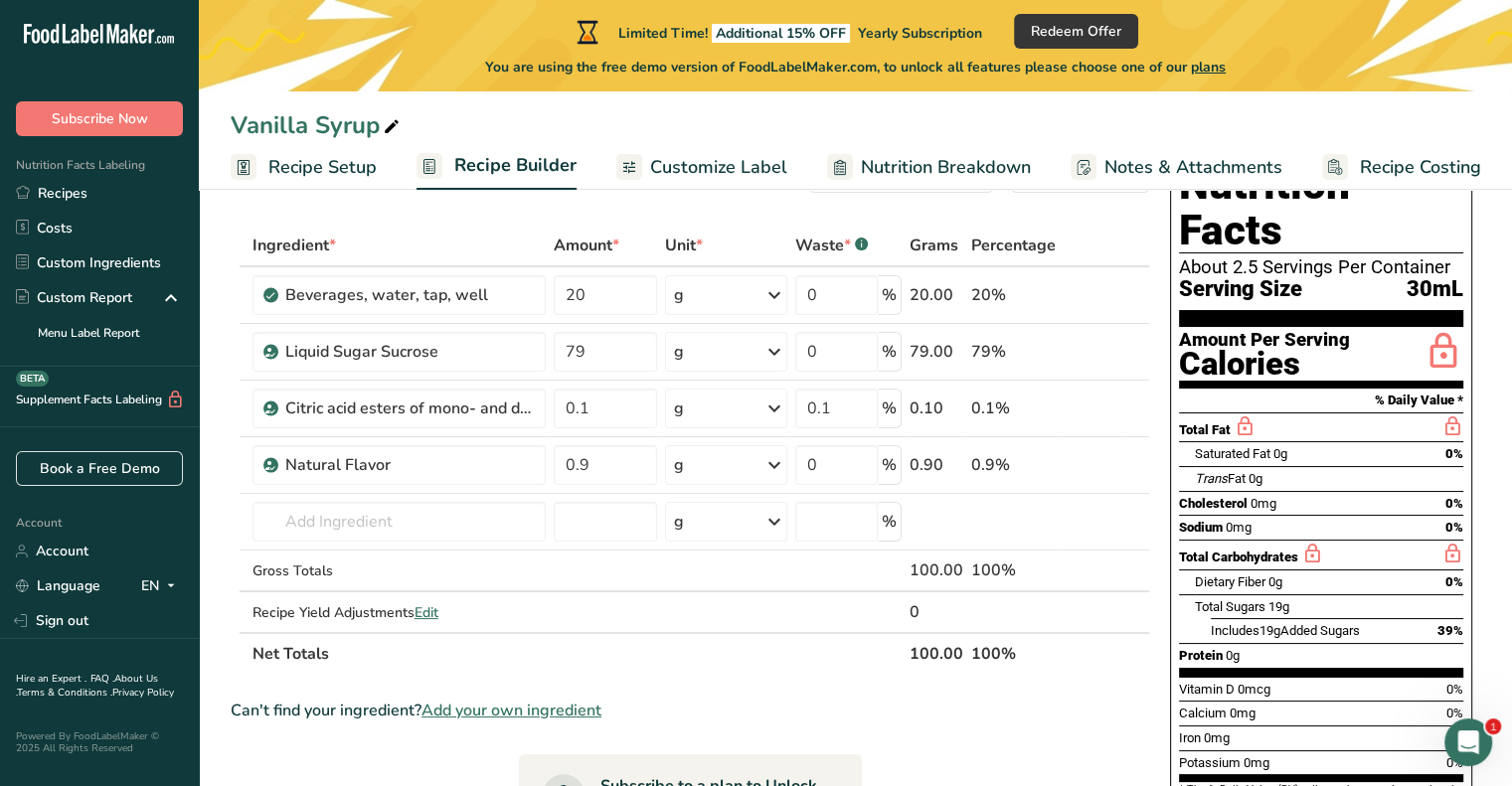 scroll, scrollTop: 78, scrollLeft: 0, axis: vertical 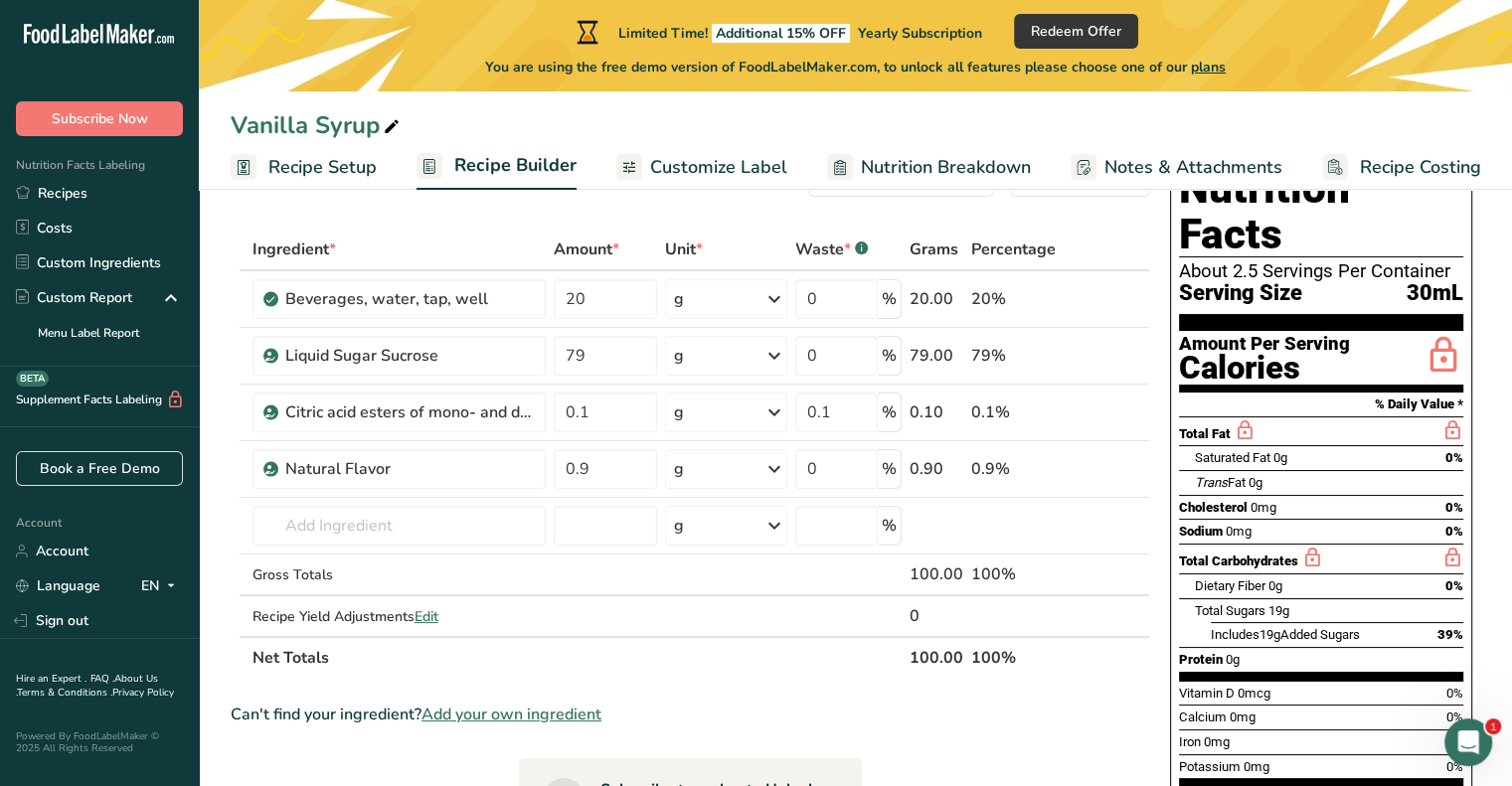 click on "Recipe Setup" at bounding box center [322, 167] 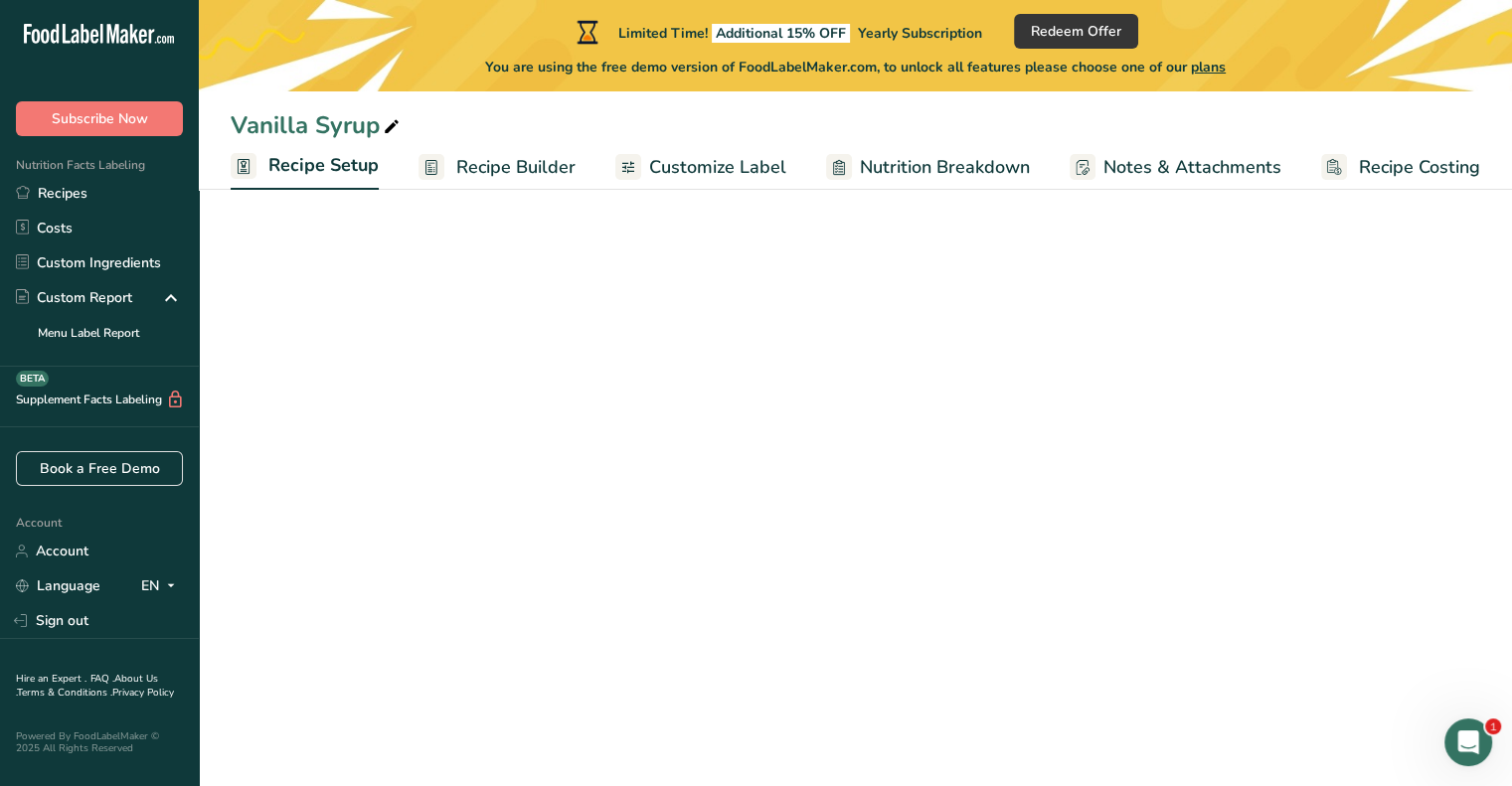select on "18" 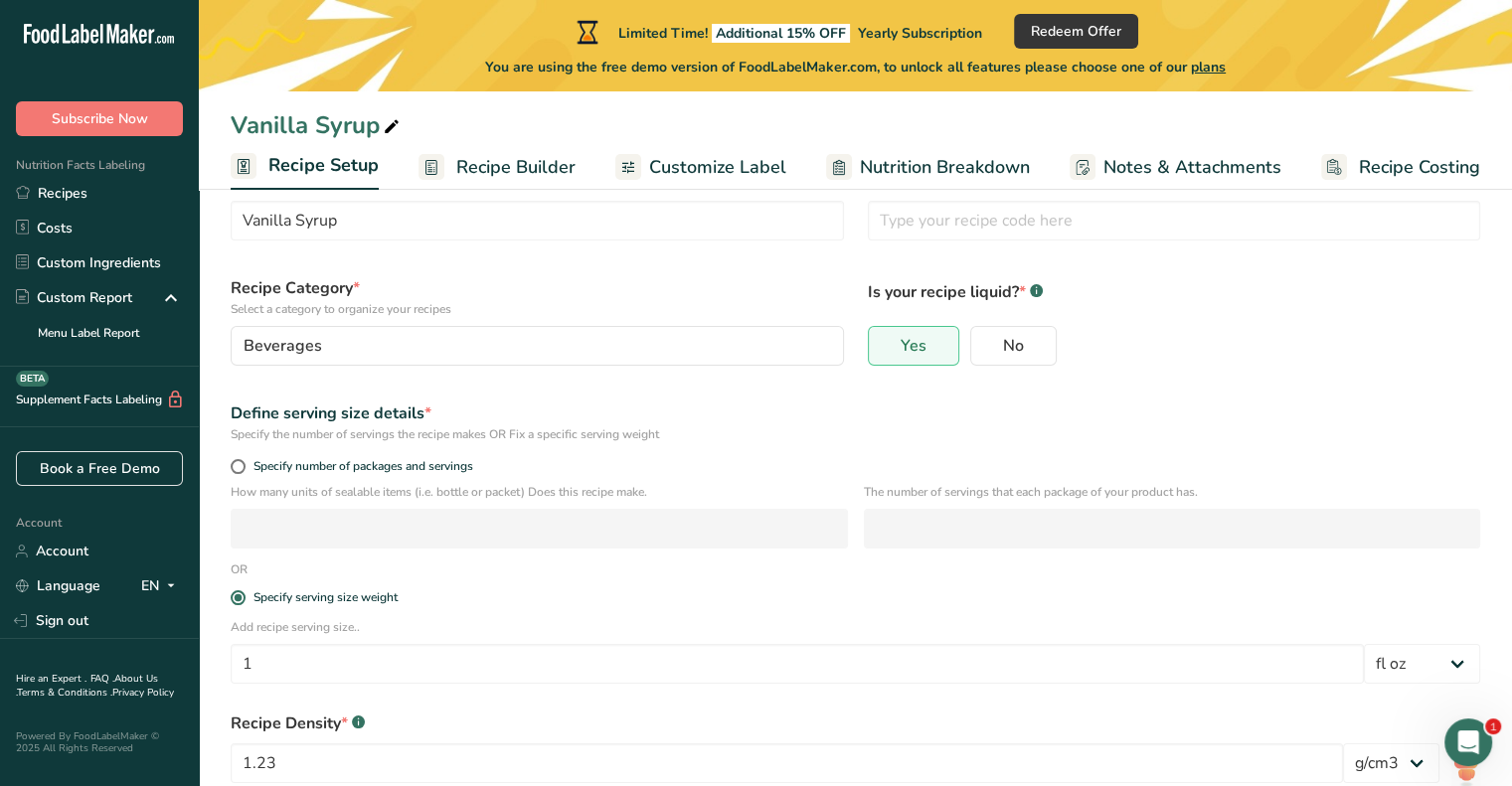 click on "Customize Label" at bounding box center (718, 167) 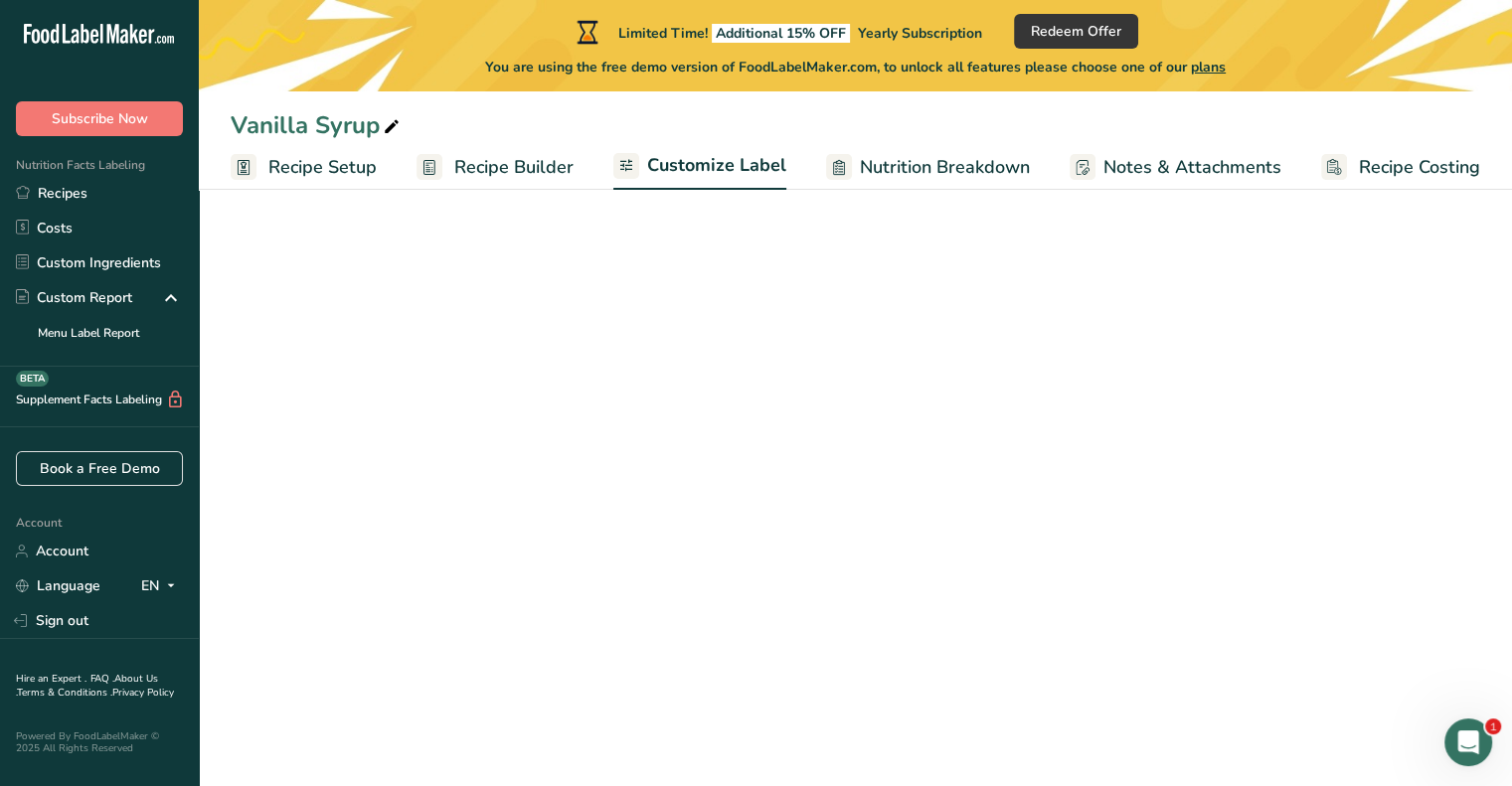 scroll, scrollTop: 0, scrollLeft: 0, axis: both 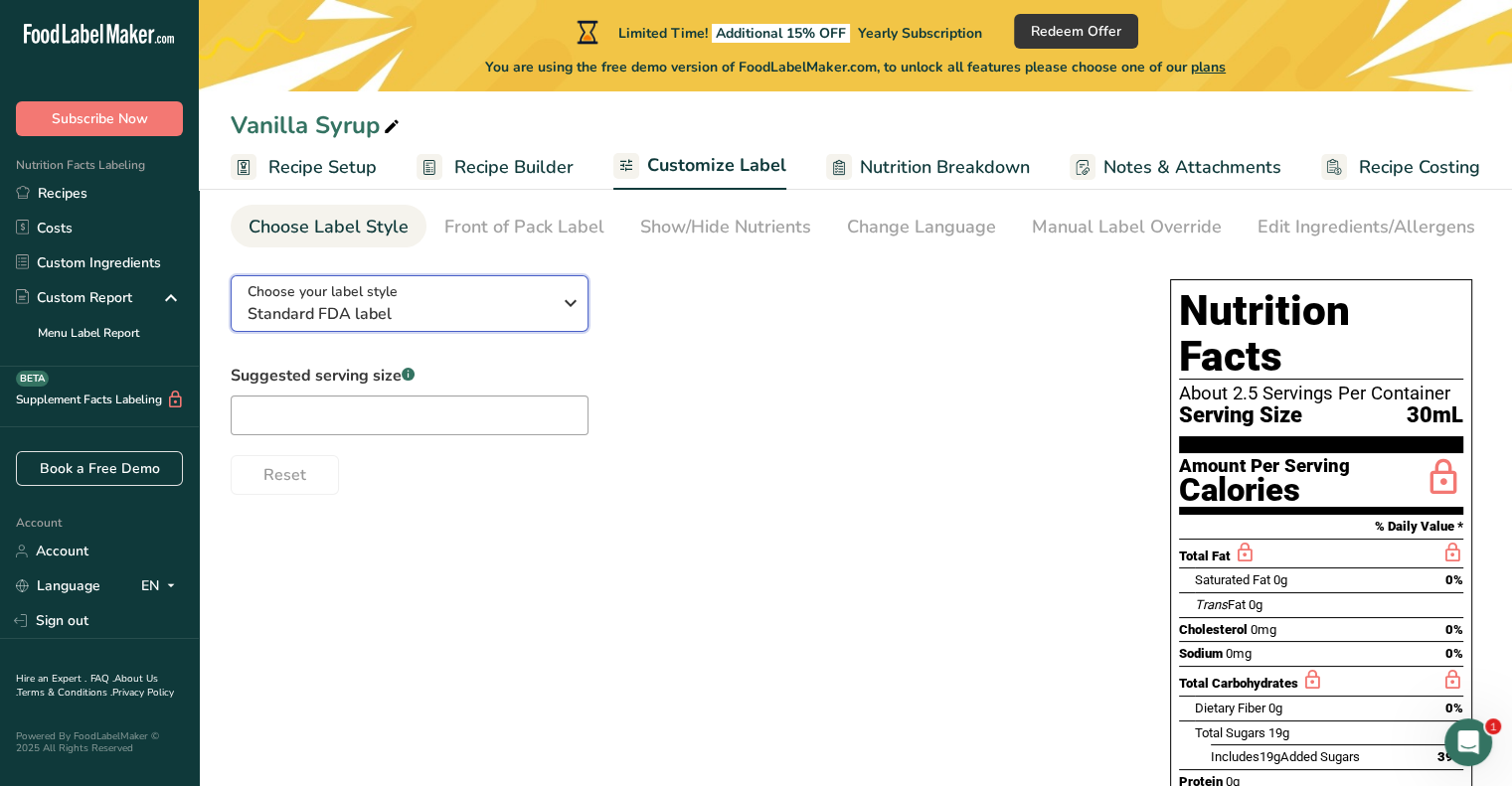 click on "Choose your label style
Standard FDA label" at bounding box center [399, 303] 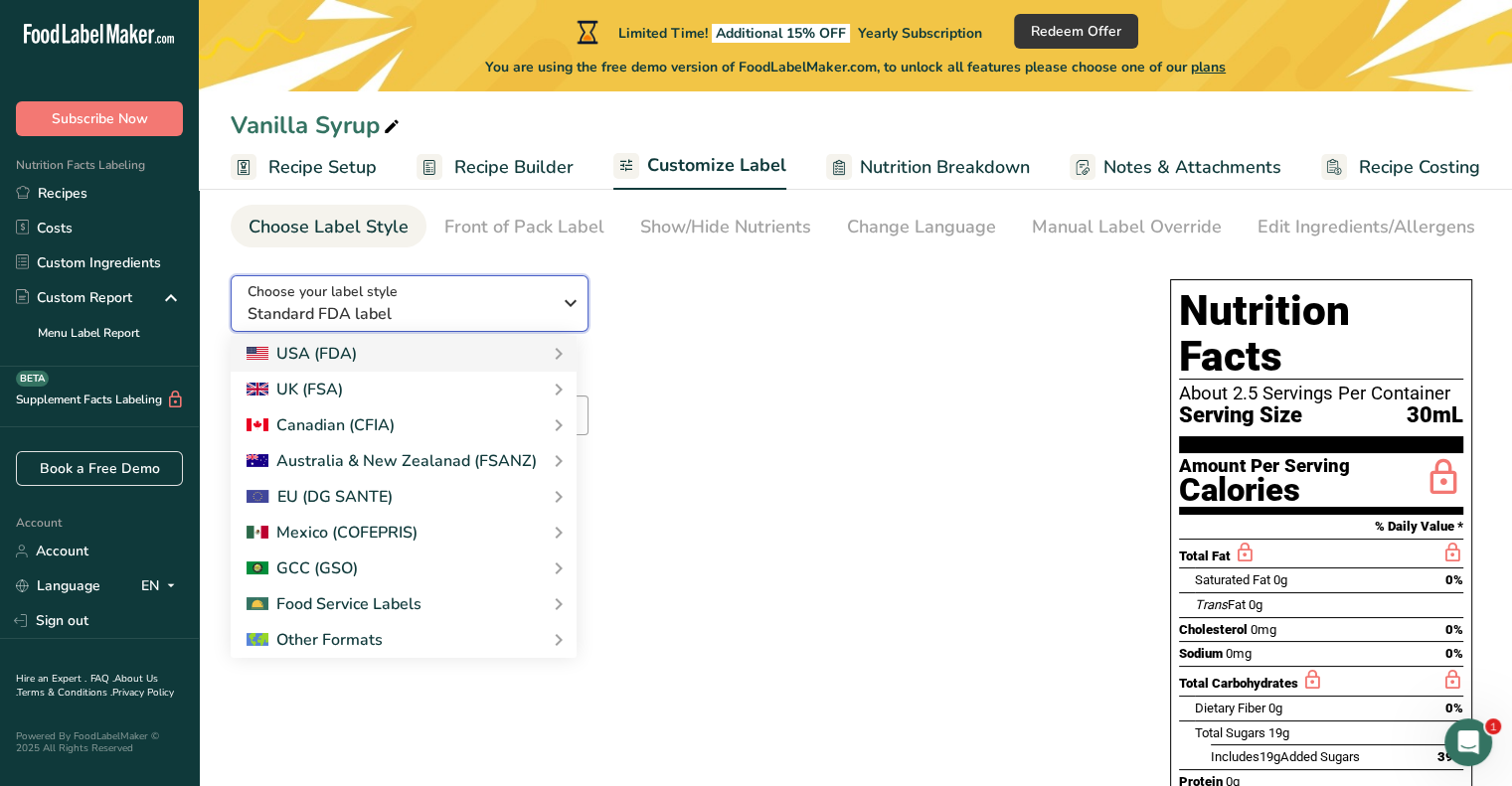 click on "Choose your label style
Standard FDA label" at bounding box center [399, 303] 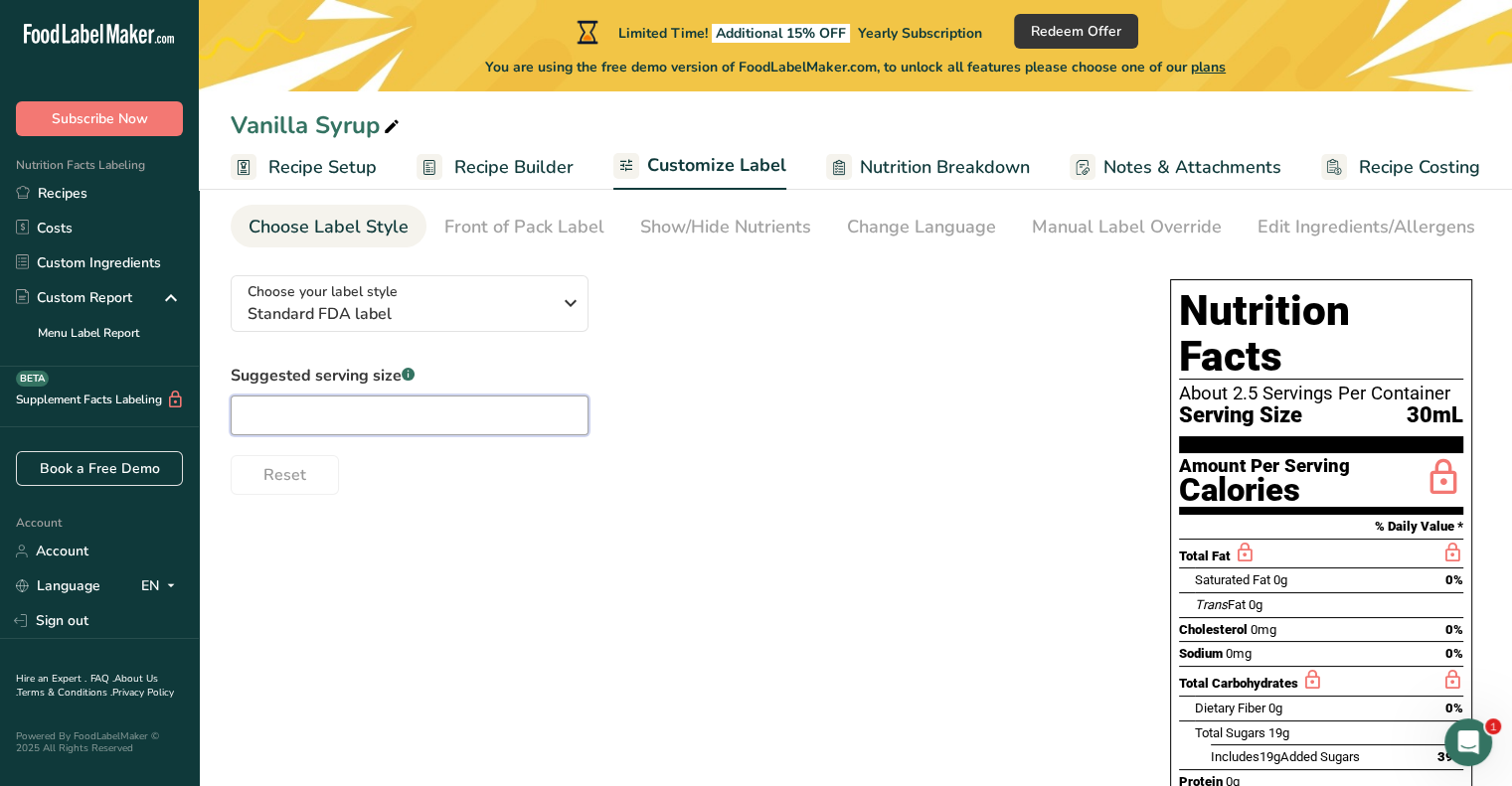 click at bounding box center [410, 415] 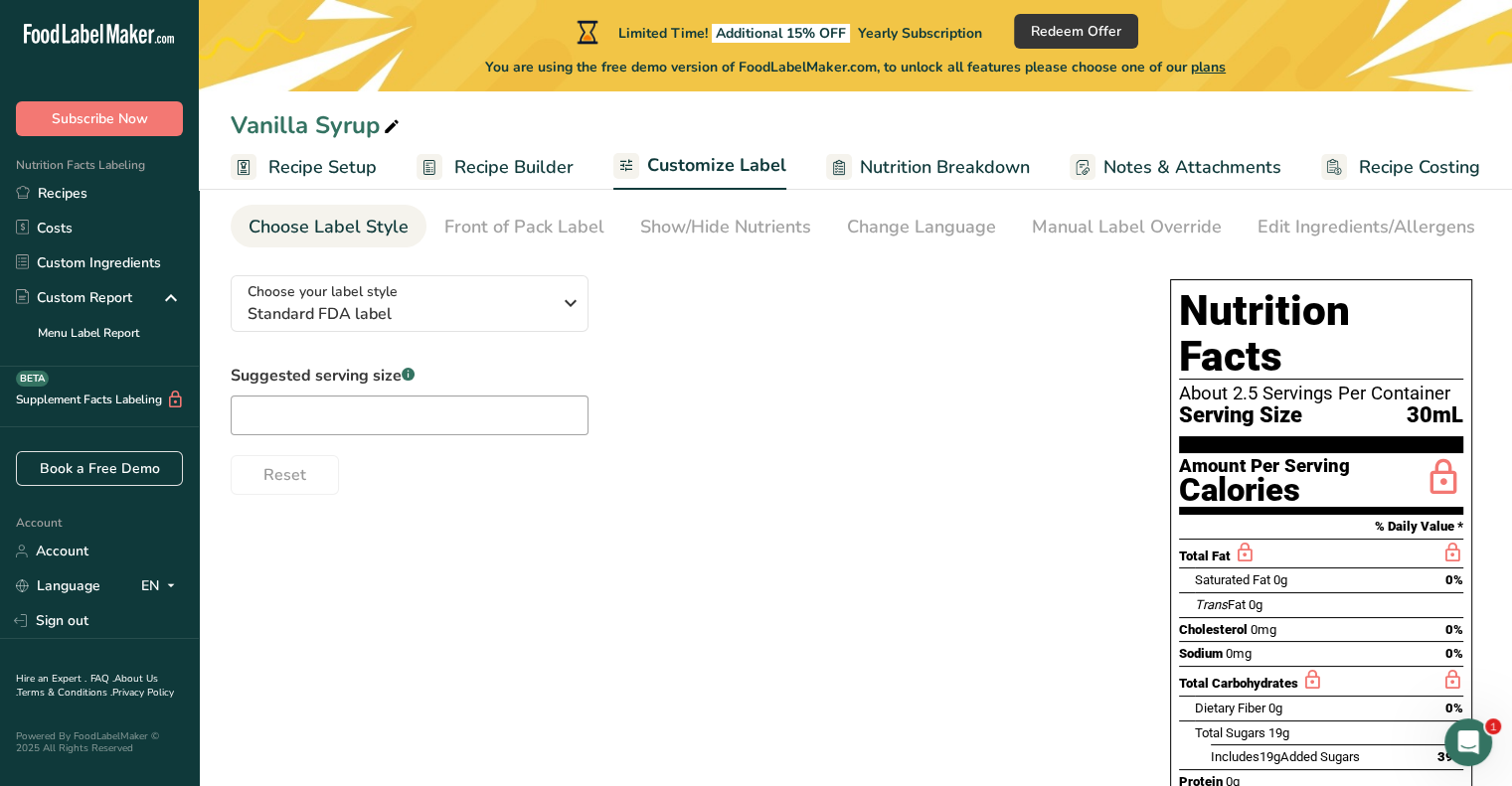click on "Nutrition Breakdown" at bounding box center (944, 167) 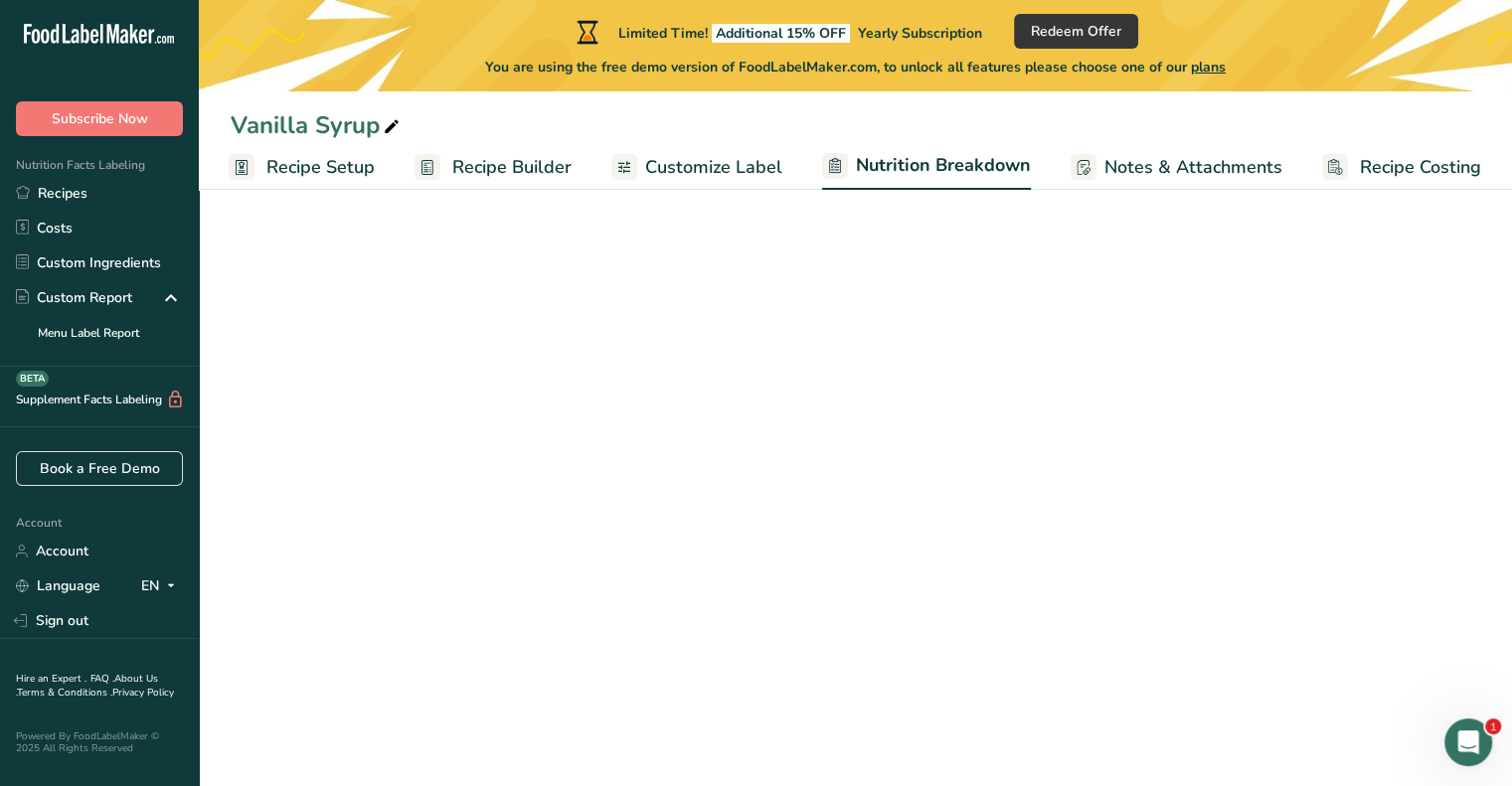select on "Calories" 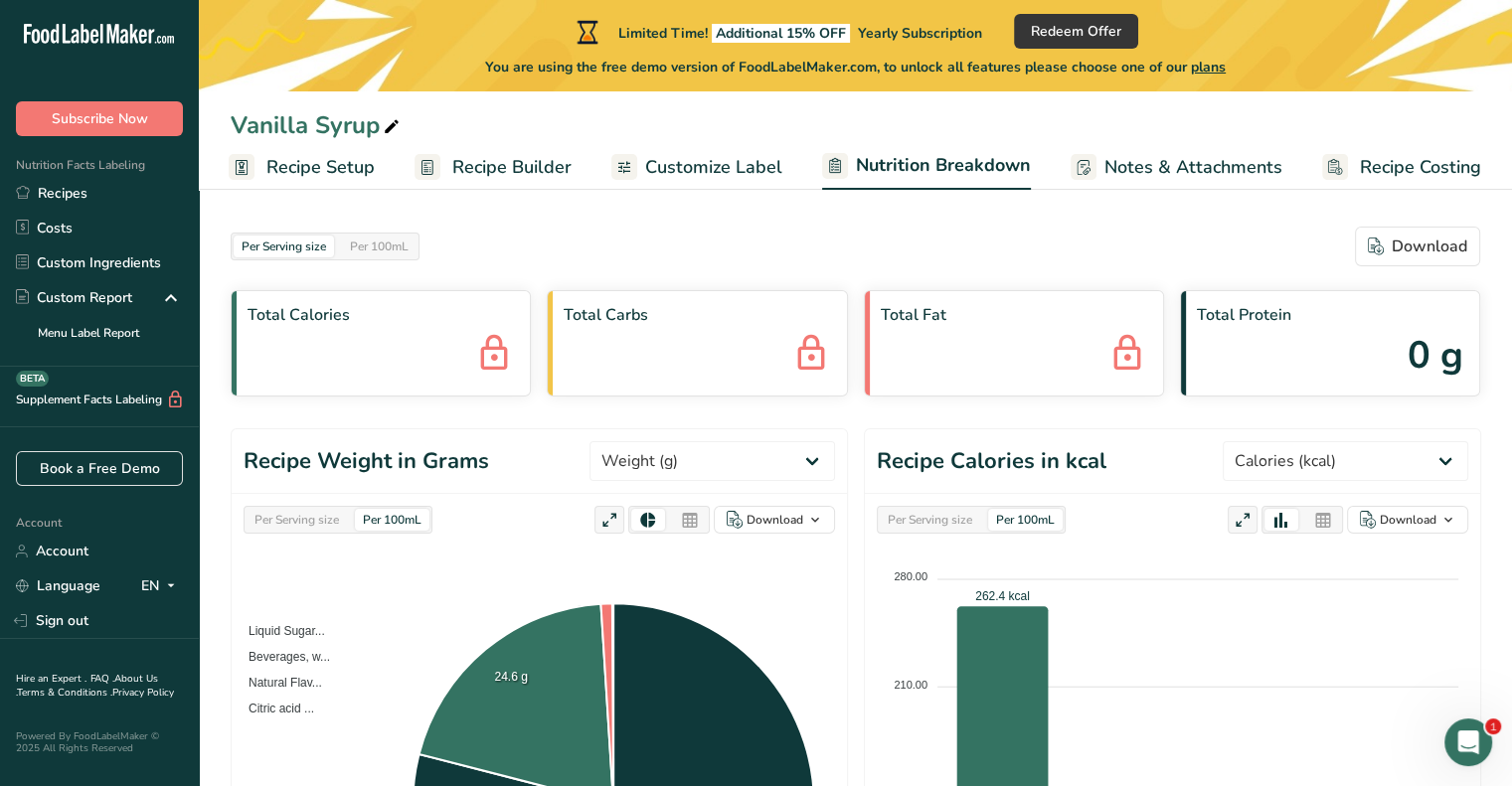 scroll, scrollTop: 2, scrollLeft: 0, axis: vertical 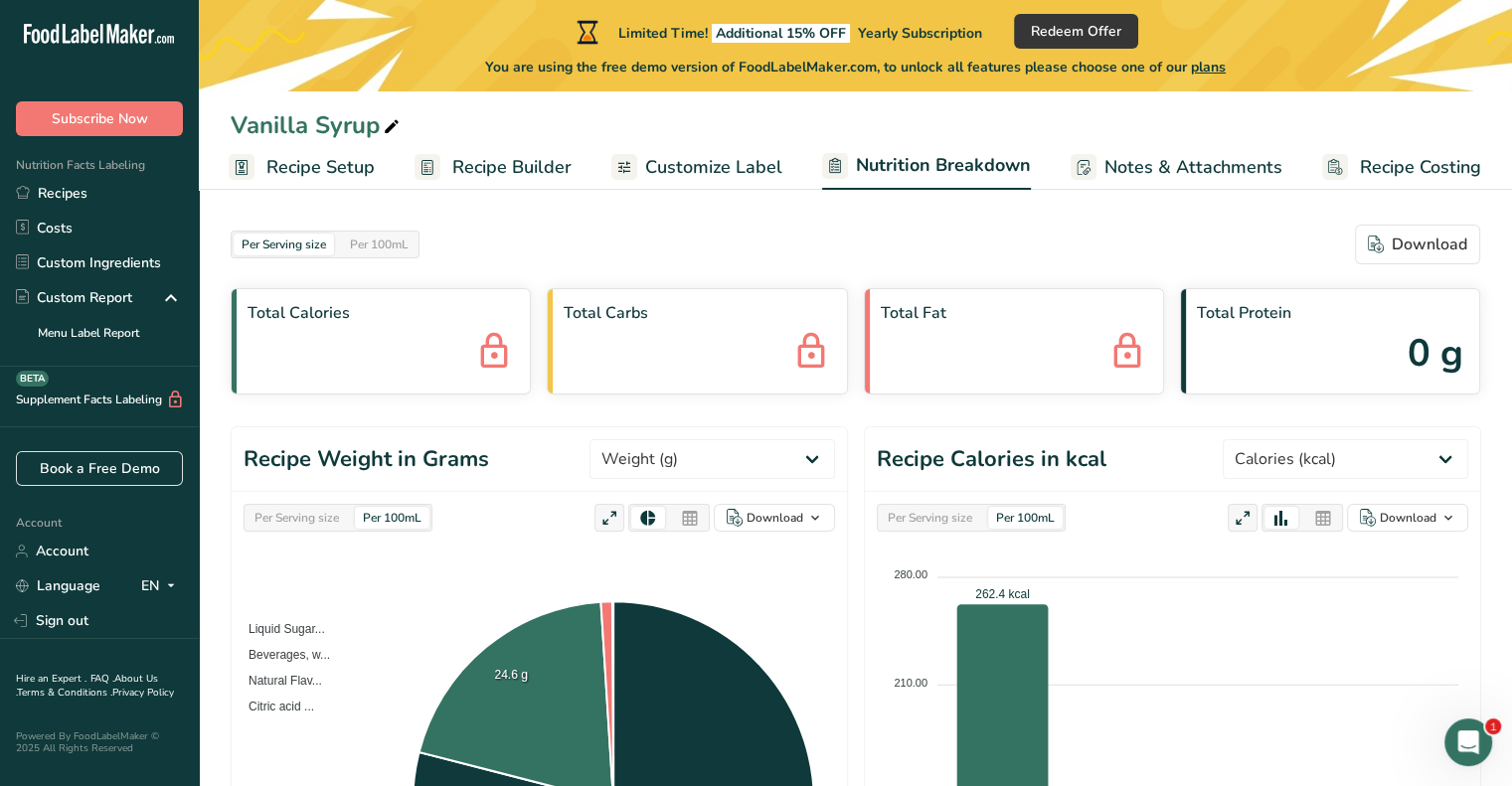 click on "Notes & Attachments" at bounding box center (1193, 167) 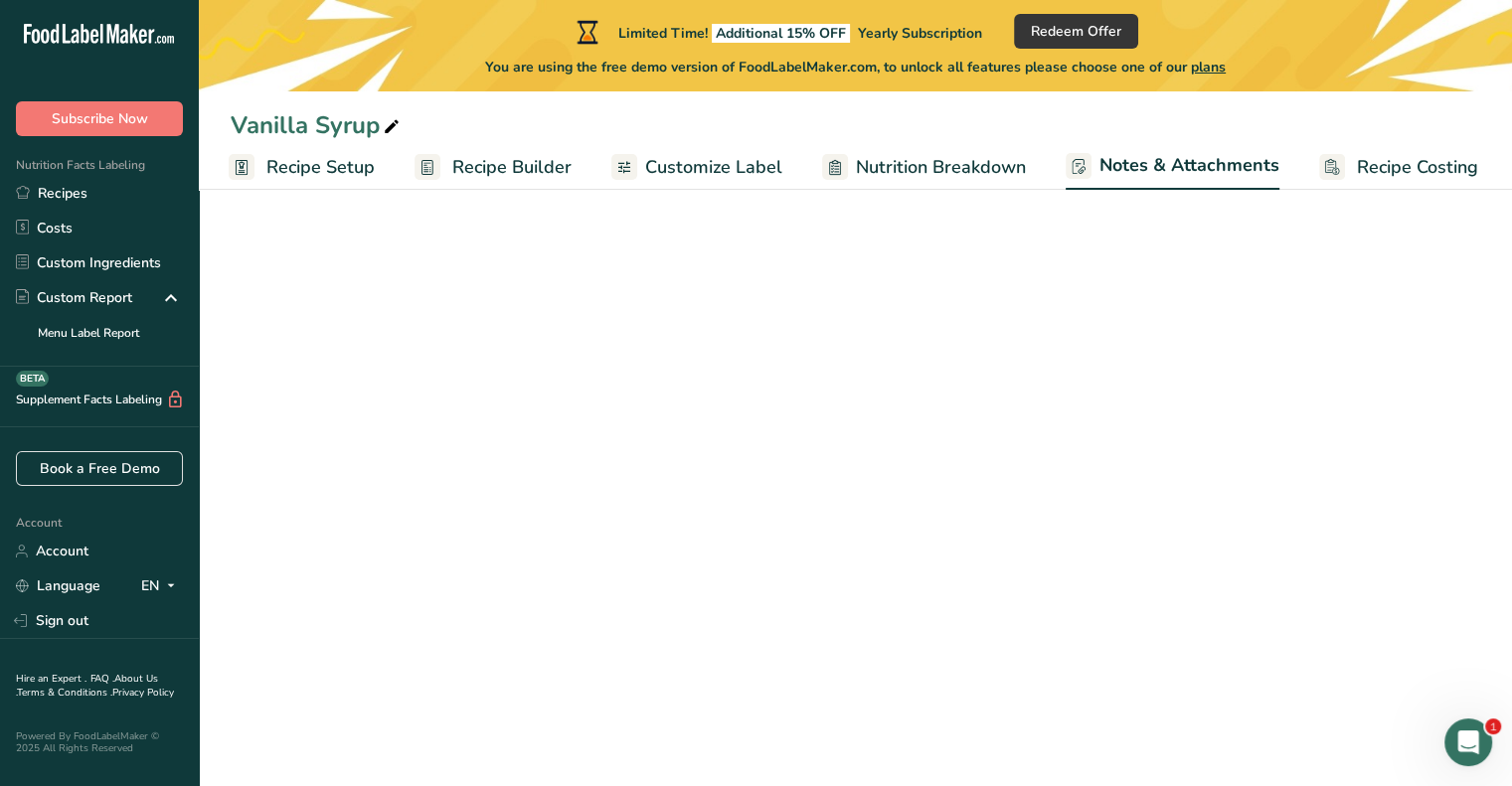 scroll, scrollTop: 0, scrollLeft: 1, axis: horizontal 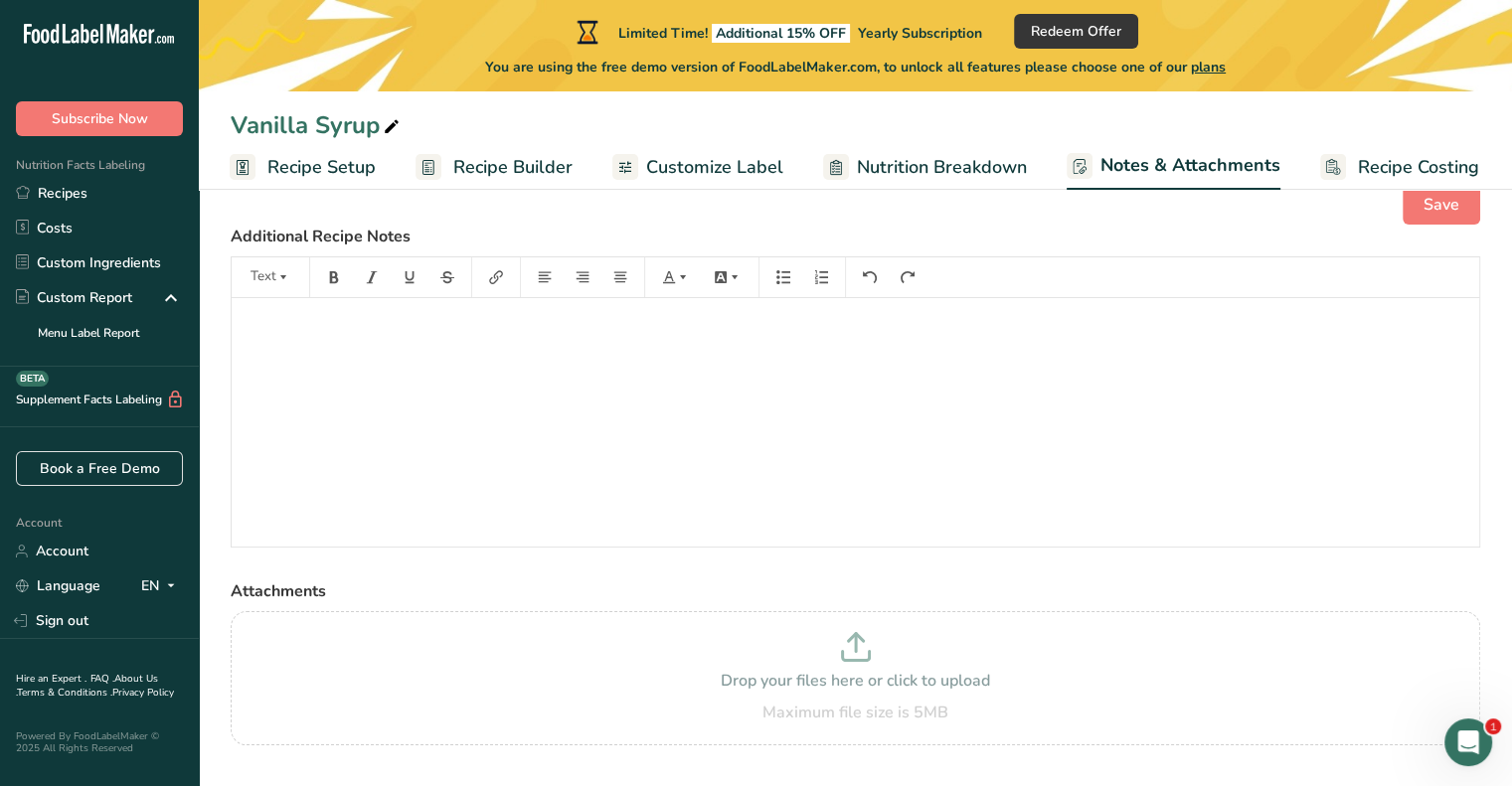 click on "Recipe Costing" at bounding box center [1419, 167] 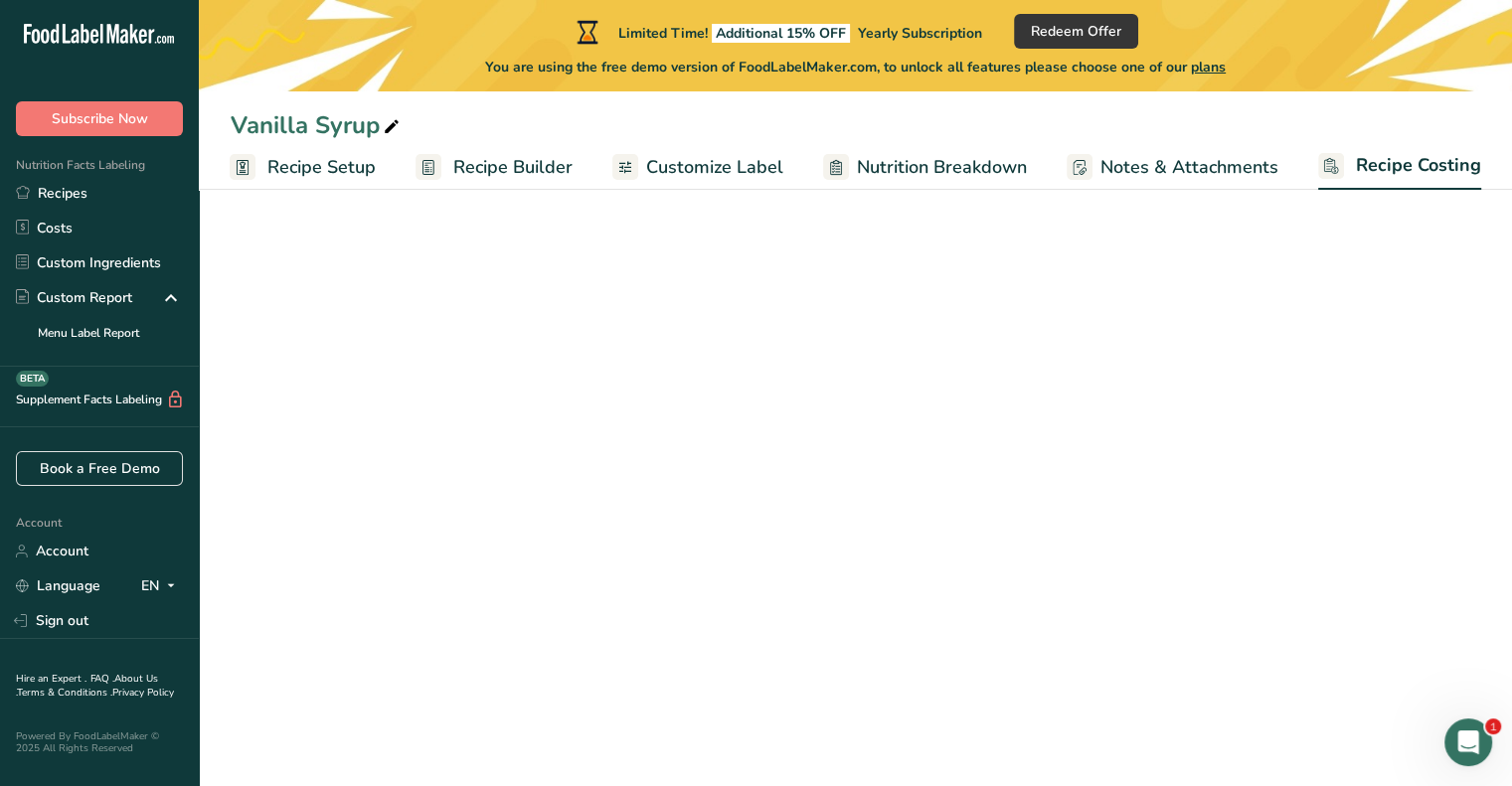 scroll, scrollTop: 0, scrollLeft: 0, axis: both 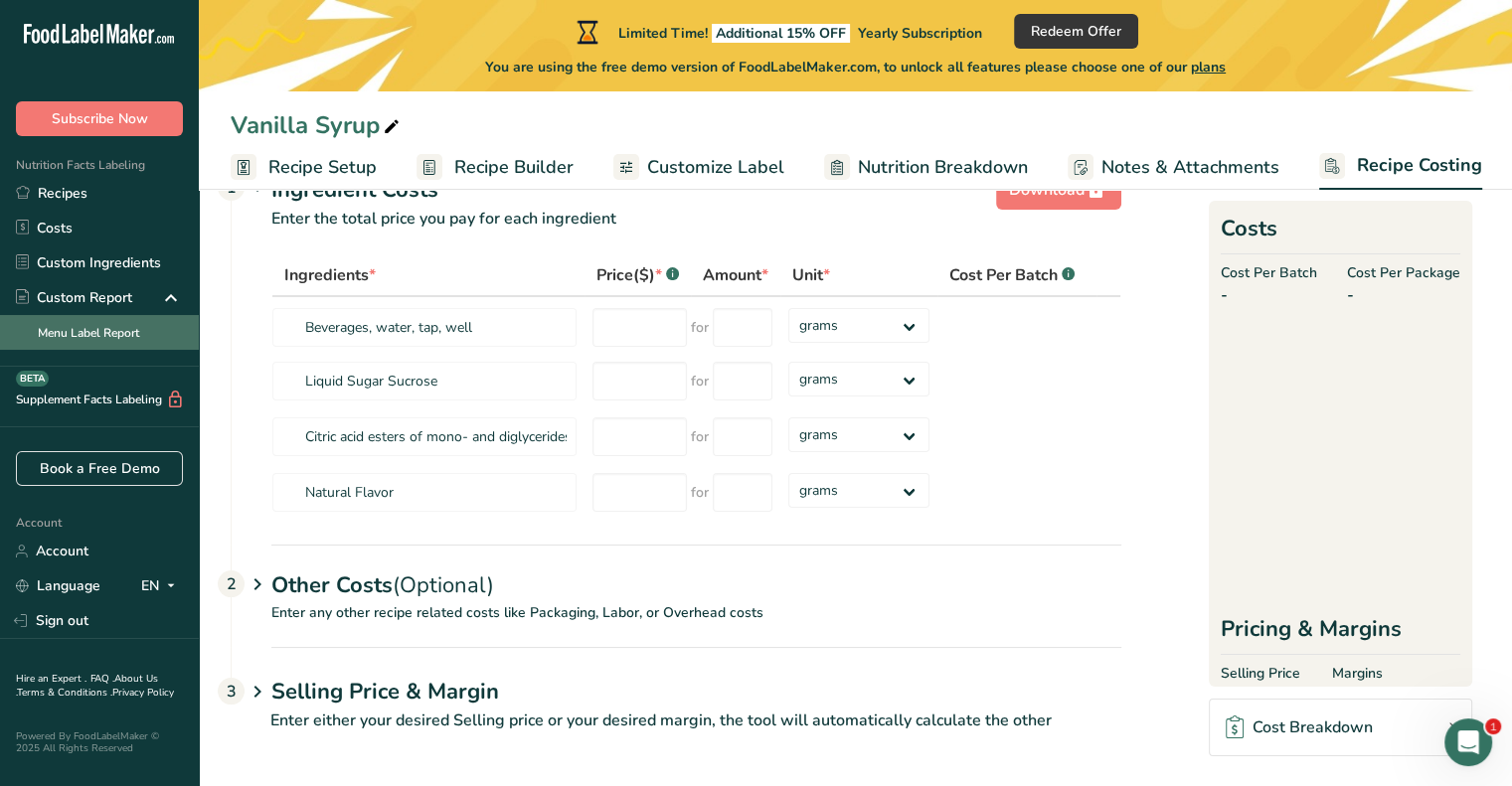 click on "Menu Label Report" at bounding box center [99, 332] 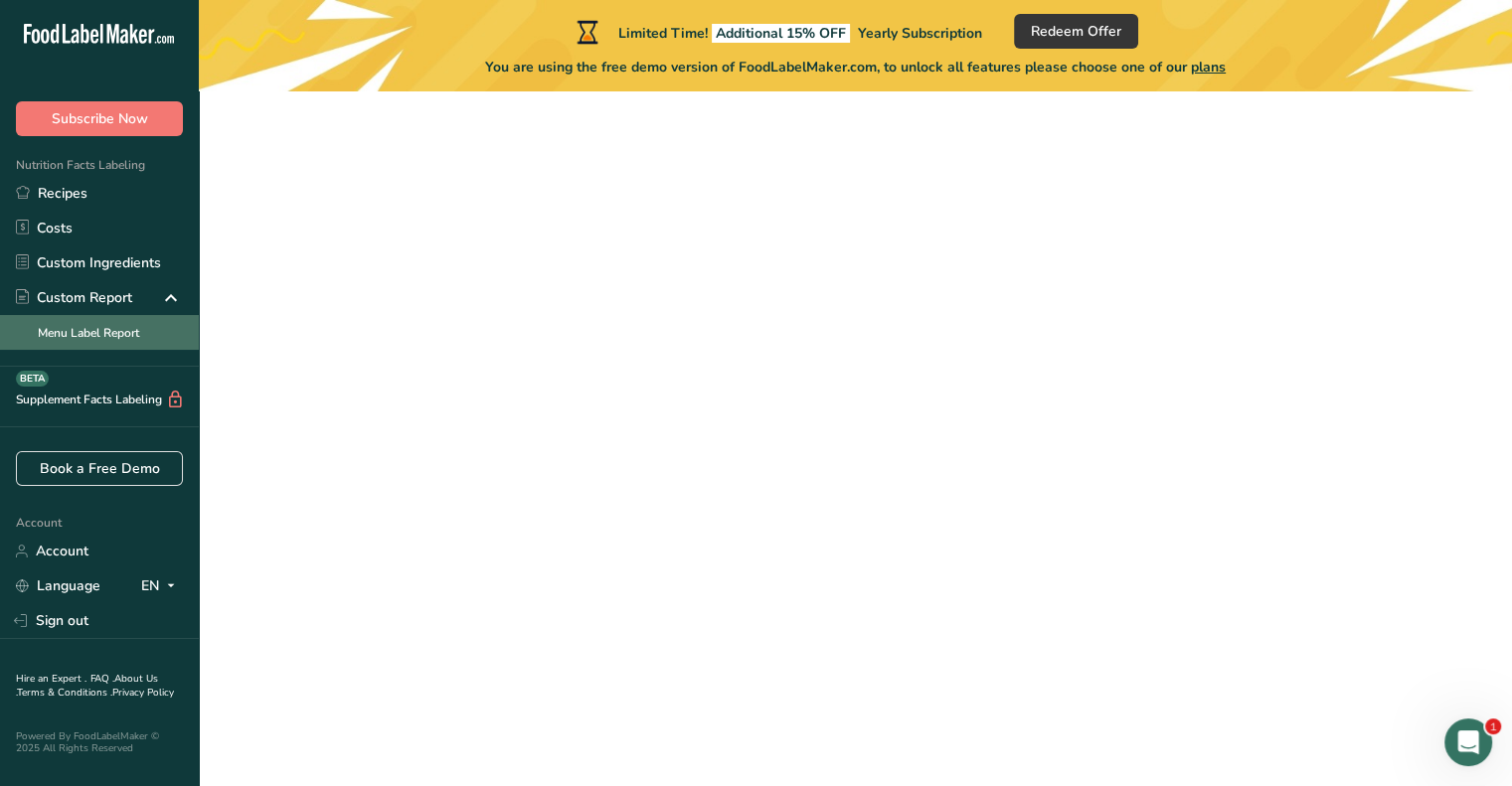scroll, scrollTop: 0, scrollLeft: 0, axis: both 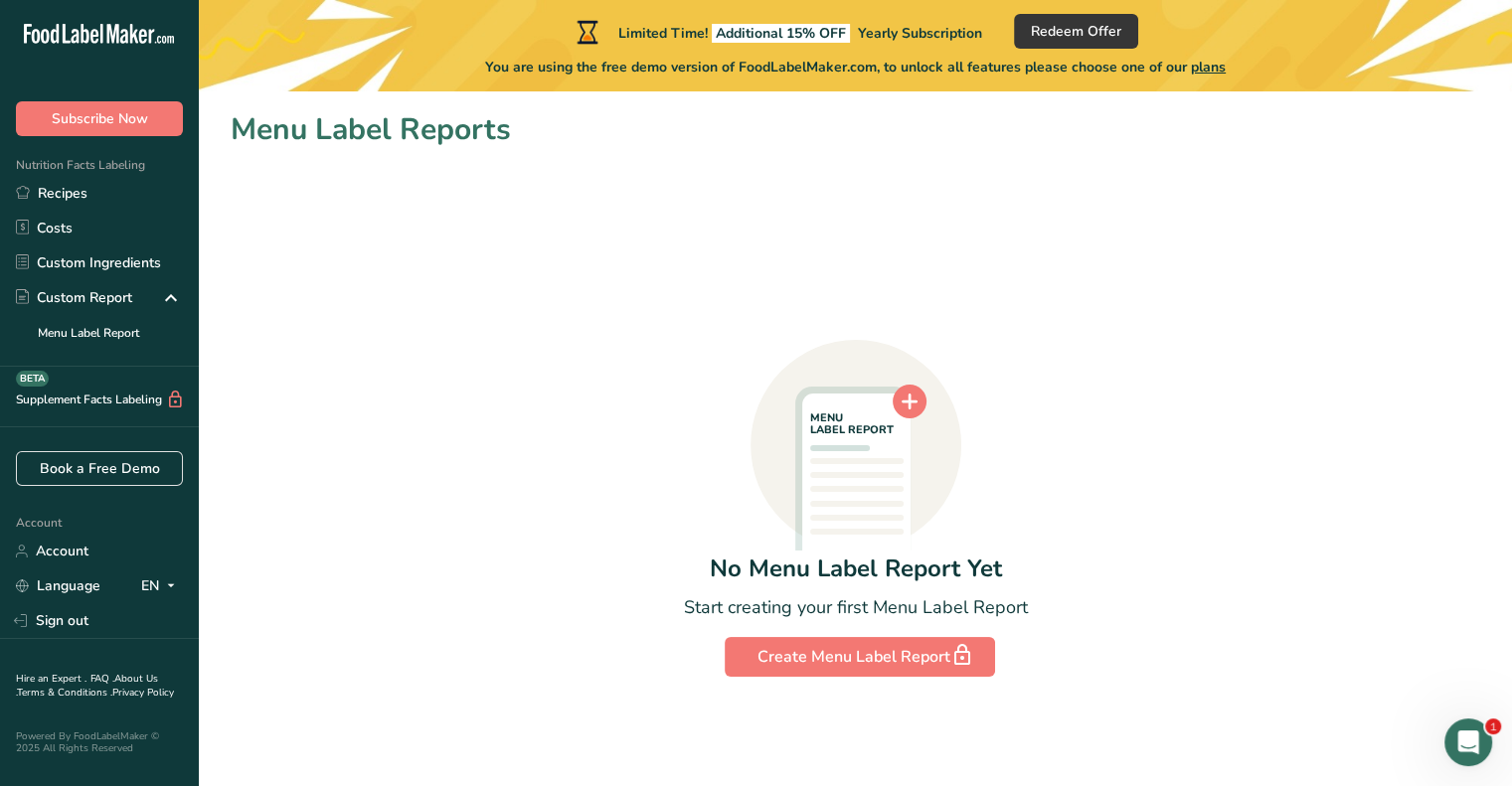 click on "Hire an Expert ." at bounding box center [51, 679] 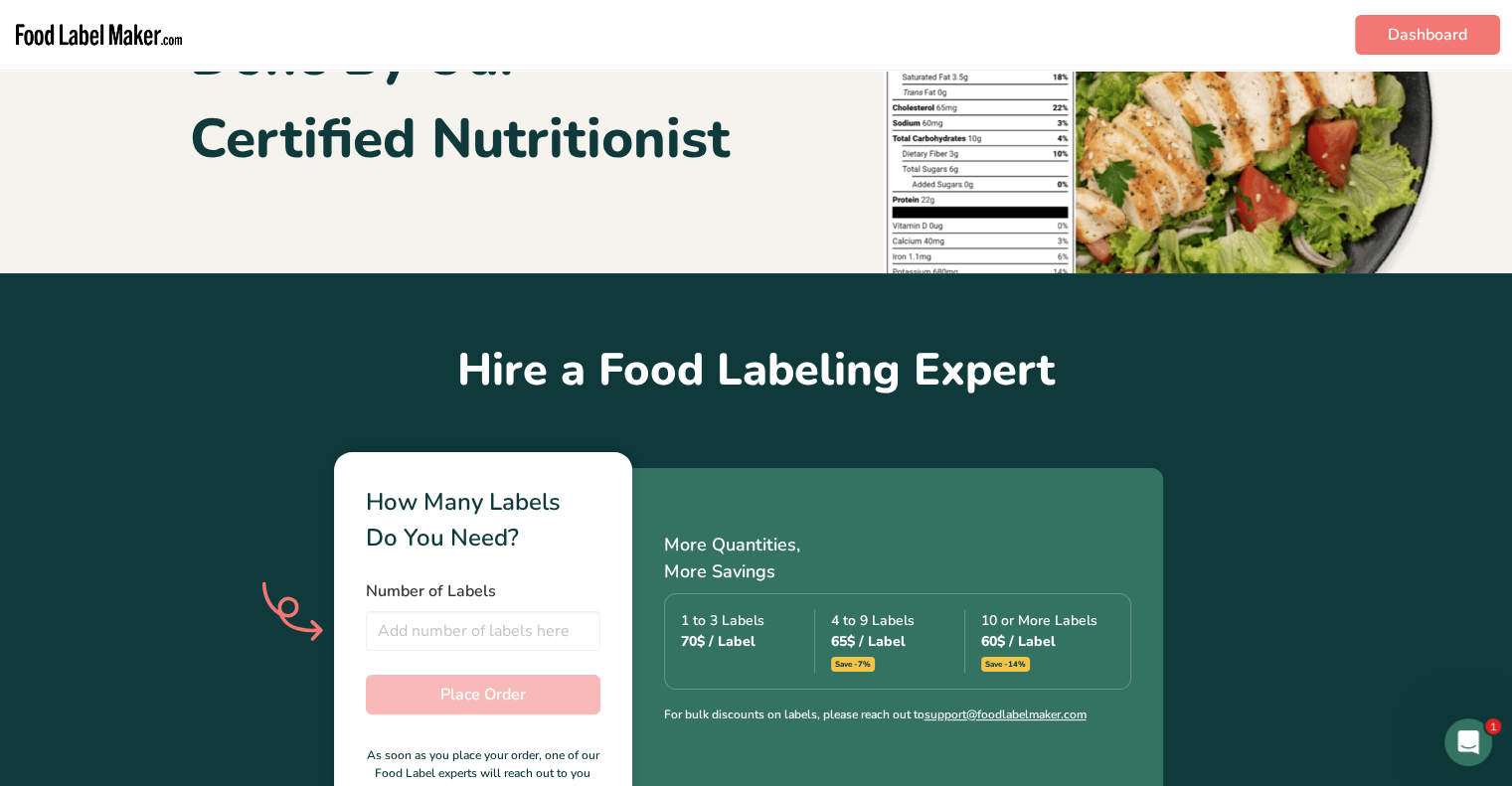 scroll, scrollTop: 456, scrollLeft: 0, axis: vertical 